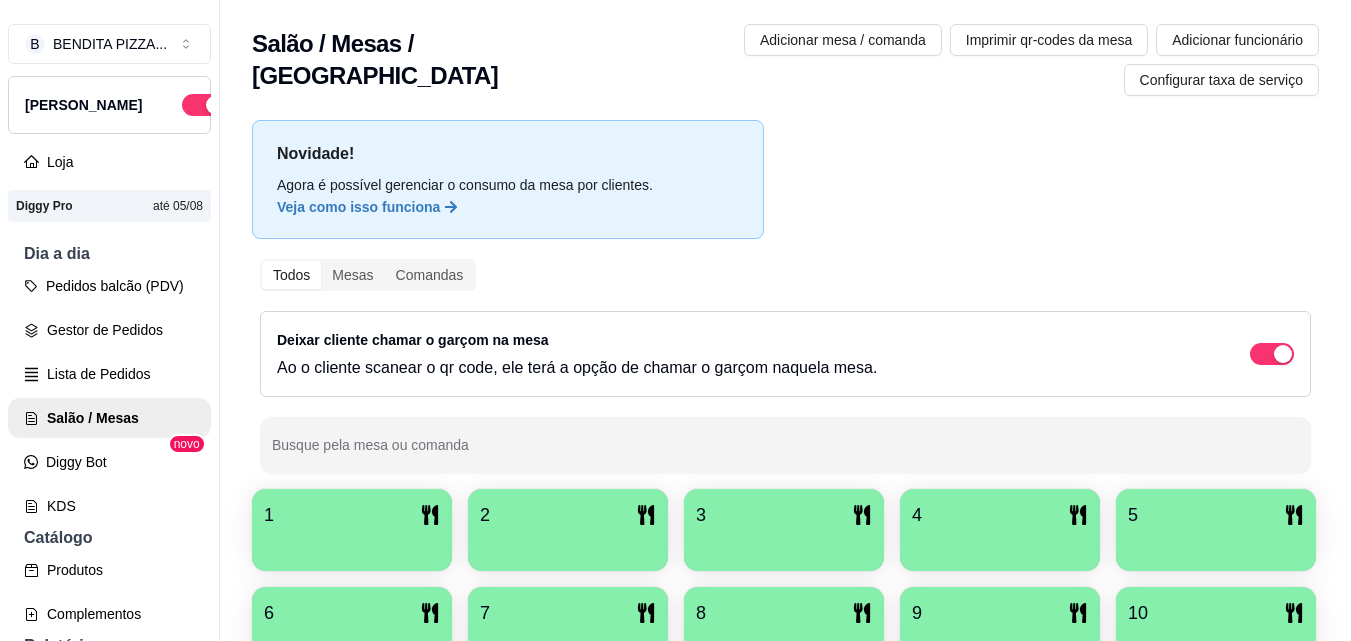 scroll, scrollTop: 0, scrollLeft: 0, axis: both 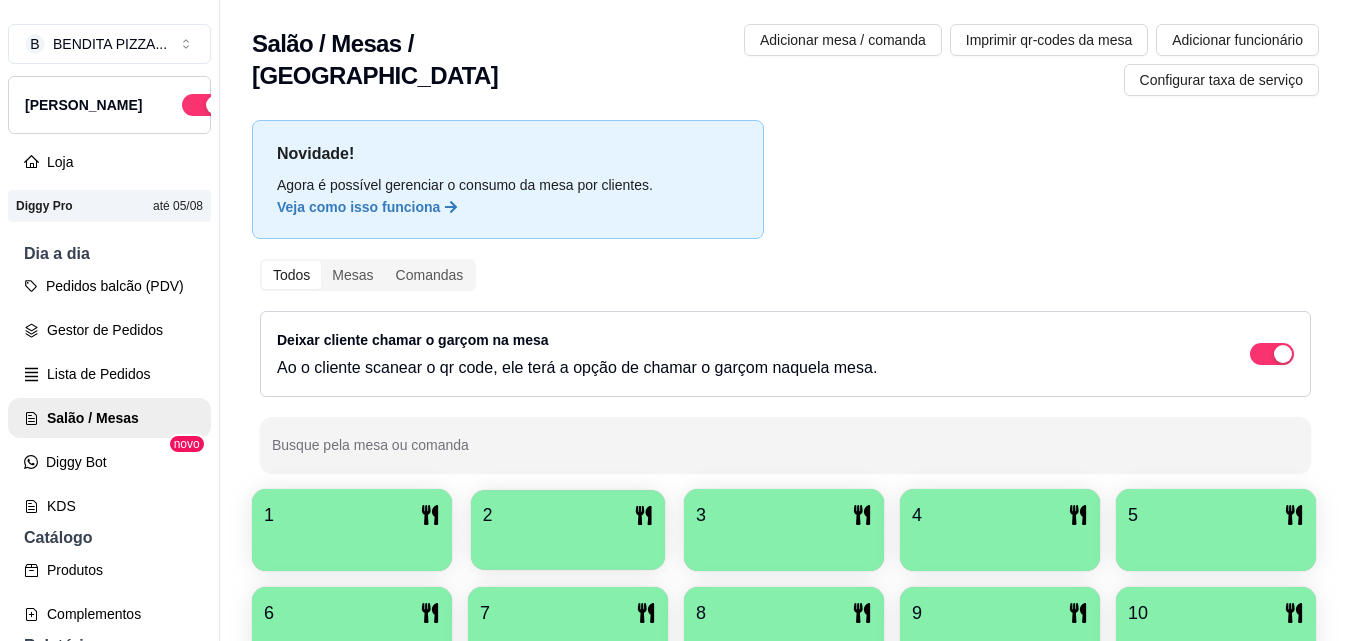click on "2" at bounding box center [568, 530] 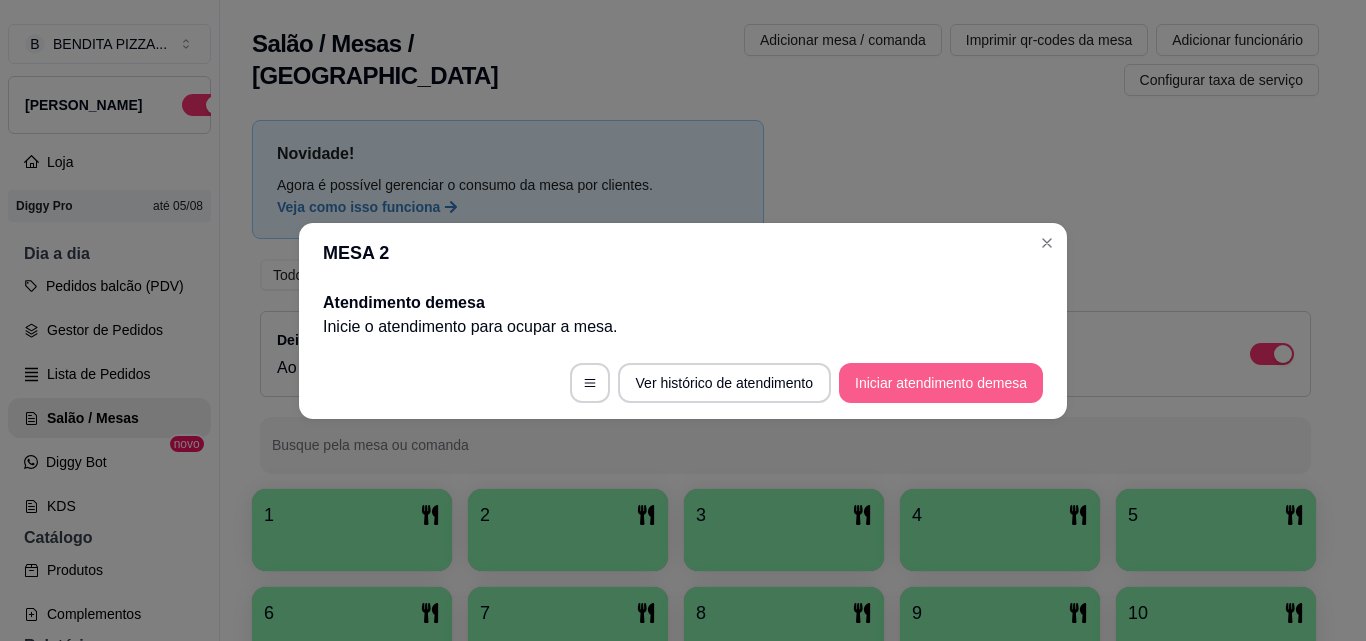 click on "Ver histórico de atendimento Iniciar atendimento de  mesa" at bounding box center (683, 383) 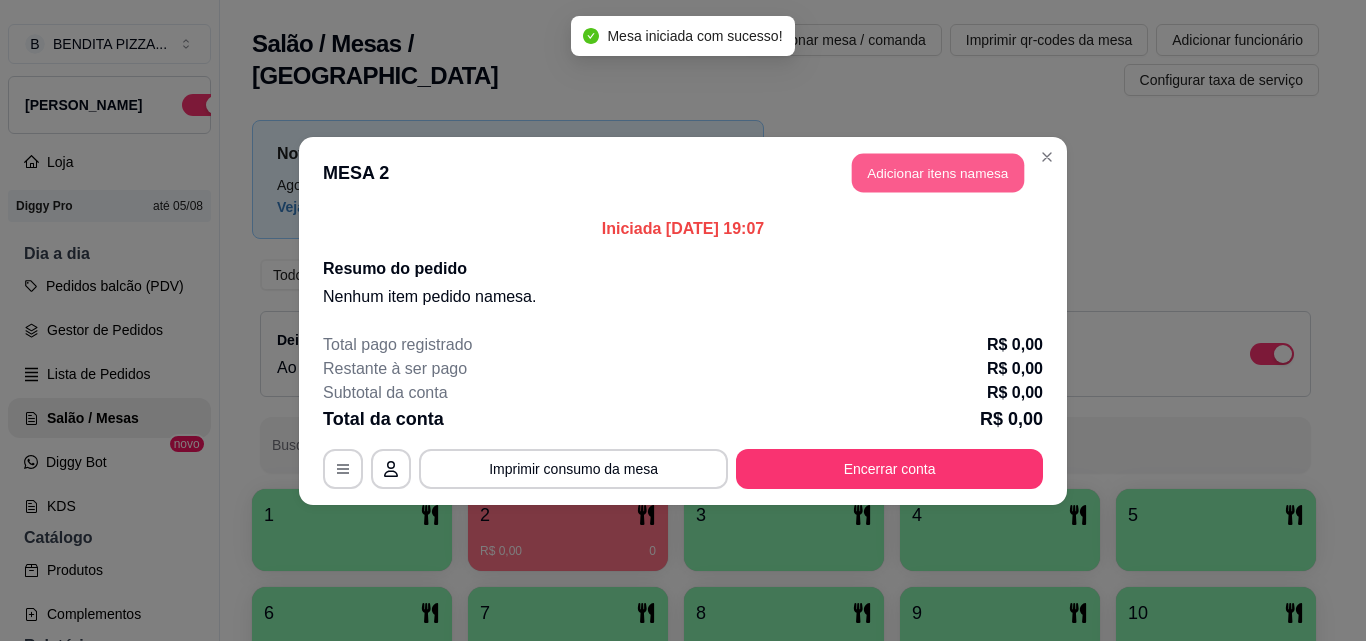 click on "Adicionar itens na  mesa" at bounding box center [938, 172] 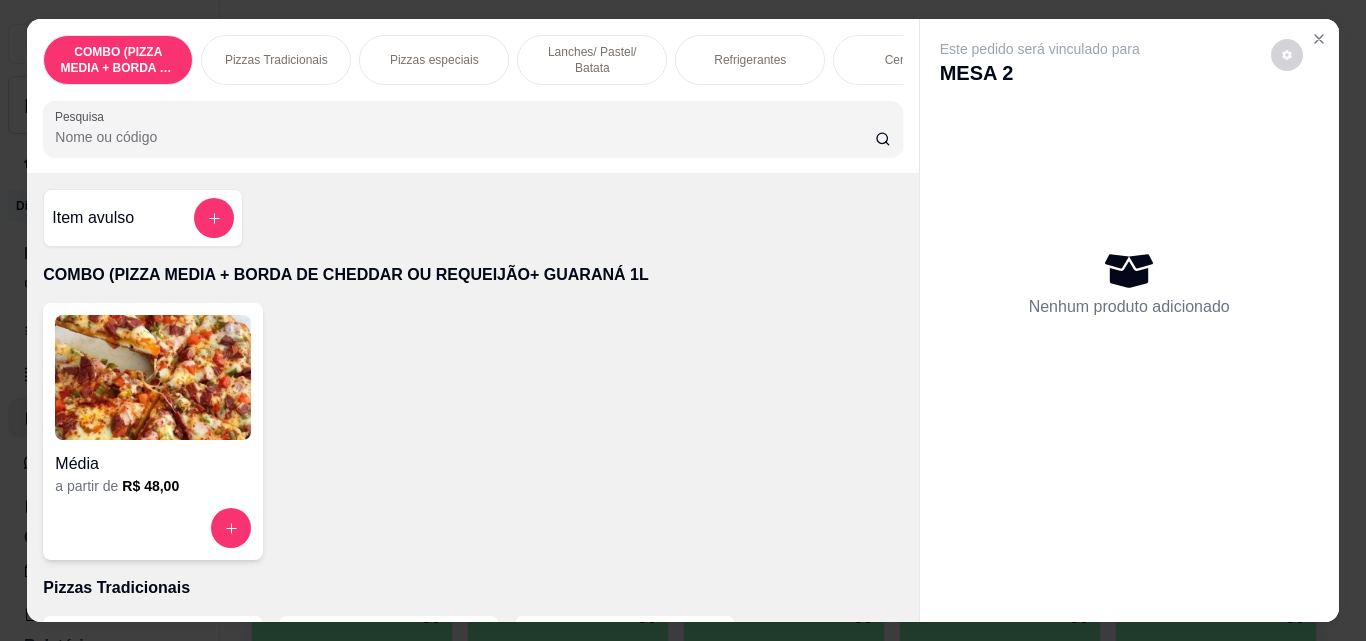 click on "Pizzas Tradicionais" at bounding box center (276, 60) 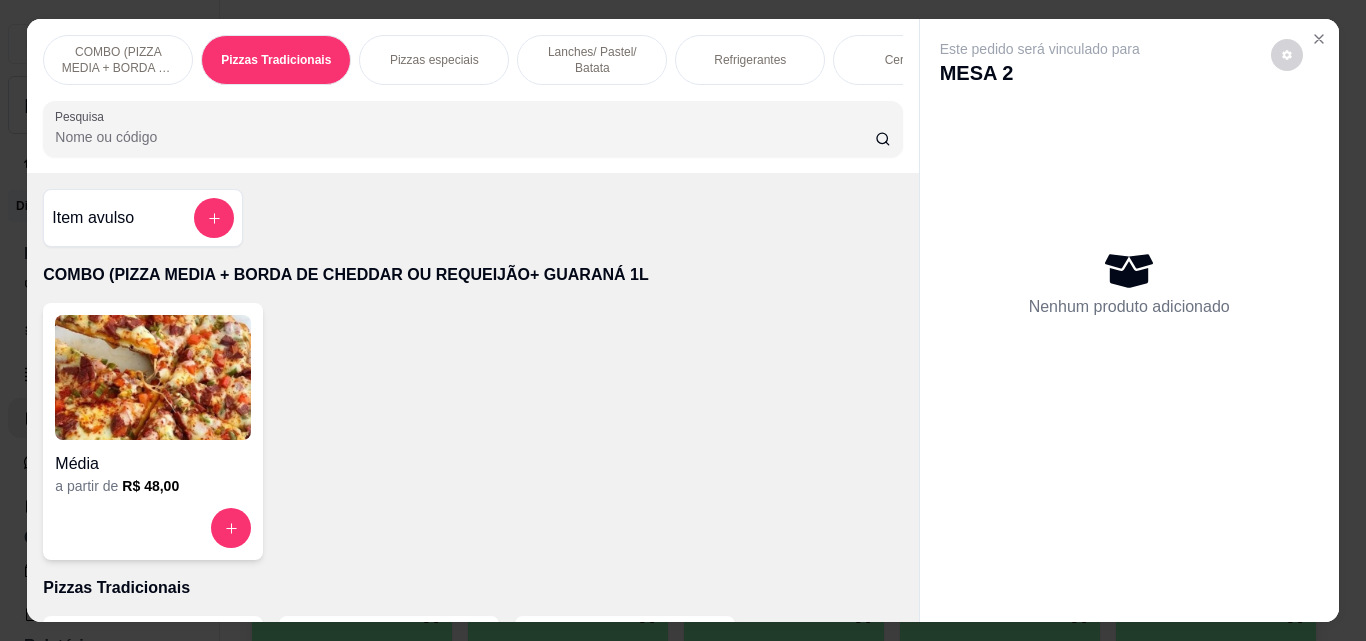 scroll, scrollTop: 403, scrollLeft: 0, axis: vertical 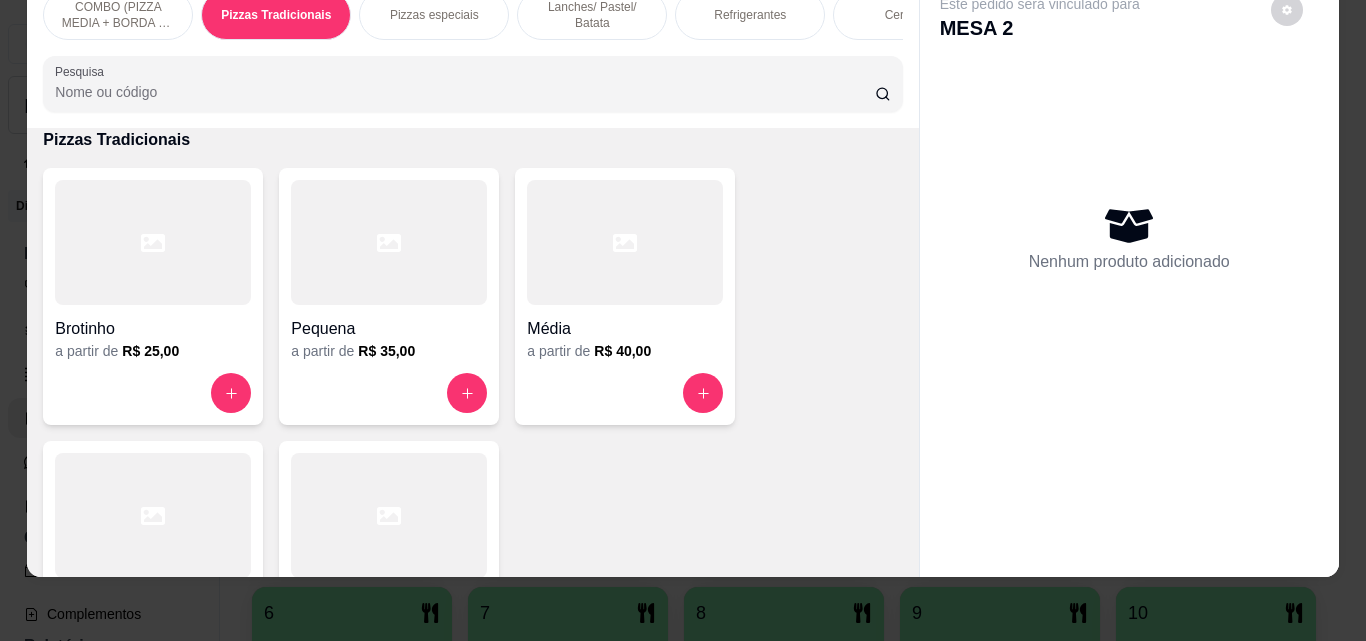 click at bounding box center [389, 515] 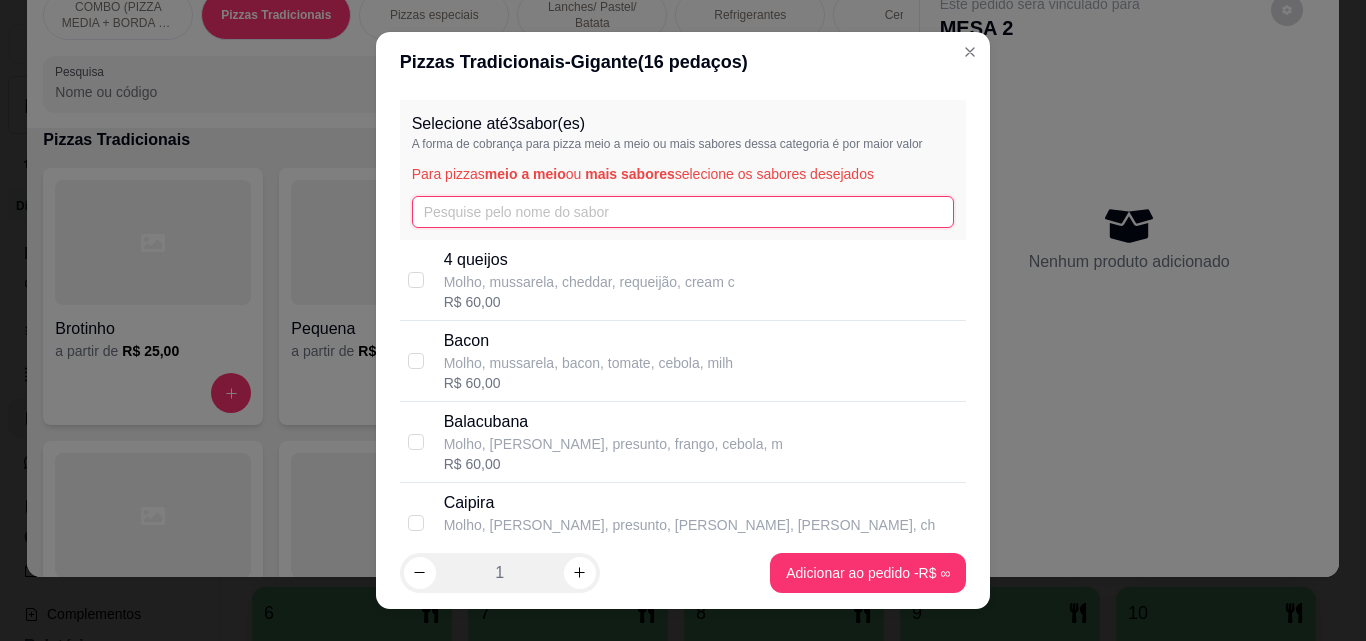 click at bounding box center (683, 212) 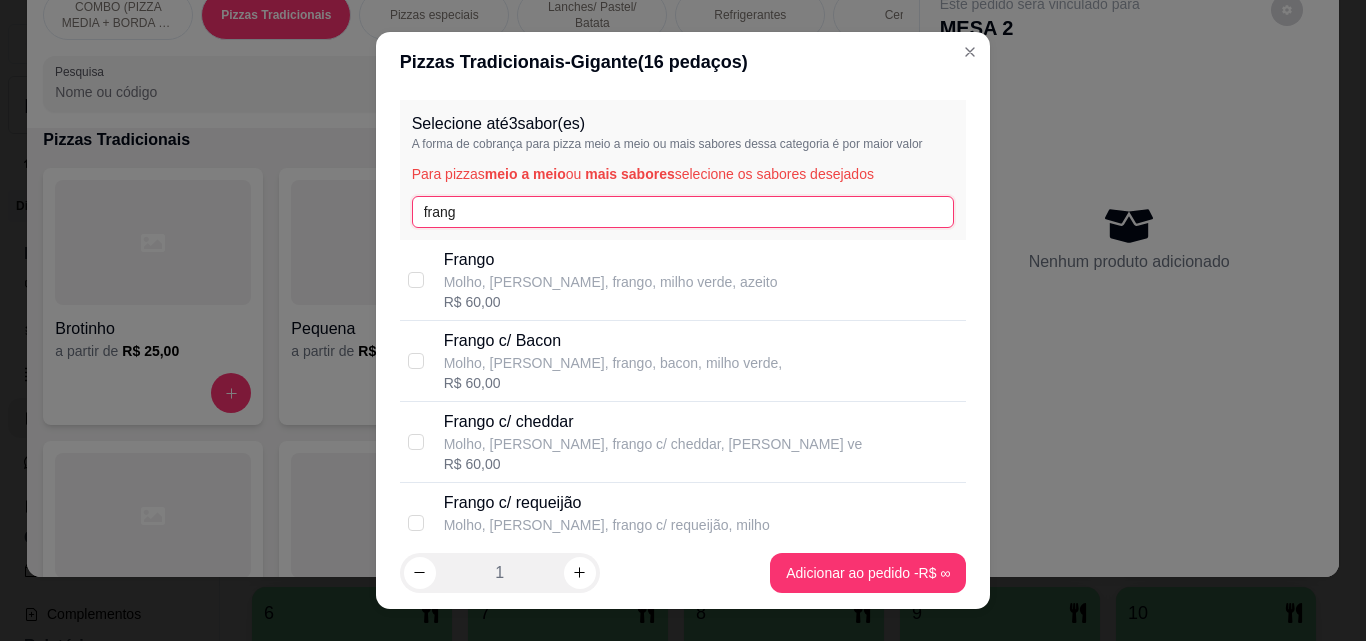 type on "frang" 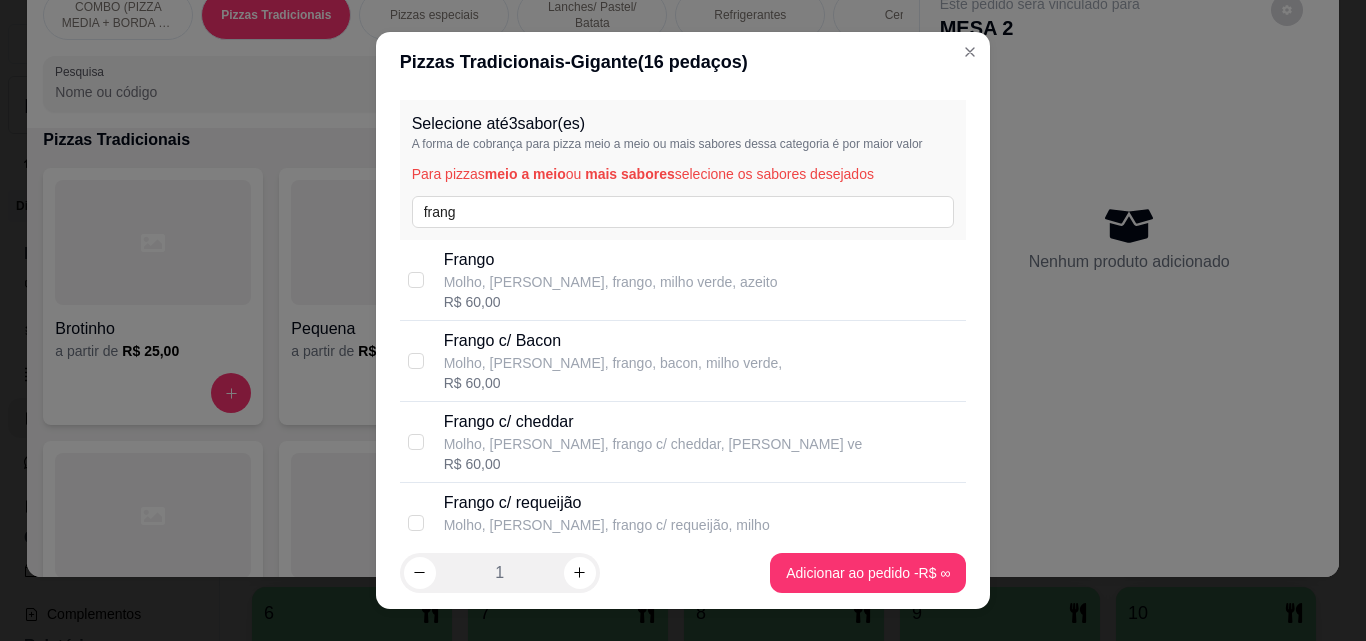 scroll, scrollTop: 389, scrollLeft: 0, axis: vertical 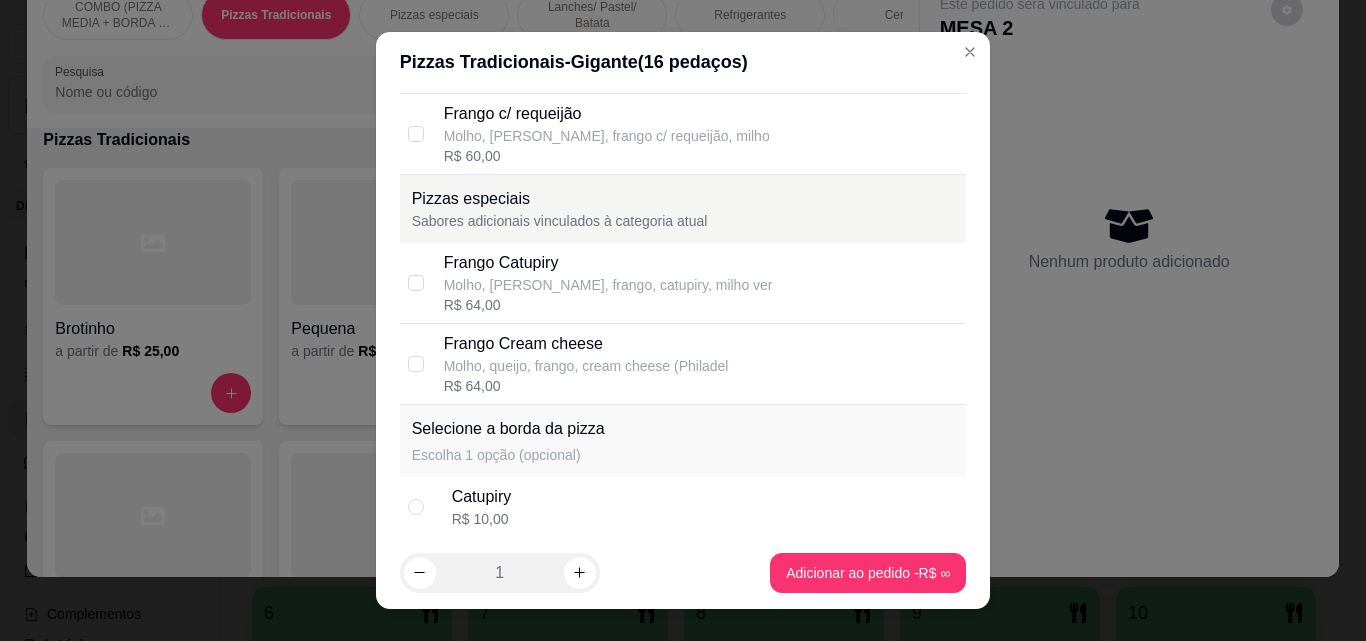 click on "R$ 64,00" at bounding box center [608, 305] 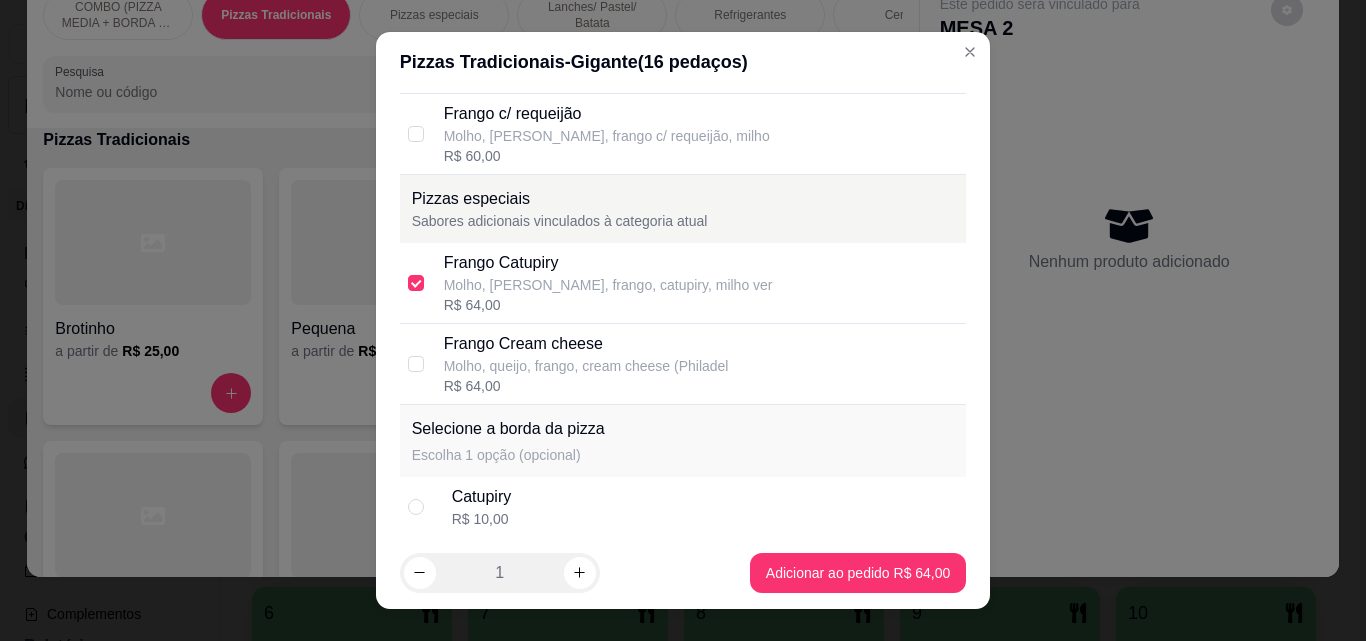 scroll, scrollTop: 0, scrollLeft: 0, axis: both 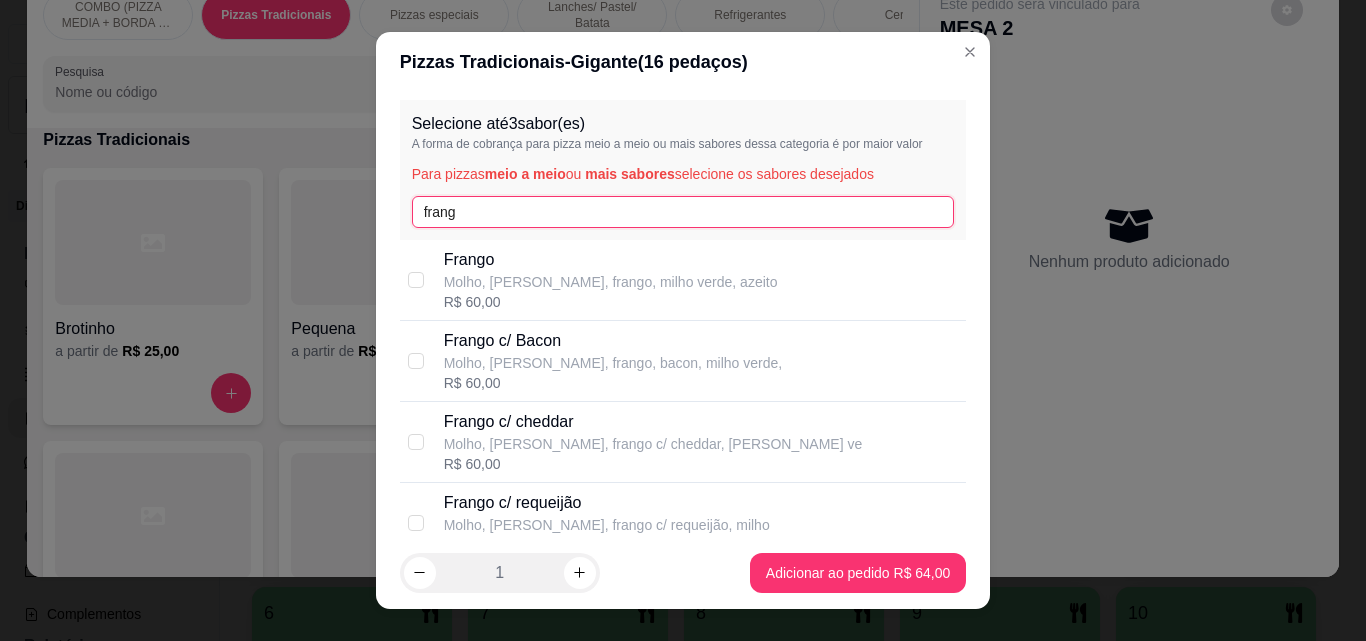 click on "frang" at bounding box center [683, 212] 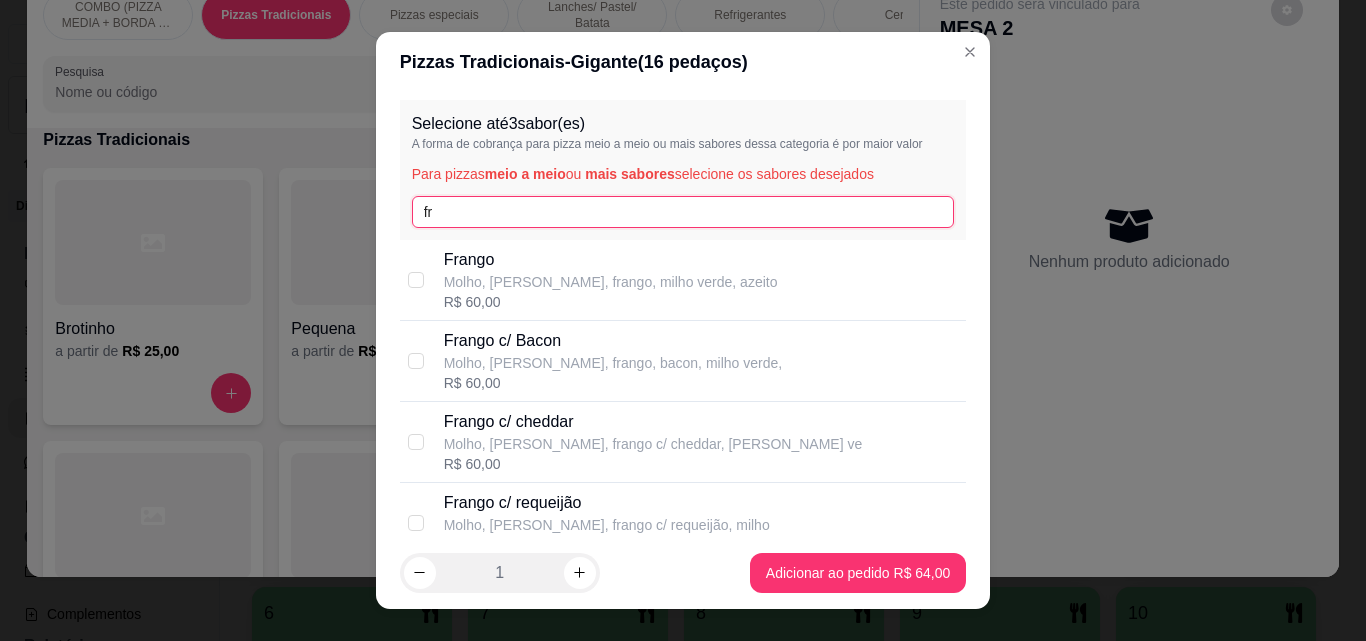 type on "f" 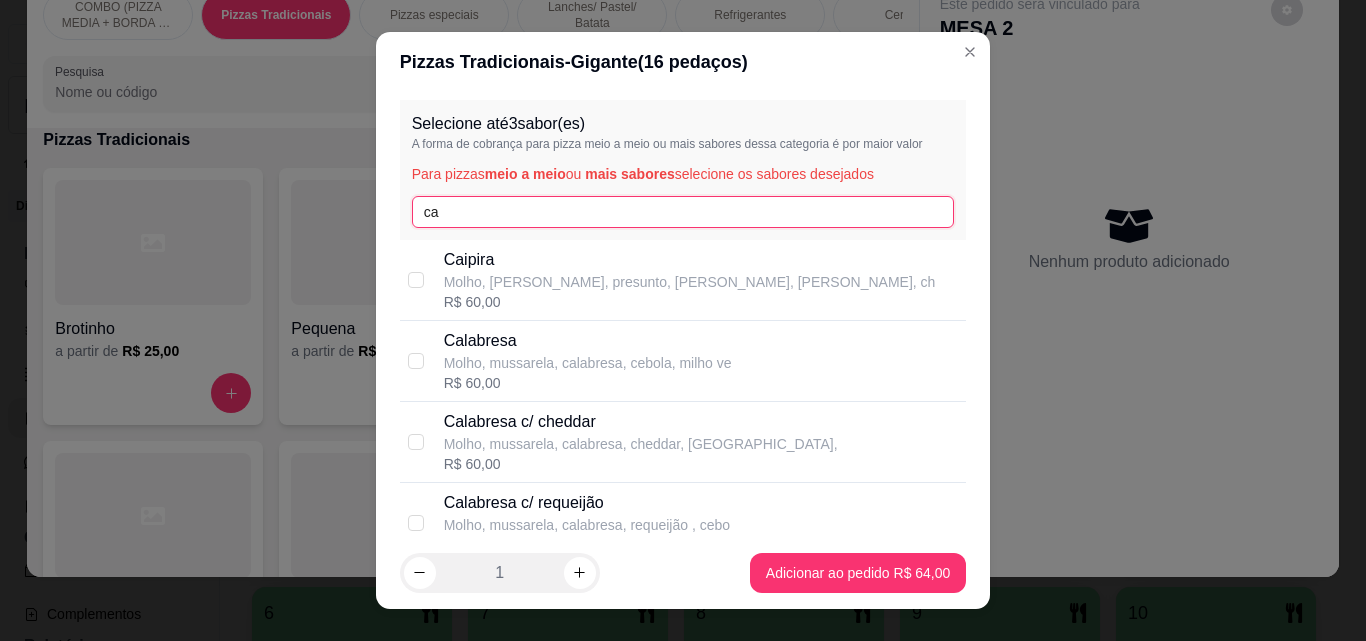 type on "ca" 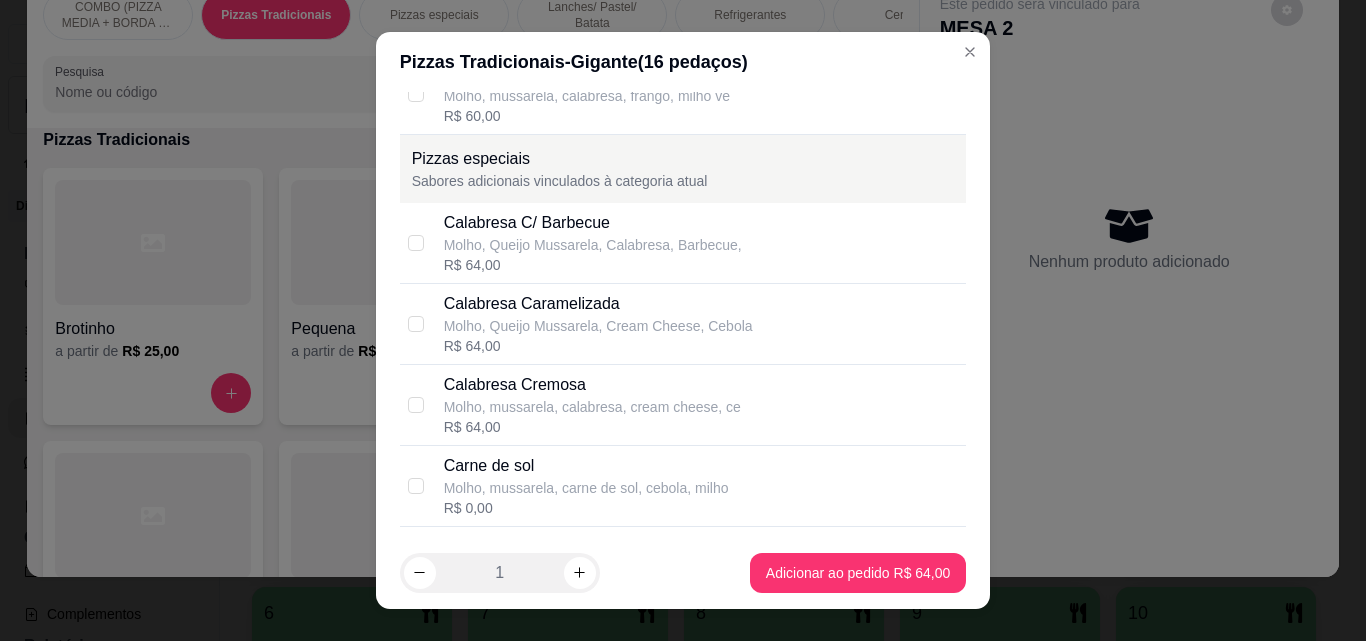 scroll, scrollTop: 1168, scrollLeft: 0, axis: vertical 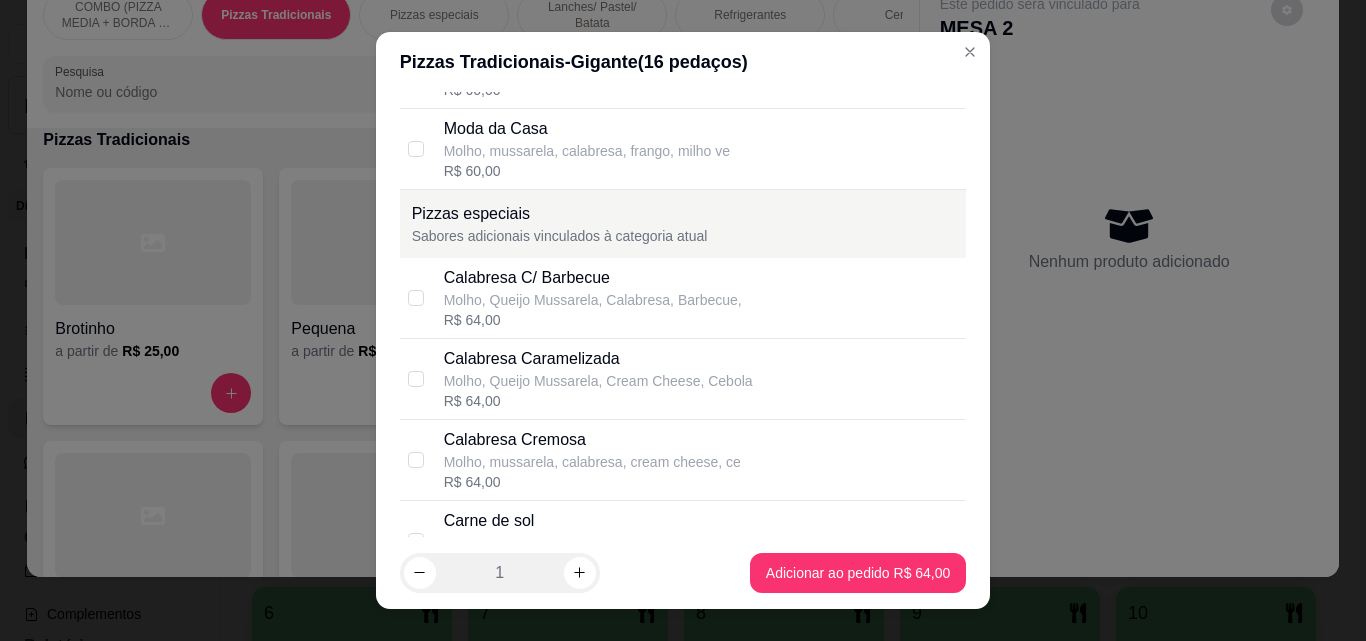 click on "R$ 64,00" at bounding box center (592, 482) 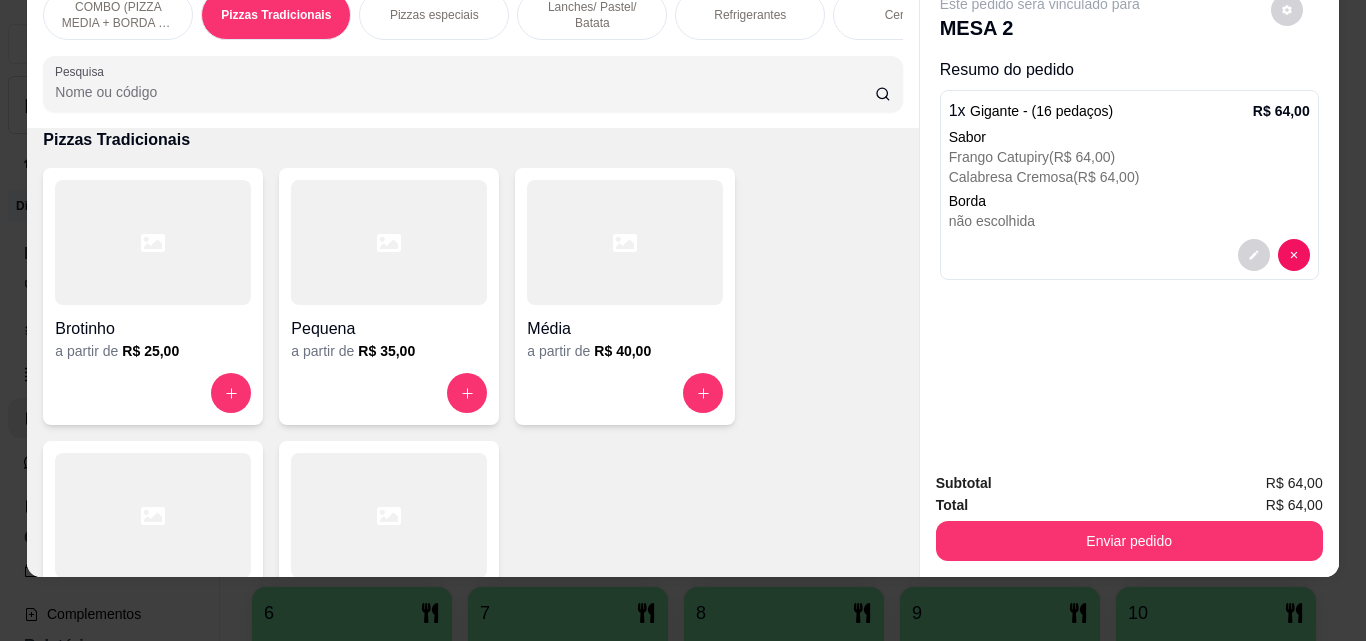 click on "Subtotal R$ 64,00 Total R$ 64,00 Enviar pedido" at bounding box center [1129, 516] 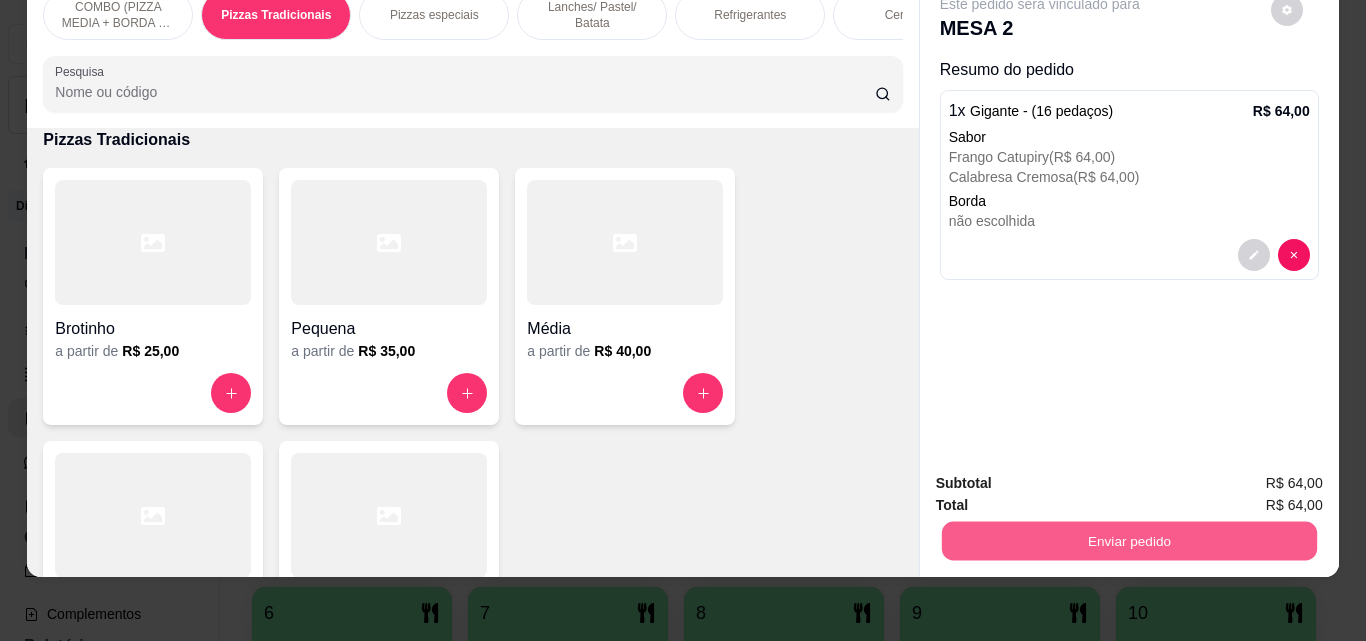 click on "Enviar pedido" at bounding box center (1128, 540) 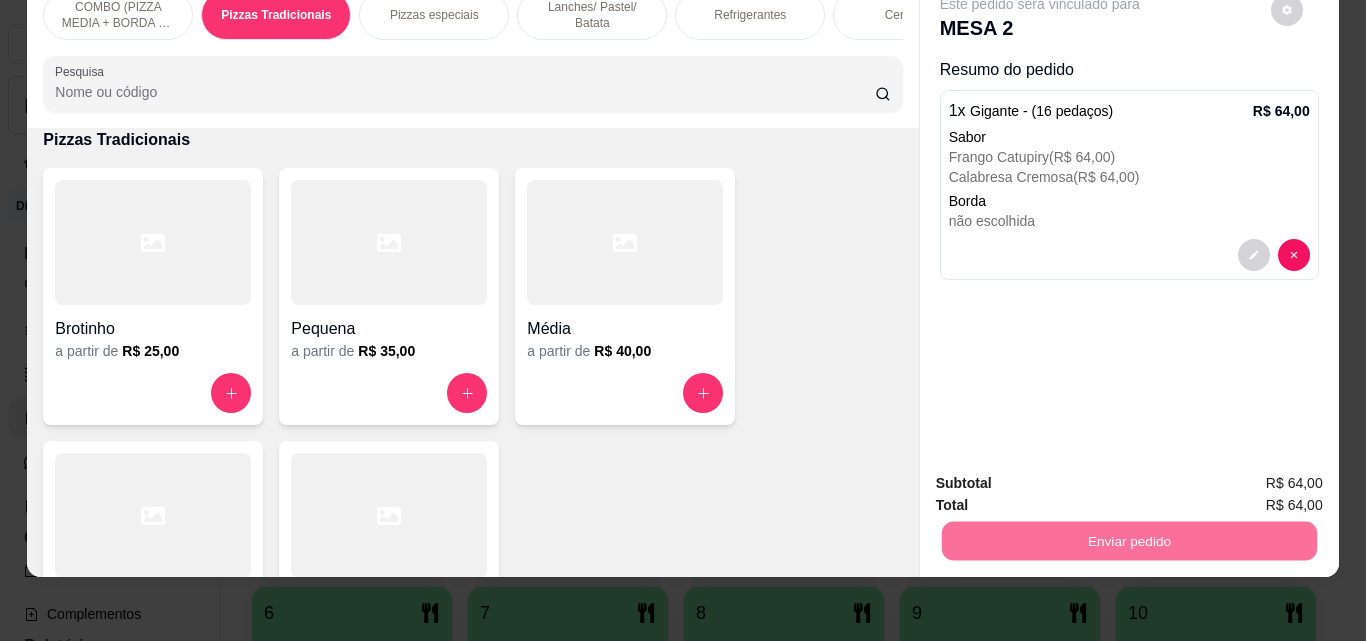 click on "Não registrar e enviar pedido" at bounding box center [1063, 476] 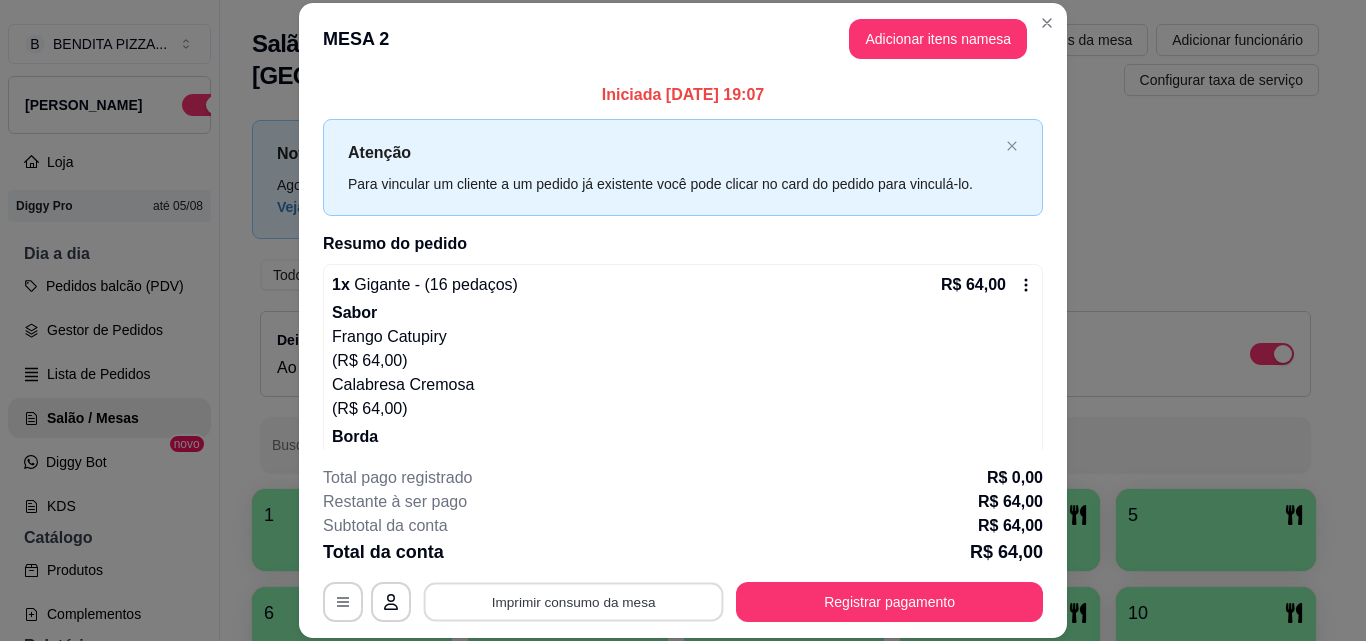 click on "Imprimir consumo da mesa" at bounding box center [574, 601] 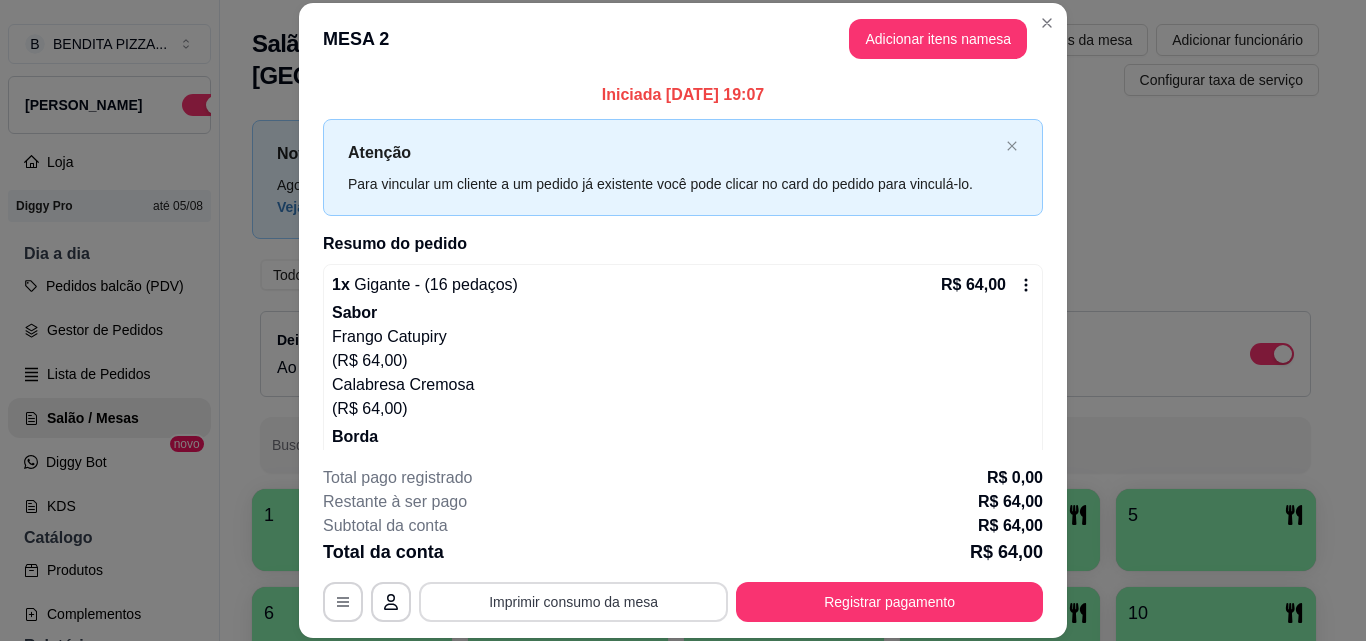 scroll, scrollTop: 0, scrollLeft: 0, axis: both 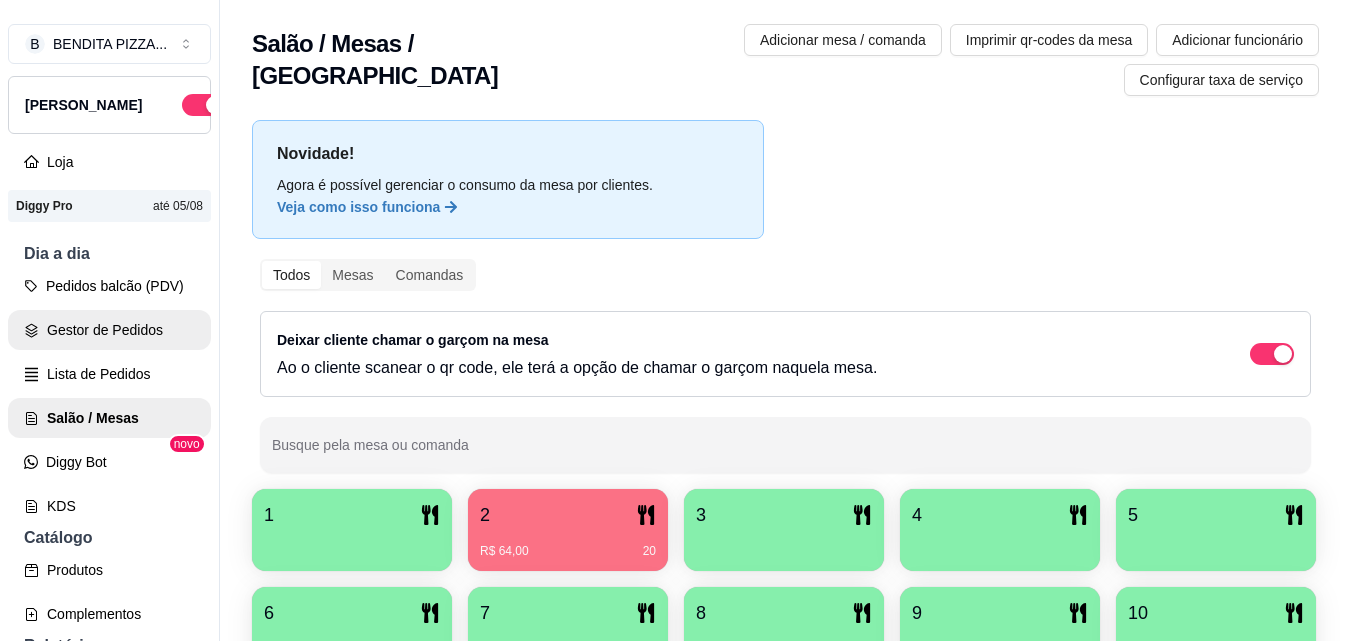 click on "Gestor de Pedidos" at bounding box center [109, 330] 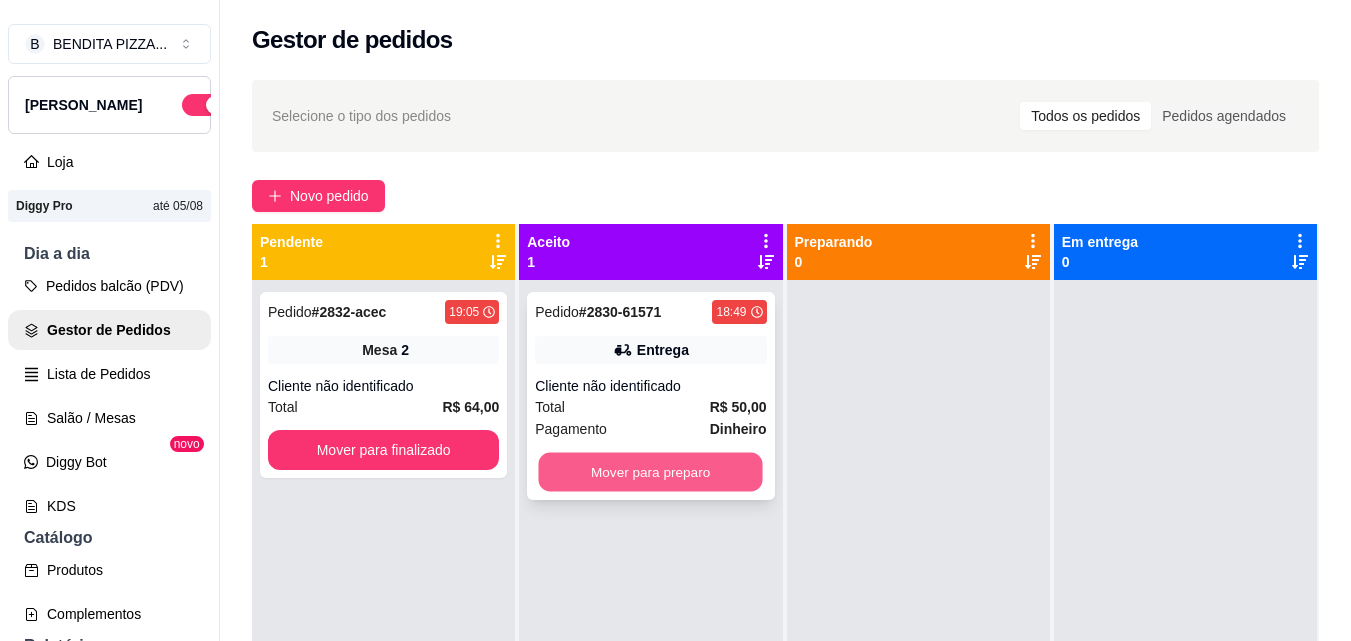 click on "Mover para preparo" at bounding box center (651, 472) 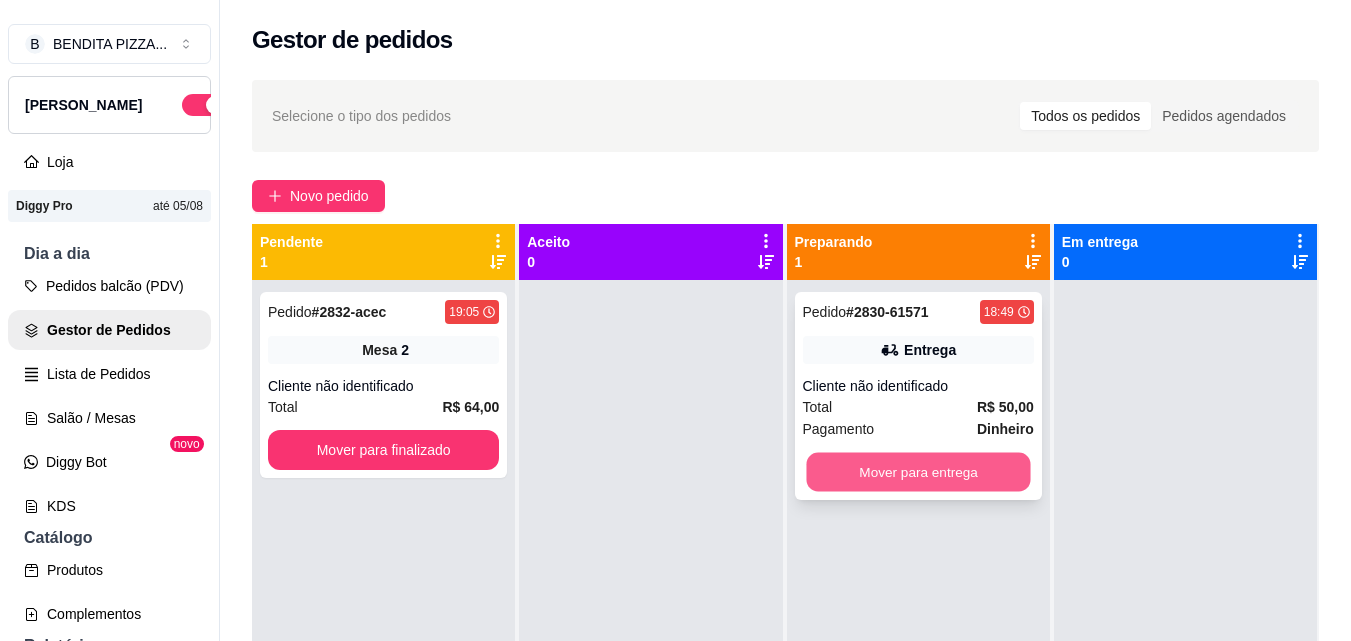 click on "Mover para entrega" at bounding box center (918, 472) 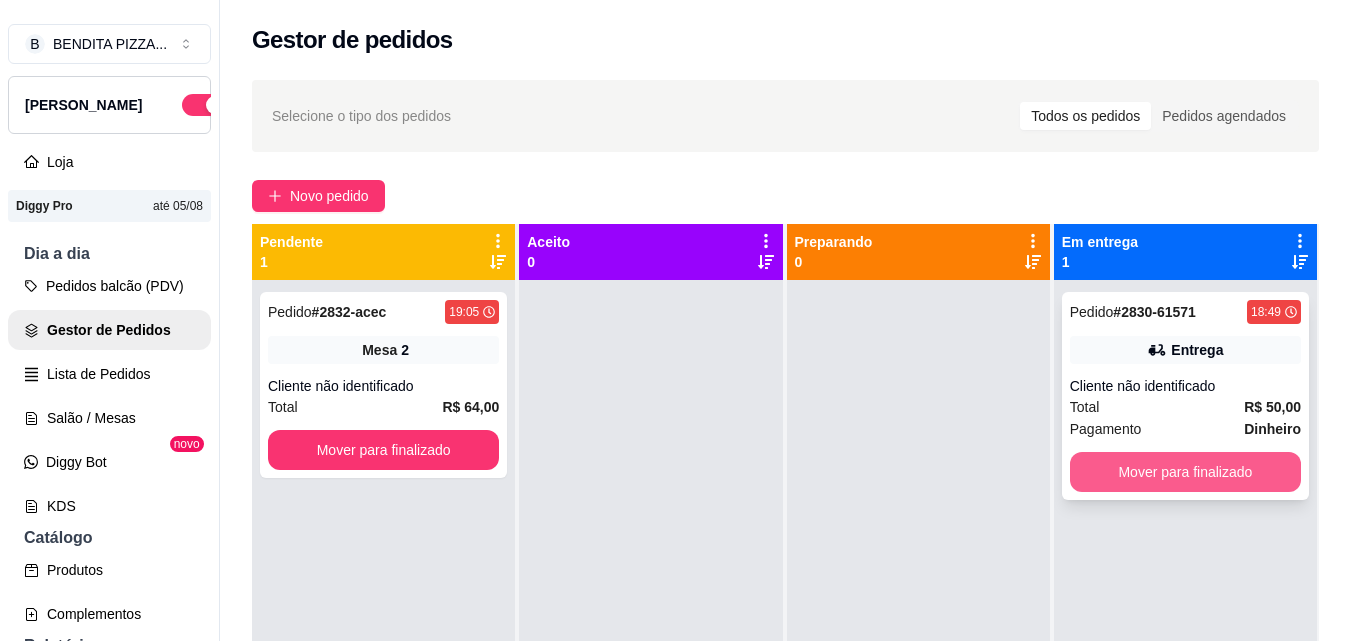 click on "Mover para finalizado" at bounding box center (1185, 472) 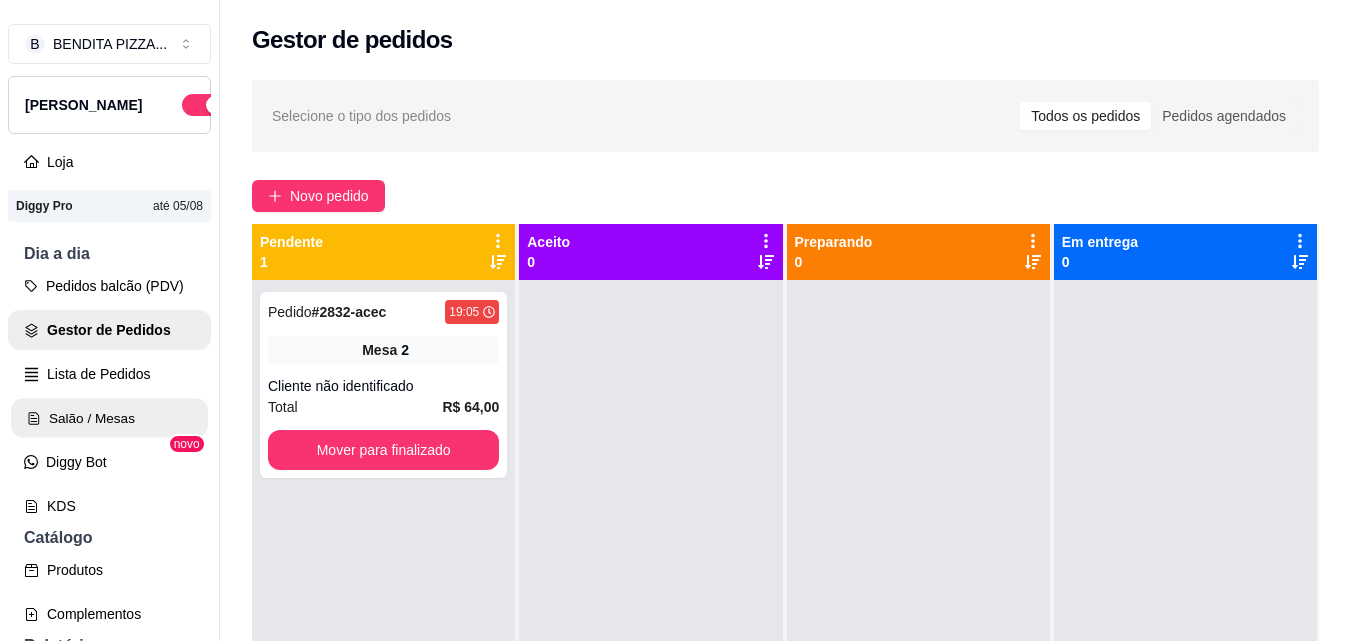 click on "Salão / Mesas" at bounding box center (109, 418) 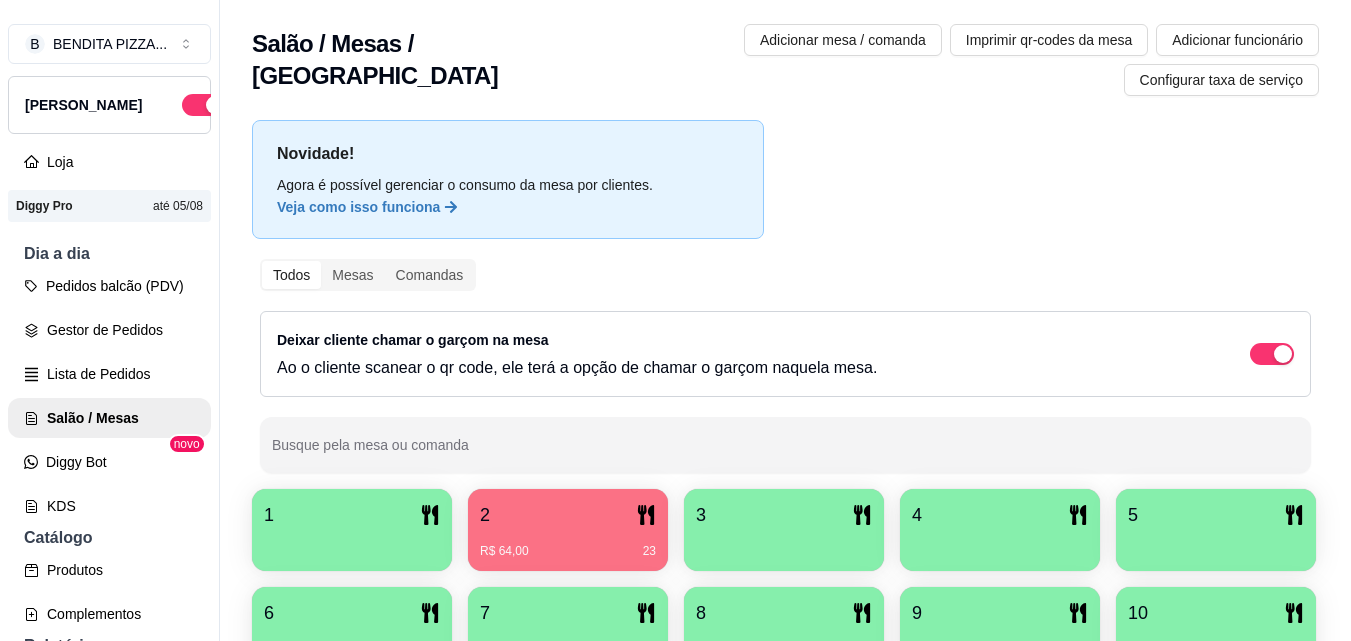 click at bounding box center [784, 544] 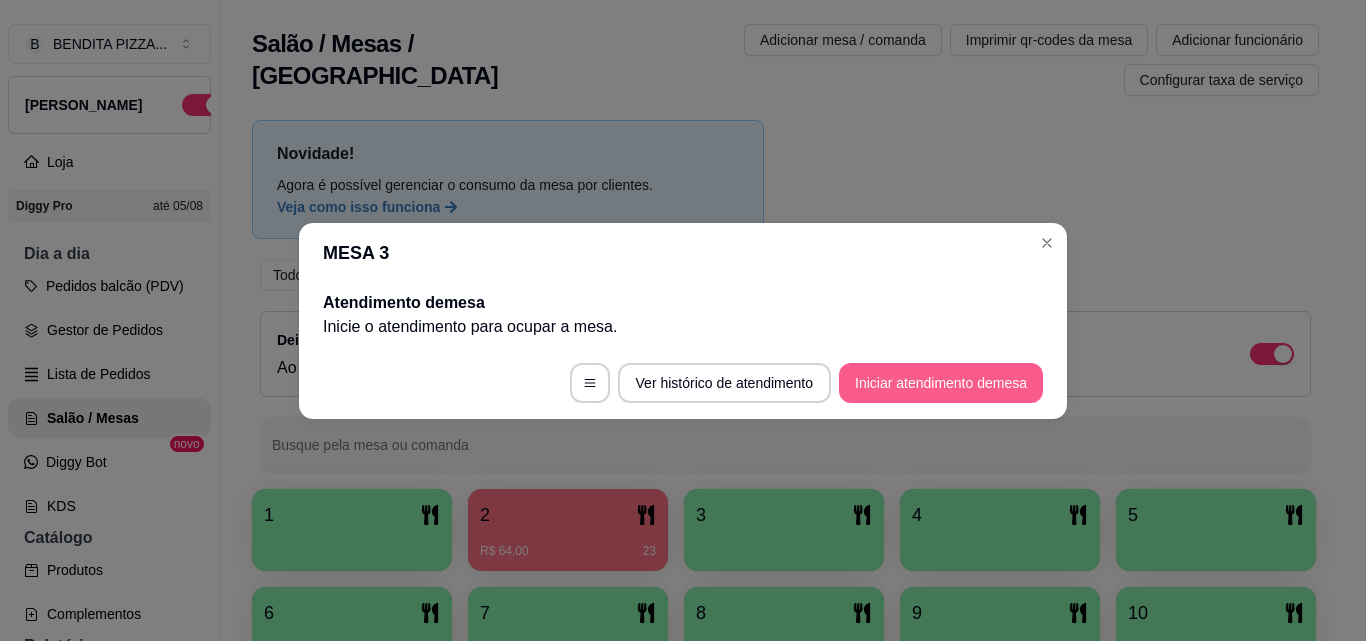 click on "Iniciar atendimento de  mesa" at bounding box center (941, 383) 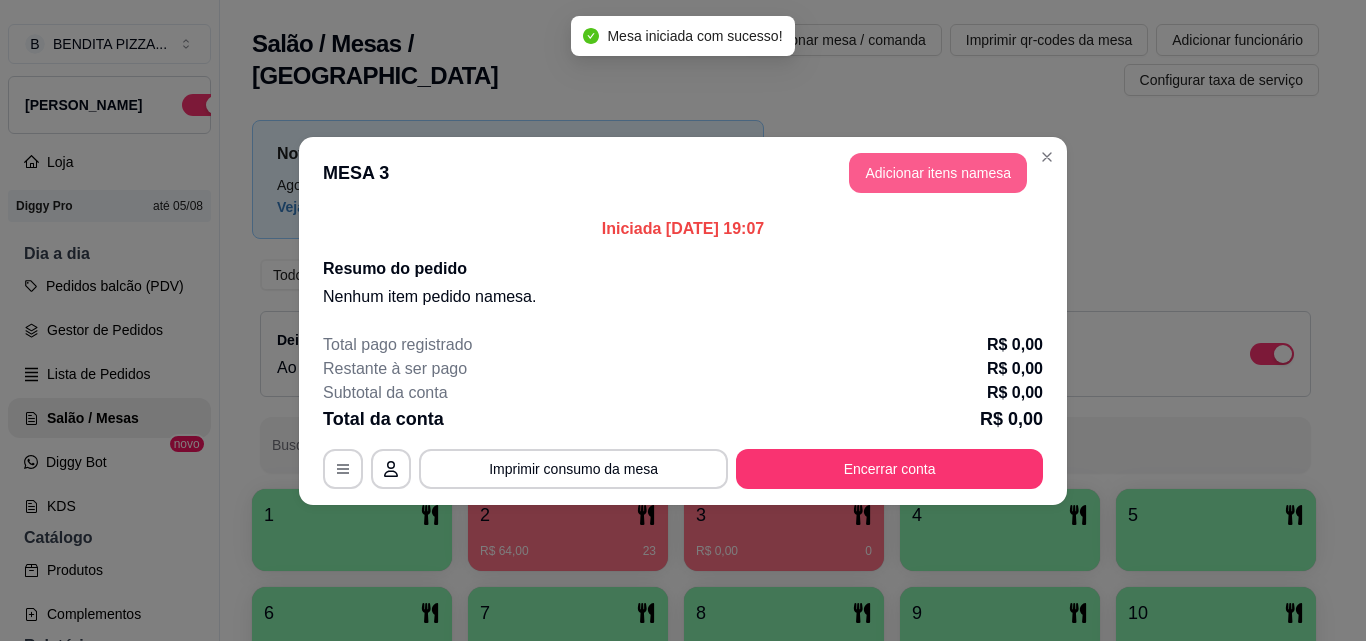click on "Adicionar itens na  mesa" at bounding box center (938, 173) 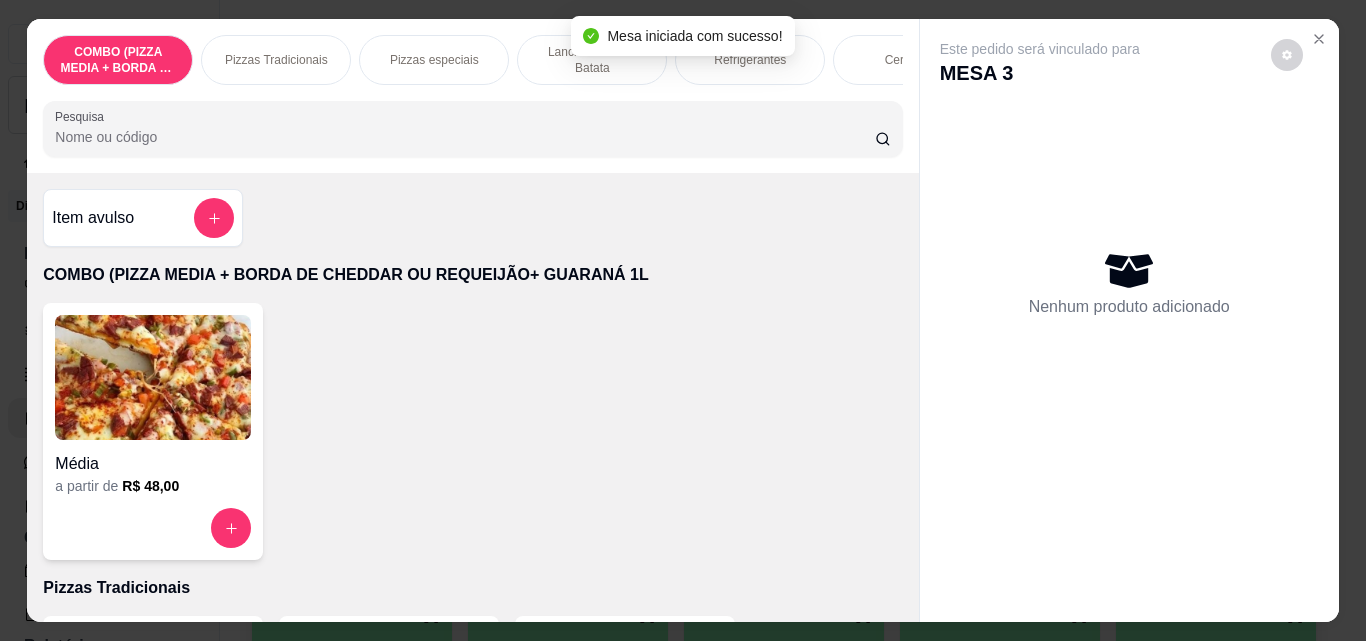 click on "Pizzas Tradicionais" at bounding box center [276, 60] 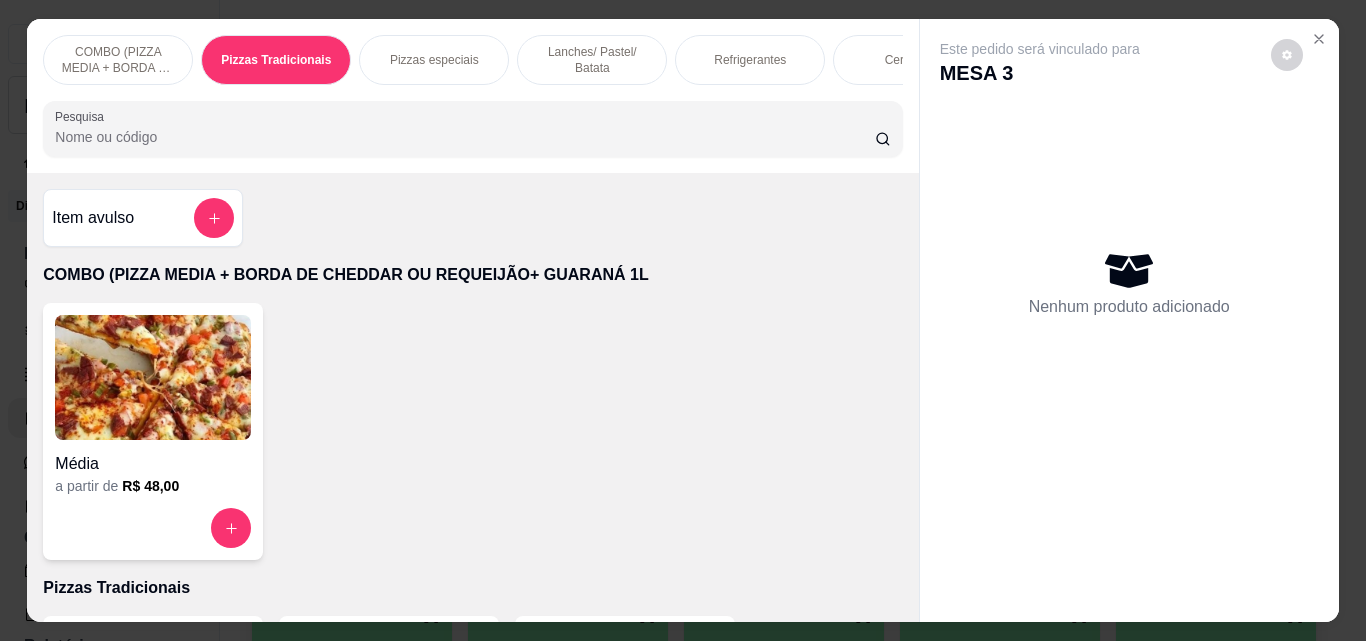 scroll, scrollTop: 403, scrollLeft: 0, axis: vertical 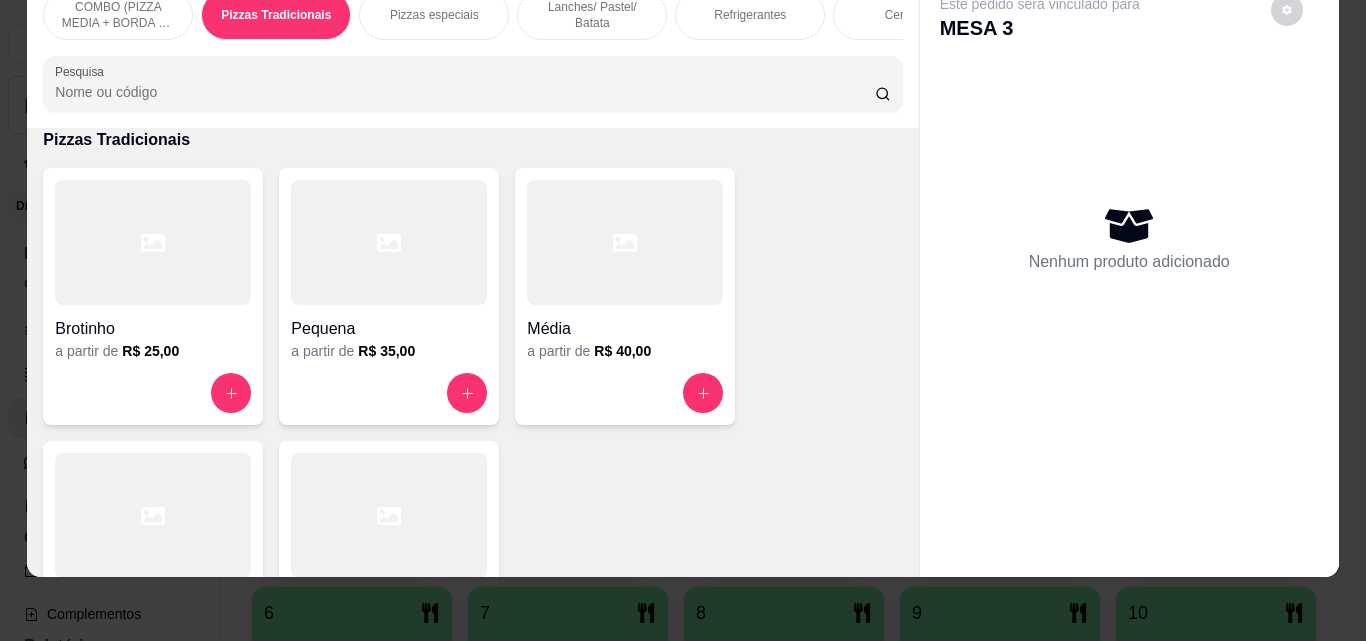 click at bounding box center [153, 515] 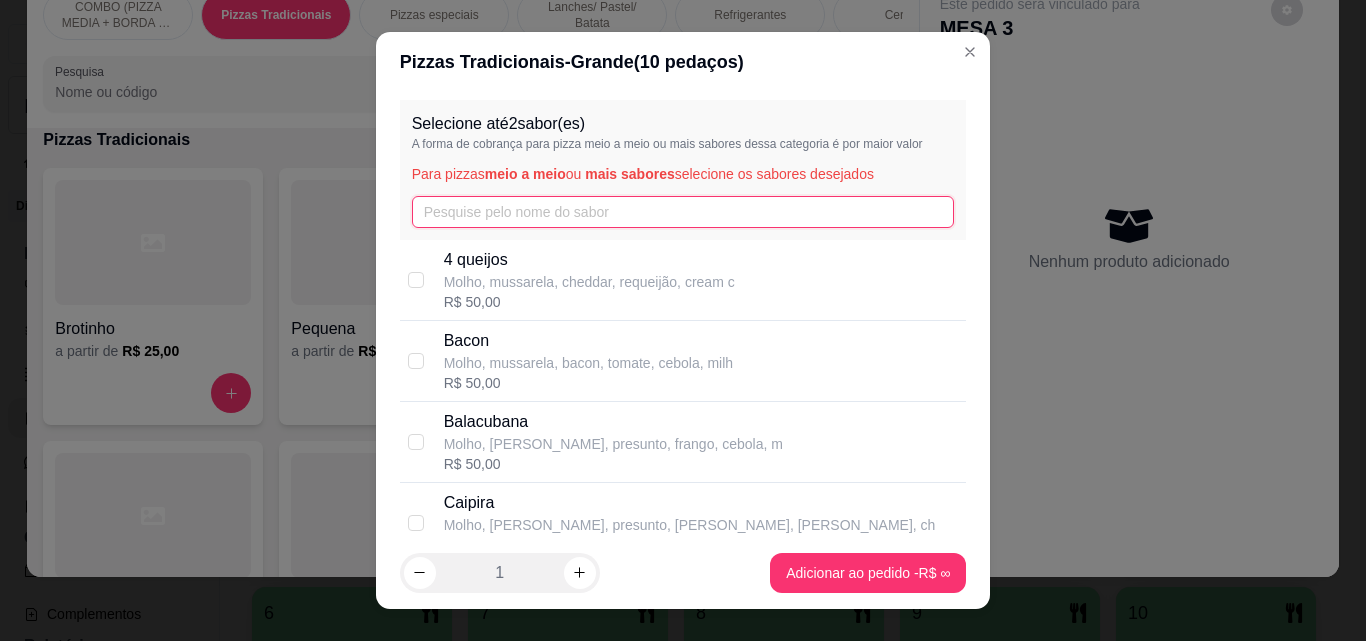 click at bounding box center [683, 212] 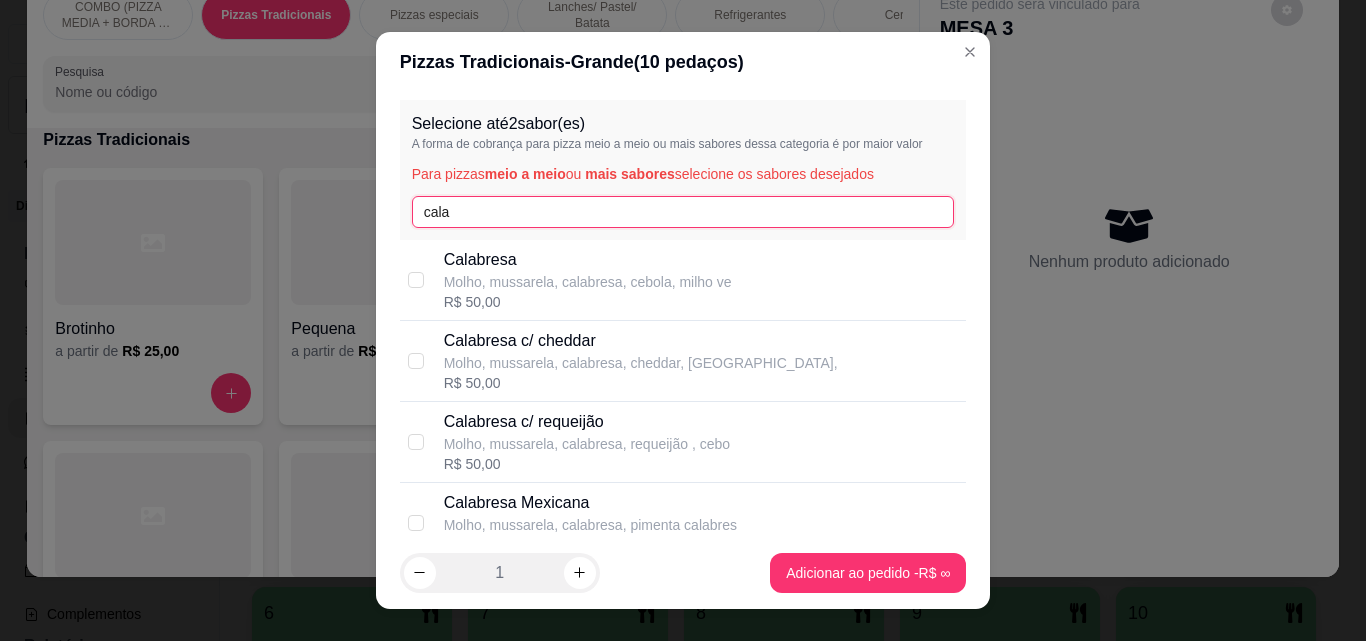 type on "cala" 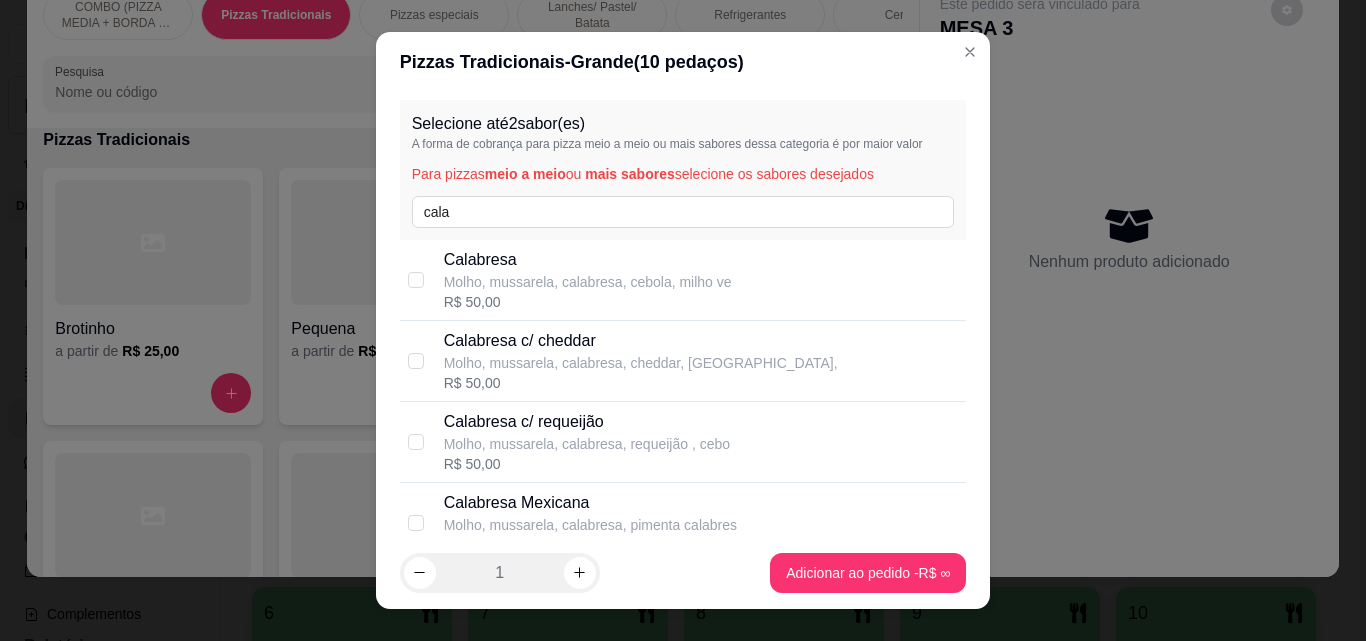 scroll, scrollTop: 389, scrollLeft: 0, axis: vertical 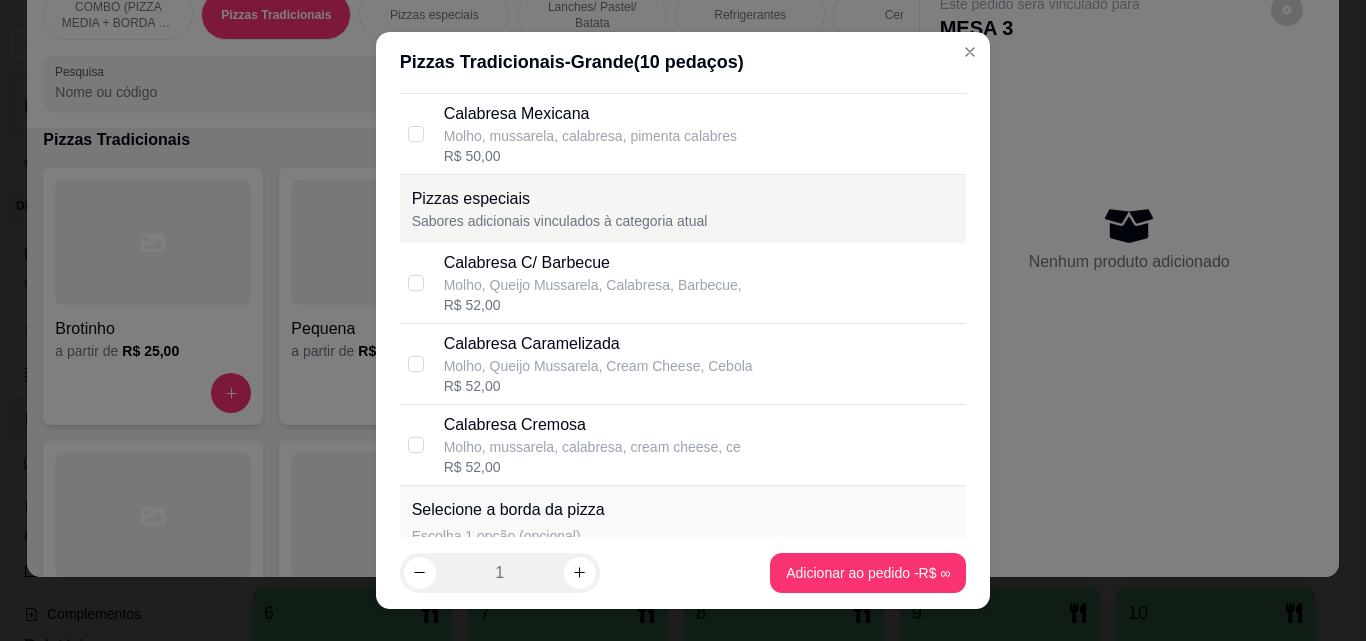 click on "Calabresa Caramelizada" at bounding box center [598, 344] 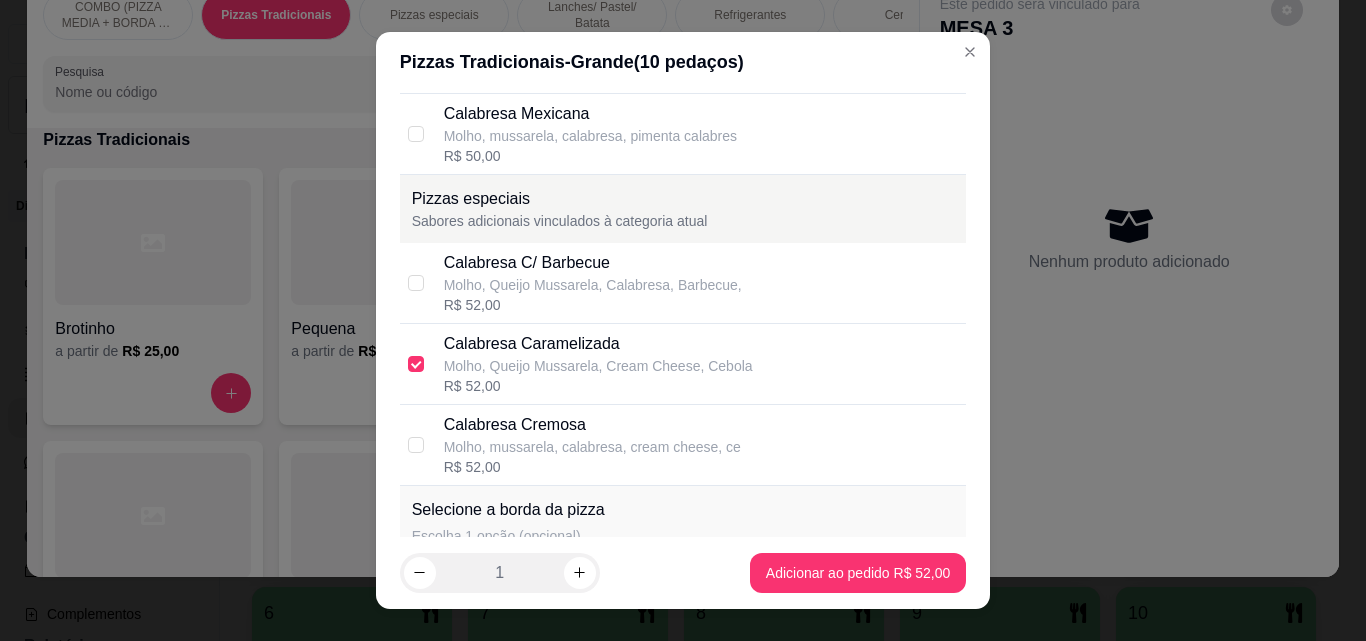 scroll, scrollTop: 0, scrollLeft: 0, axis: both 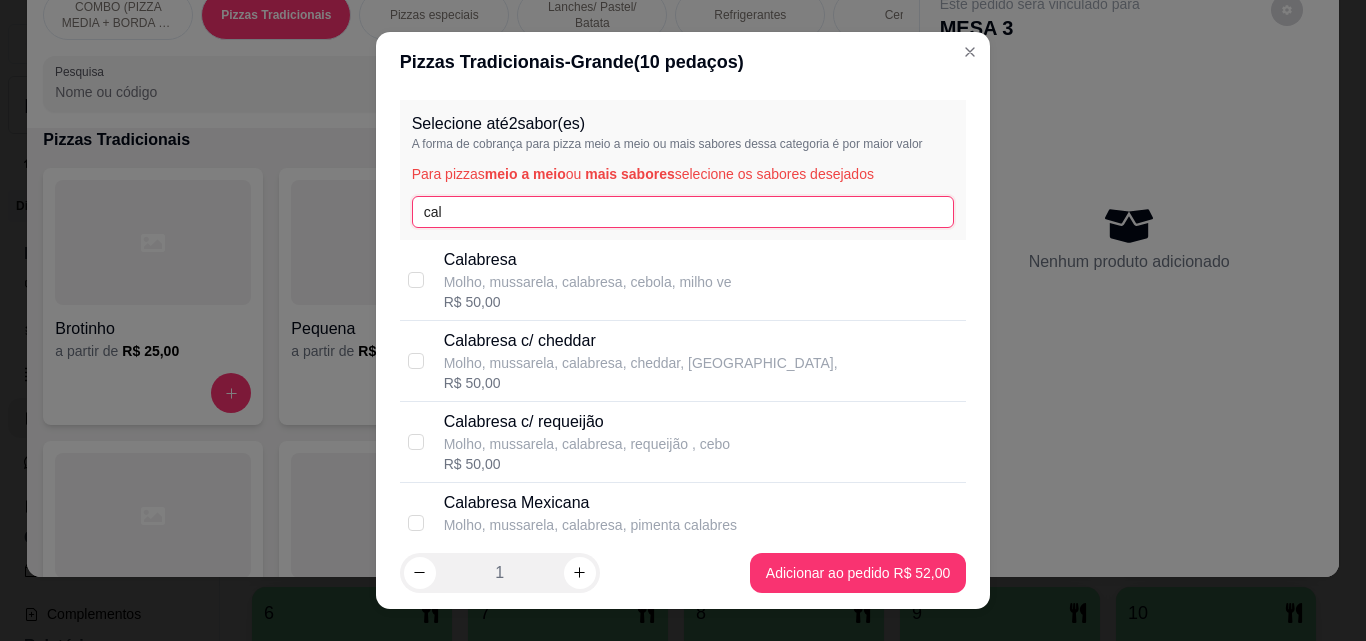 click on "cal" at bounding box center (683, 212) 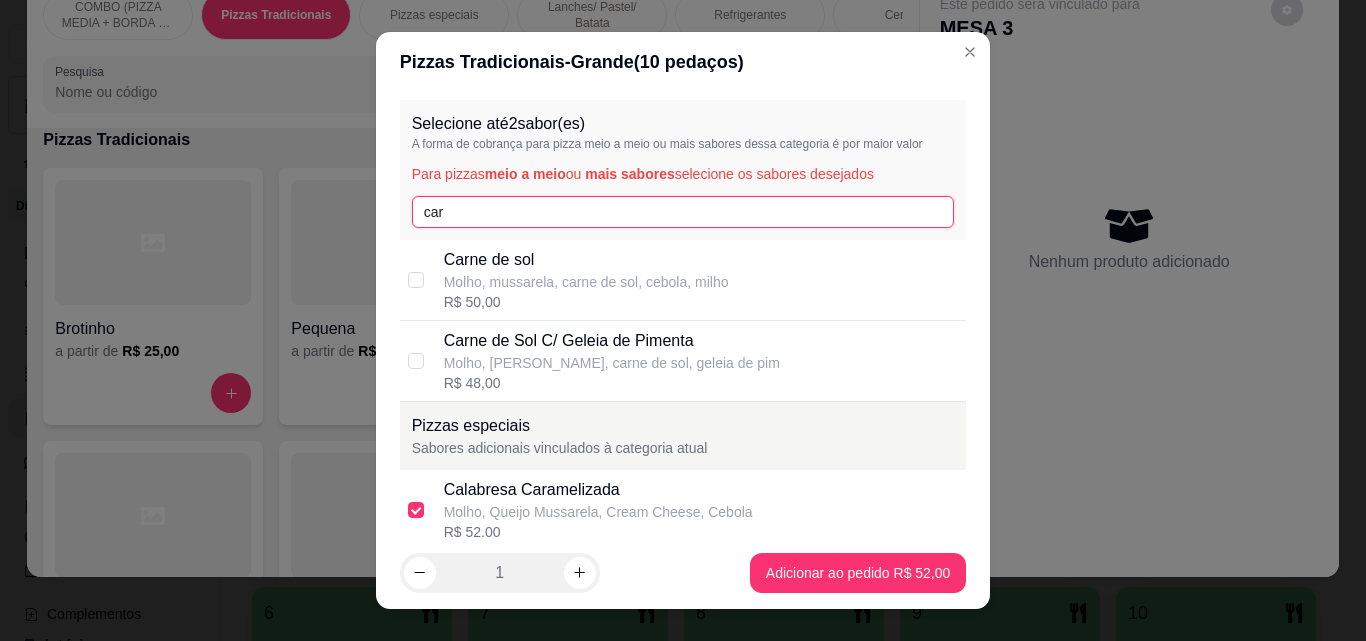 type on "car" 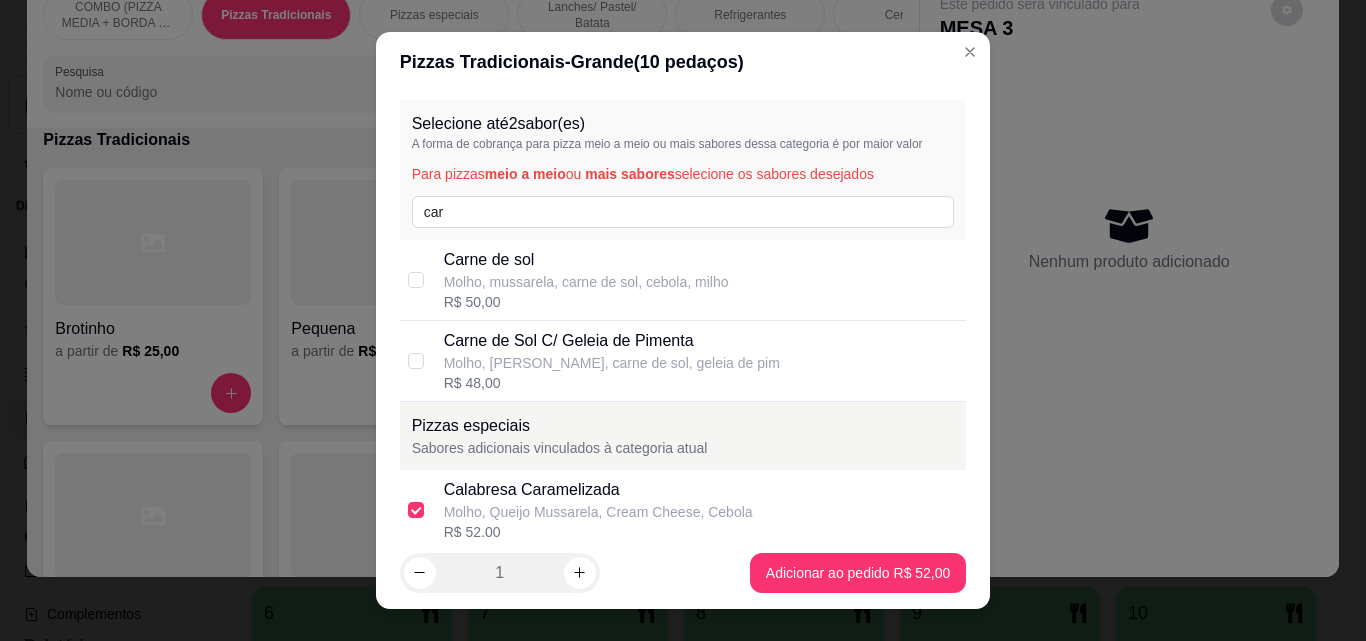 click on "Selecione até  2  sabor(es) A forma de cobrança para pizza meio a meio ou mais sabores dessa categoria é por   maior valor Para pizzas  meio a meio  ou   mais sabores  selecione os sabores desejados car Carne de sol Molho, mussarela, carne de sol, cebola, milho R$ 50,00 Carne de Sol C/ Geleia de Pimenta  Molho, mussarela, carne de sol, geleia de pim R$ 48,00 Pizzas especiais  Sabores adicionais vinculados à categoria atual Calabresa Caramelizada Molho, Queijo Mussarela, Cream Cheese, Cebola R$ 52,00 Carne de sol Molho, mussarela, carne de sol, cebola, milho R$ 0,00 Carne de sol arretada Molho, mussarela, carne de sol, banana, tomat R$ 52,00 Carne de Sol C/ Bacon Molho, queijo, carne de sol, bacon, cebola, m R$ 52,00 Carne de sol c/ Barbecue Molho, mussarela, carne de sol, barbecue, ceb R$ 52,00 Carne de Sol C/ Geleia de Pimenta  Molho, mussarela, carne de sol, geleia de pim R$ 52,00 Selecione a borda da pizza Escolha 1 opção (opcional) Catupiry  R$ 10,00 Cheddar  R$ 0,00 Cream cheese R$ 10,00" at bounding box center (683, 314) 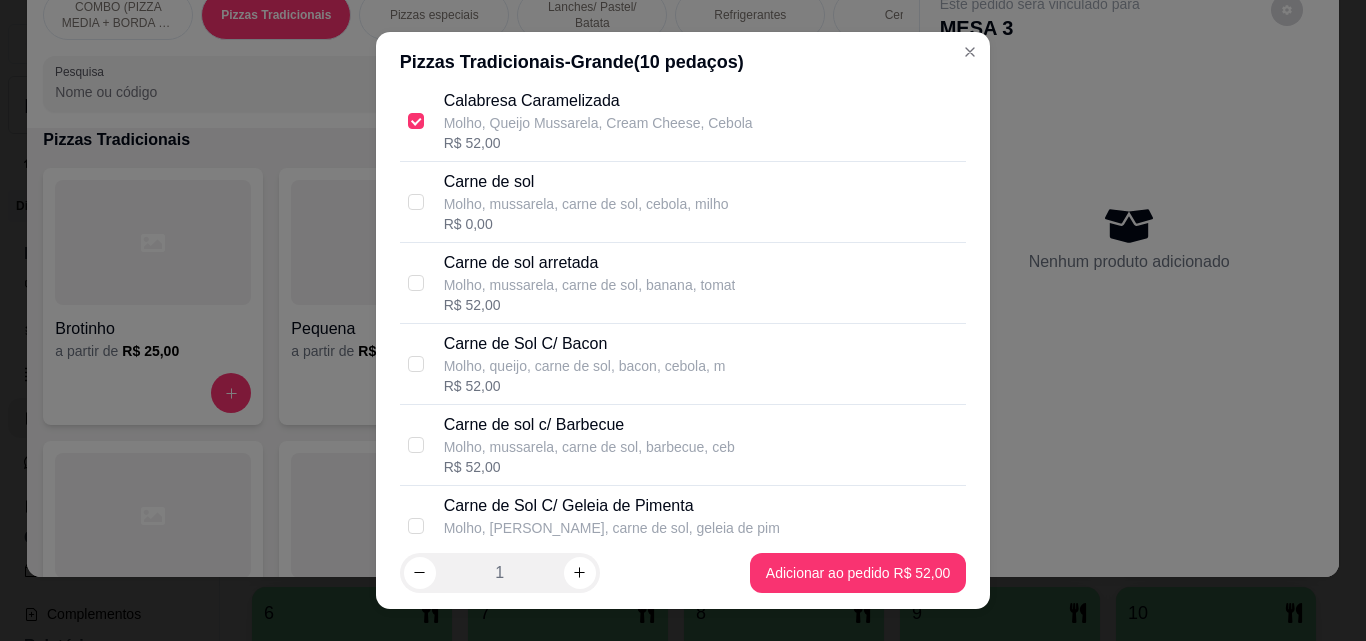 click on "Carne de Sol C/ Bacon Molho, queijo, carne de sol, bacon, cebola, m R$ 52,00" at bounding box center [701, 364] 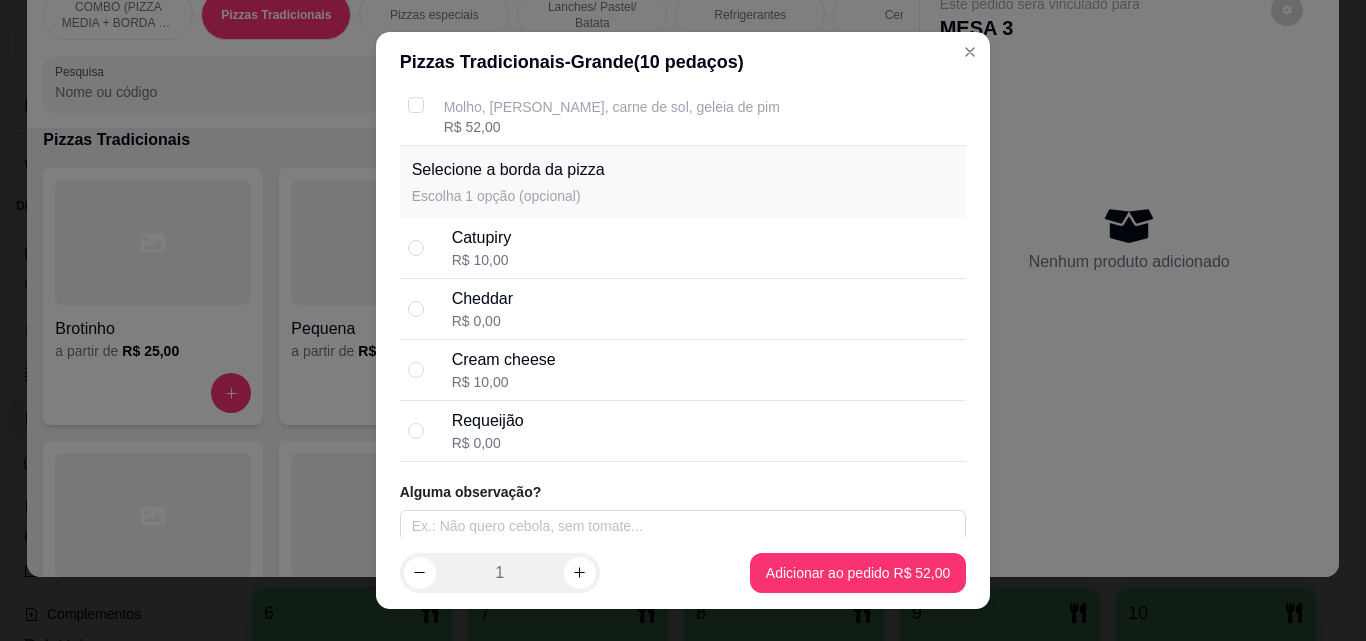 scroll, scrollTop: 823, scrollLeft: 0, axis: vertical 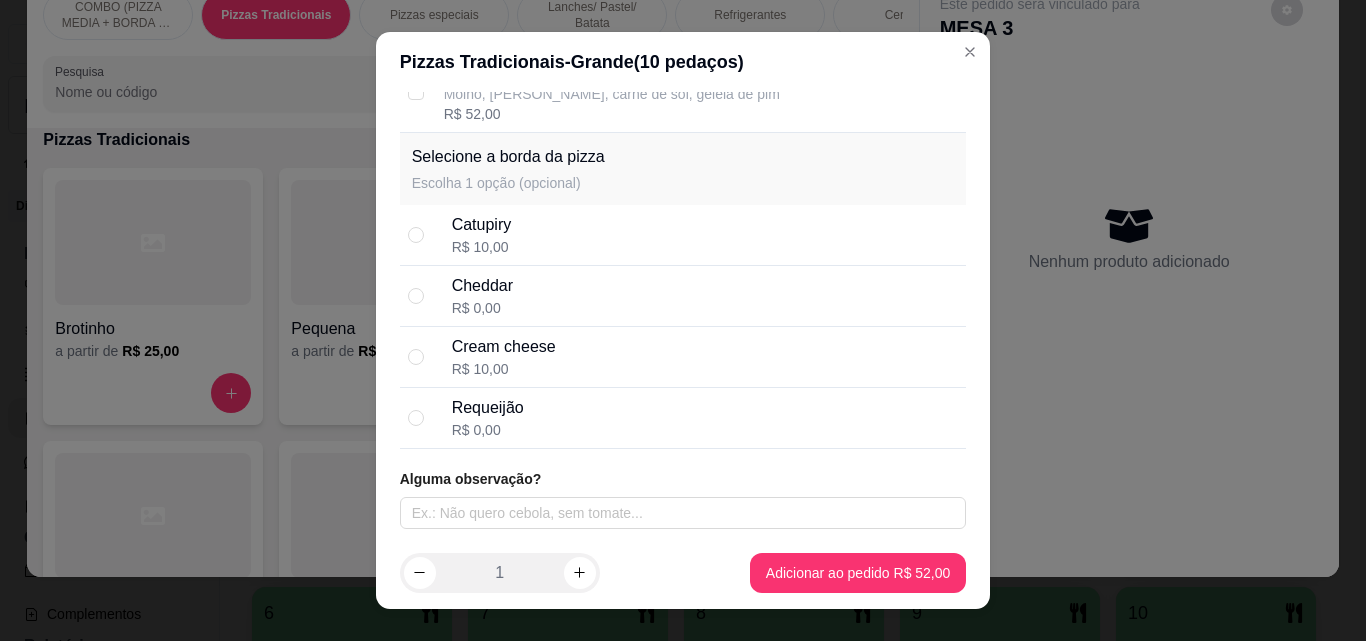 click on "Cheddar  R$ 0,00" at bounding box center (683, 296) 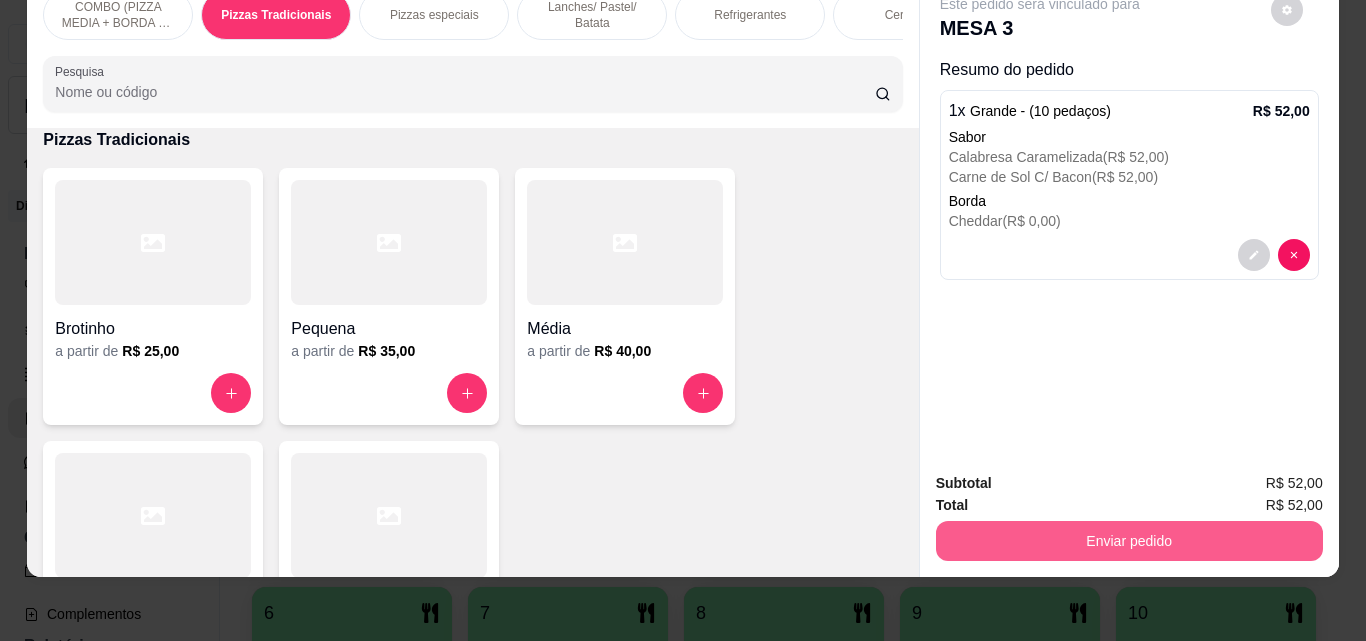 click on "Enviar pedido" at bounding box center [1129, 541] 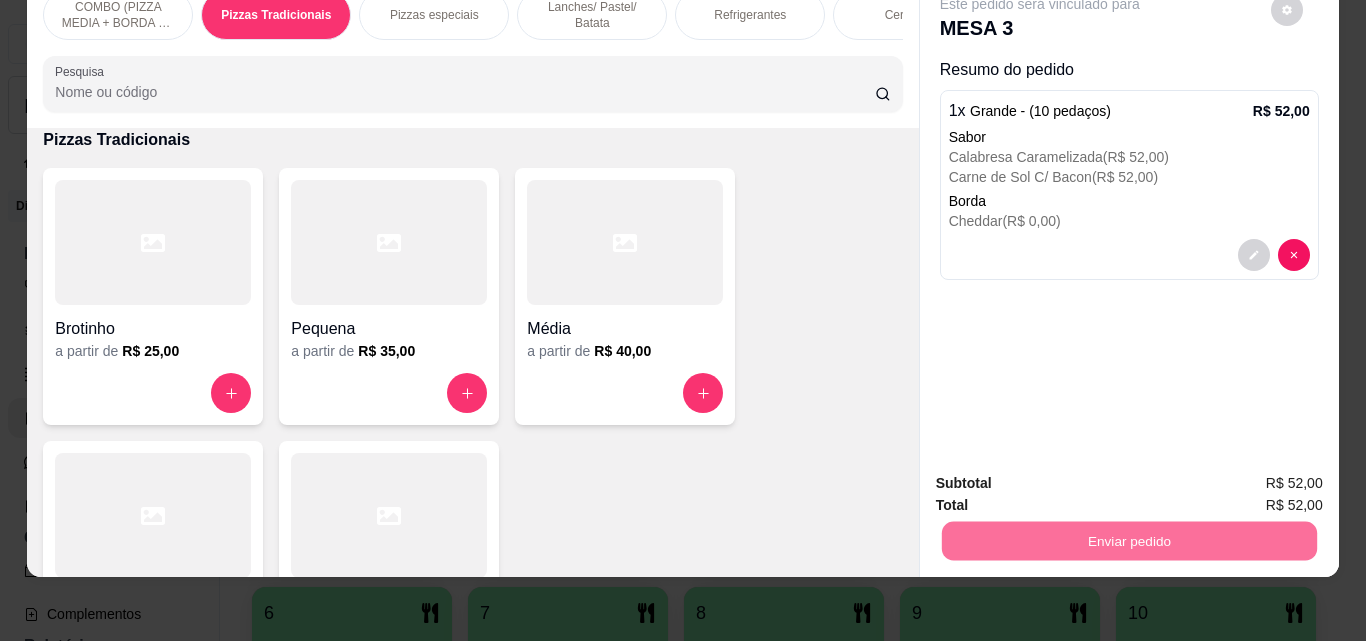 click on "Não registrar e enviar pedido" at bounding box center [1063, 477] 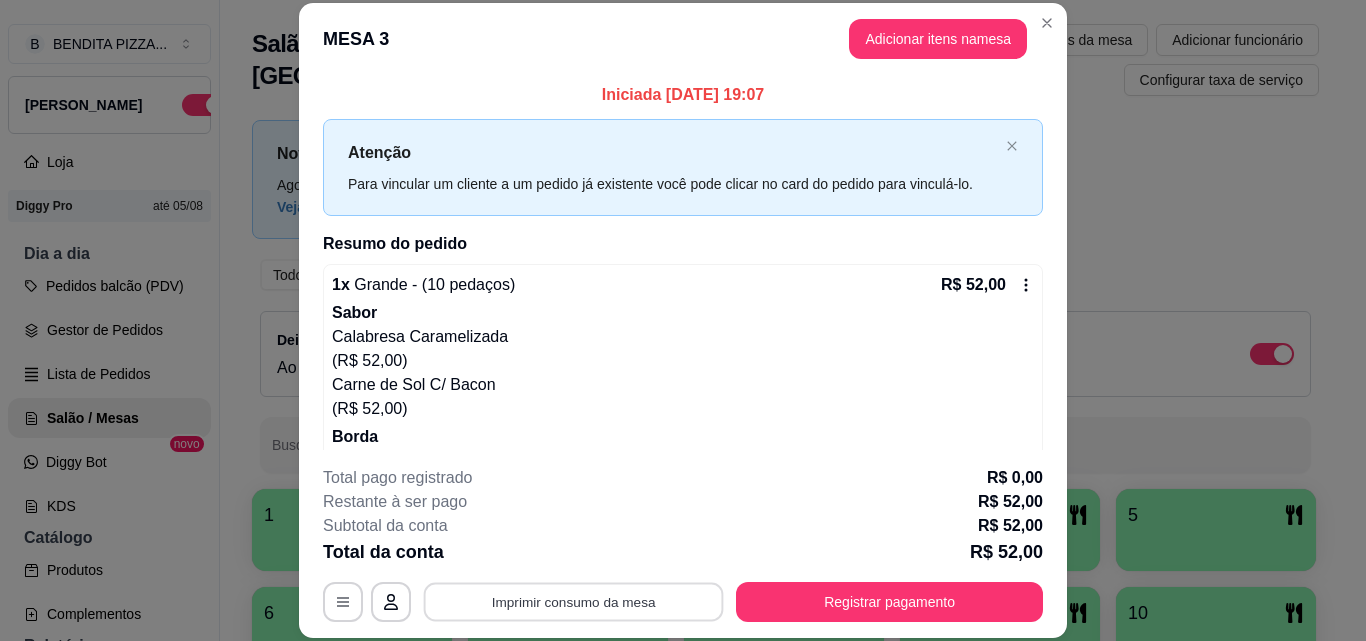 click on "Imprimir consumo da mesa" at bounding box center (574, 601) 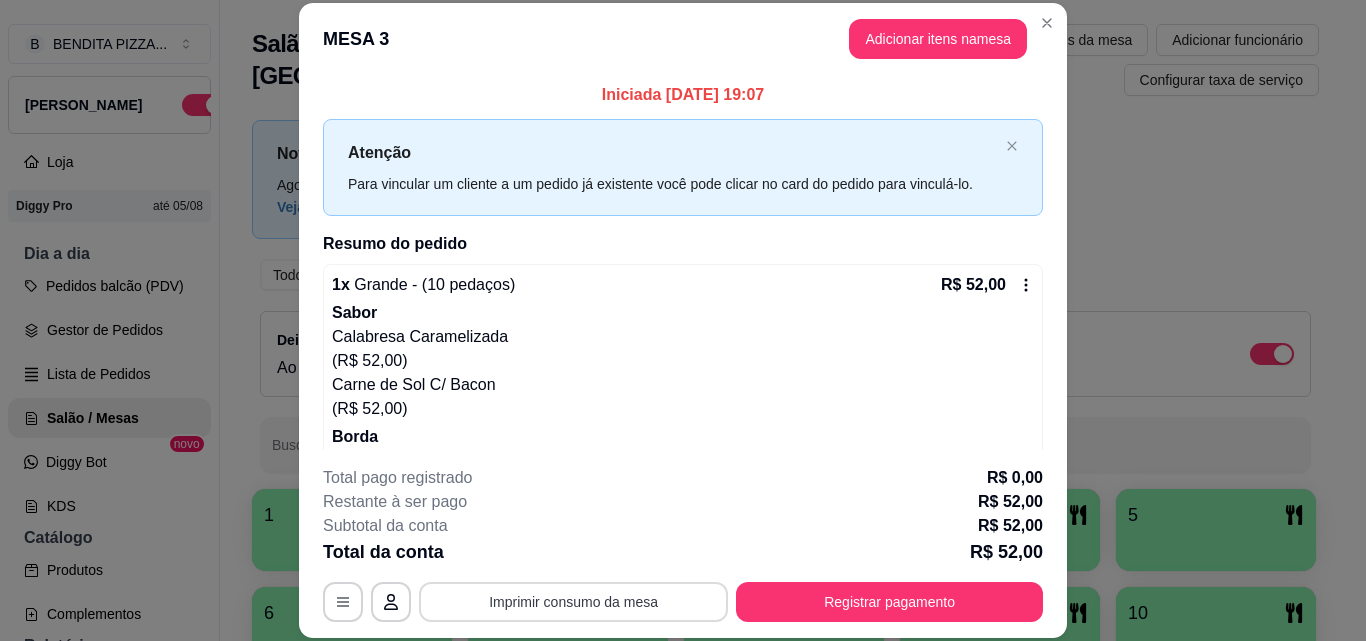 scroll, scrollTop: 0, scrollLeft: 0, axis: both 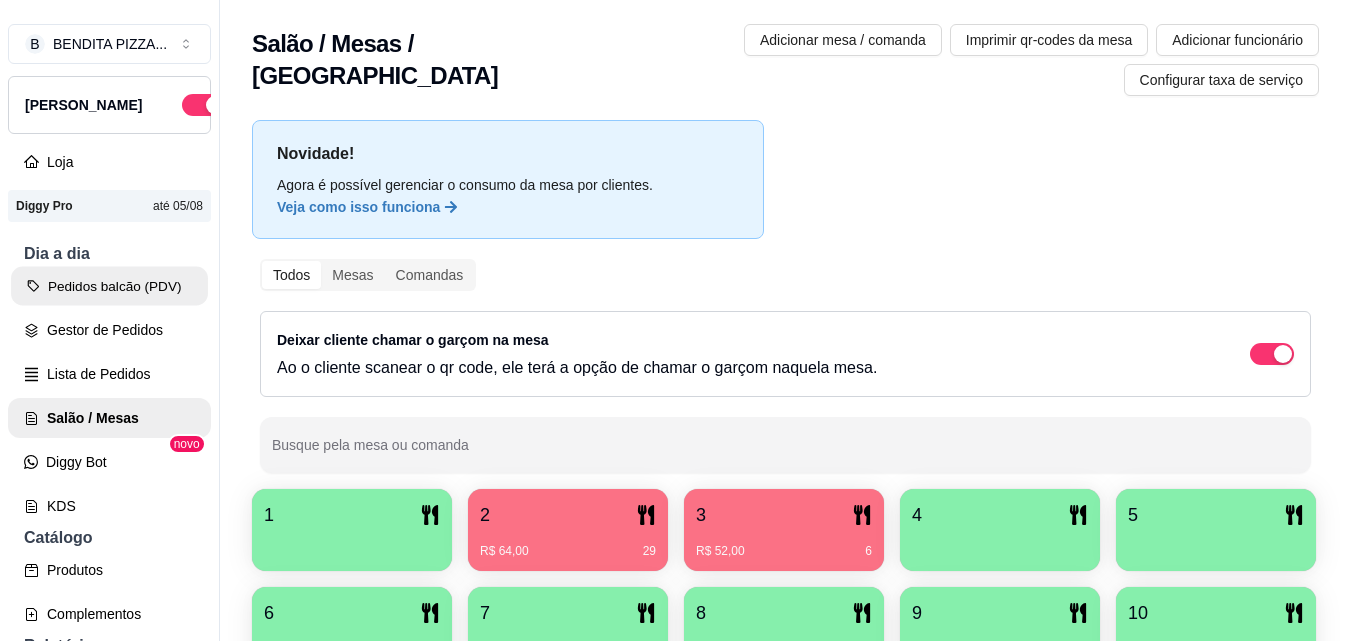 click on "Pedidos balcão (PDV)" at bounding box center (109, 286) 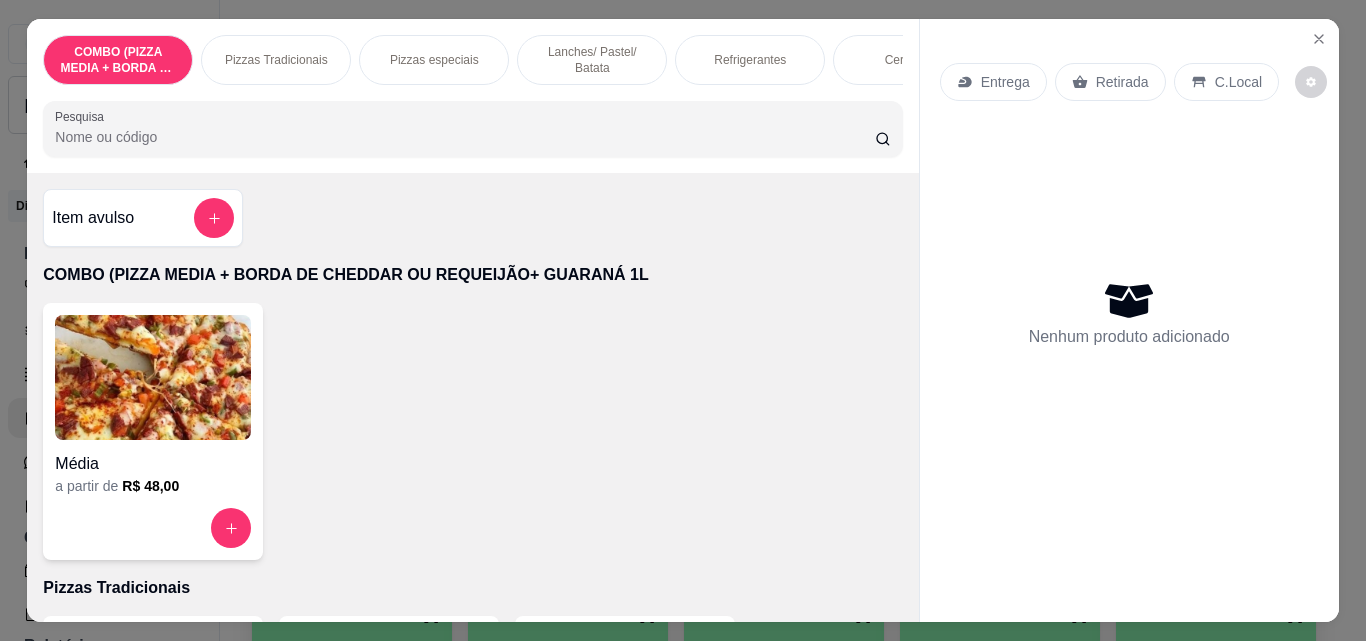 drag, startPoint x: 275, startPoint y: 55, endPoint x: 310, endPoint y: 143, distance: 94.7048 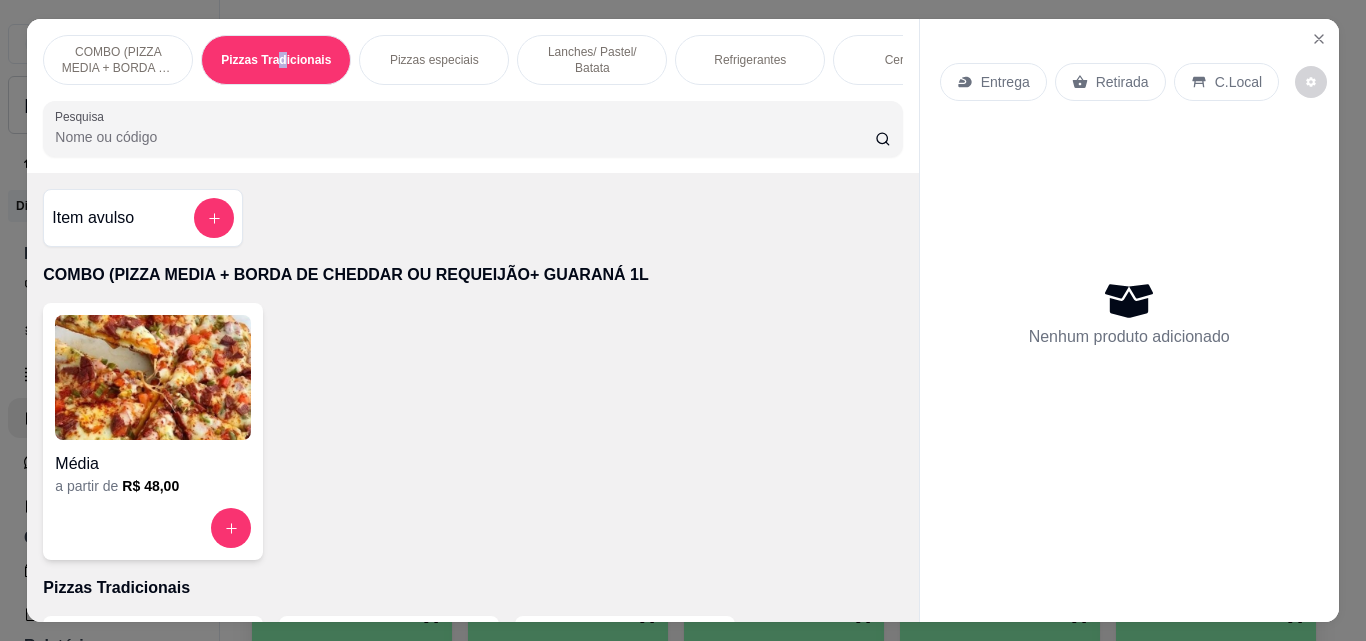 scroll, scrollTop: 403, scrollLeft: 0, axis: vertical 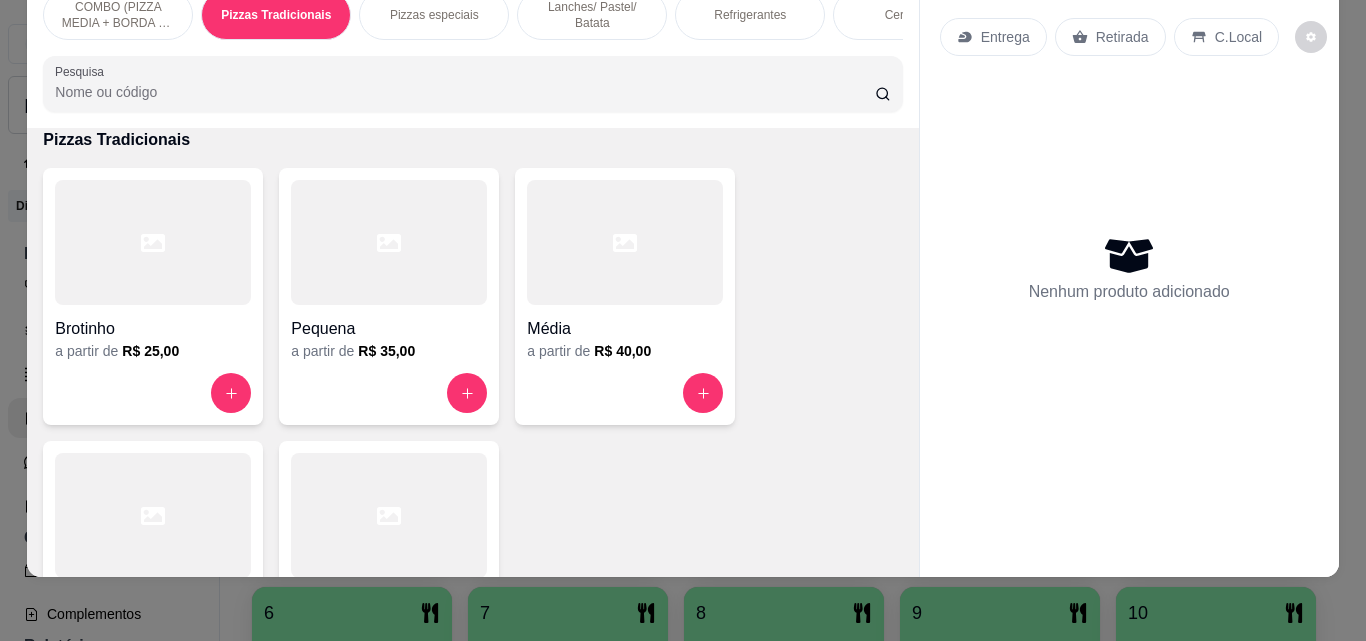 click at bounding box center (153, 515) 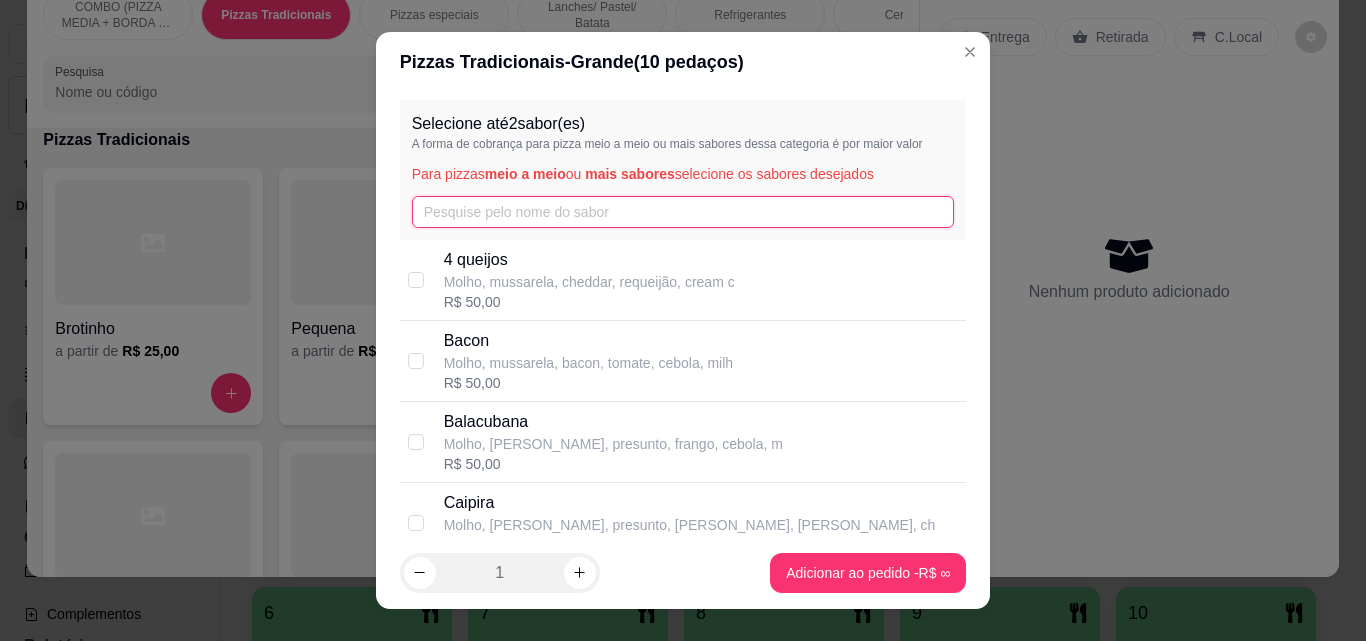 click at bounding box center [683, 212] 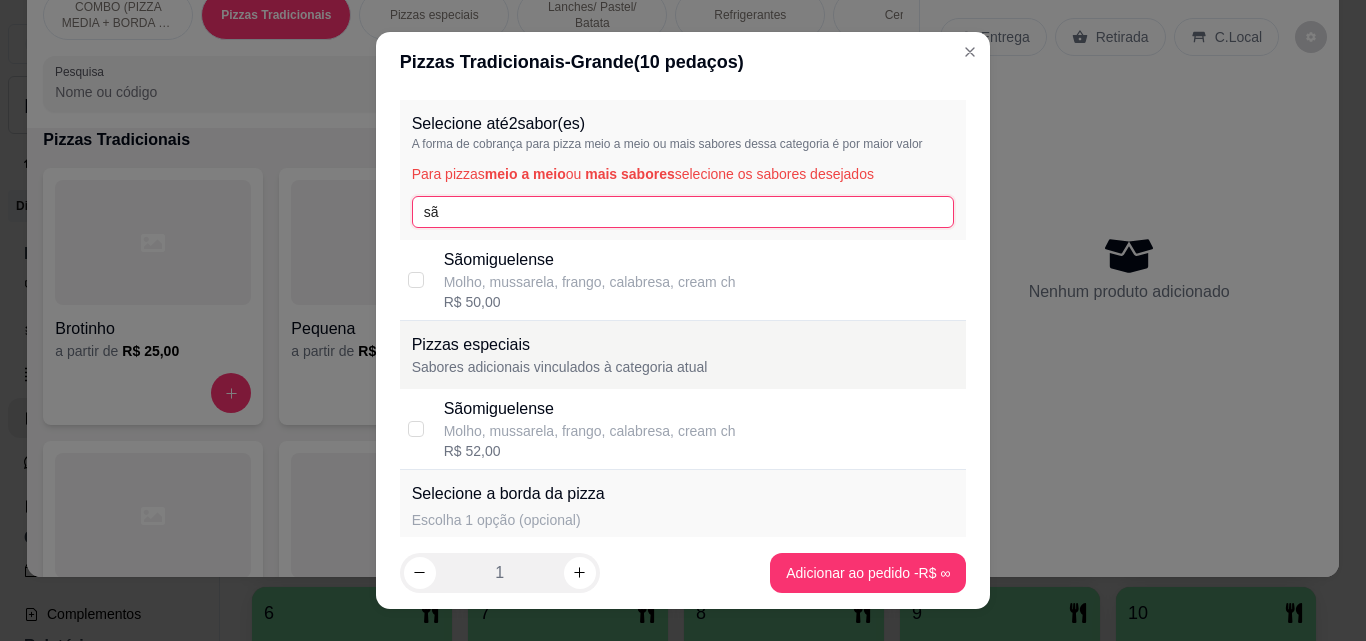 type on "sã" 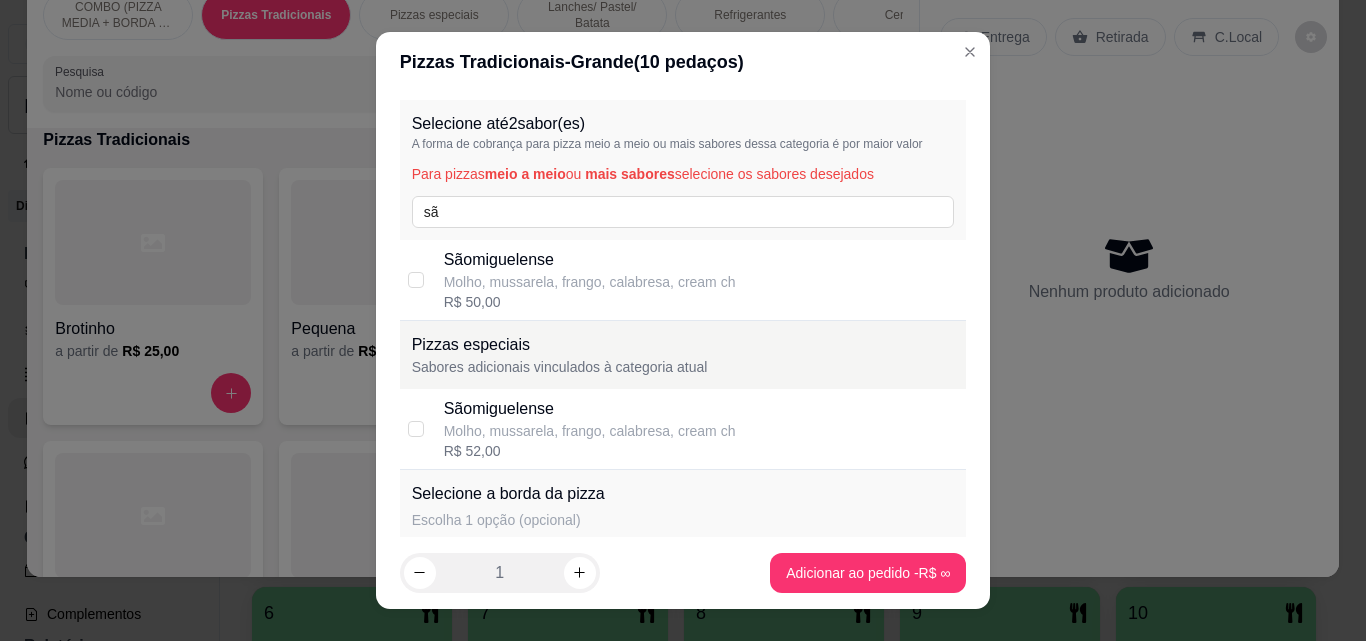 click on "Molho, mussarela, frango, calabresa, cream ch" at bounding box center (590, 282) 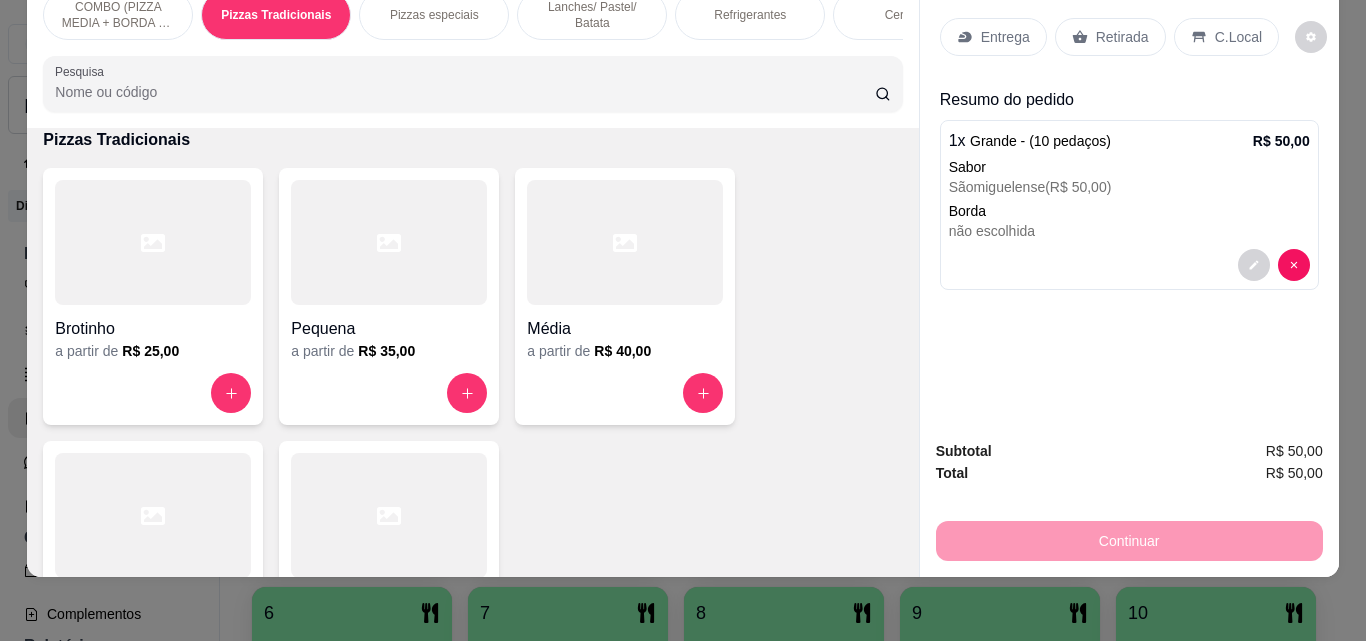click 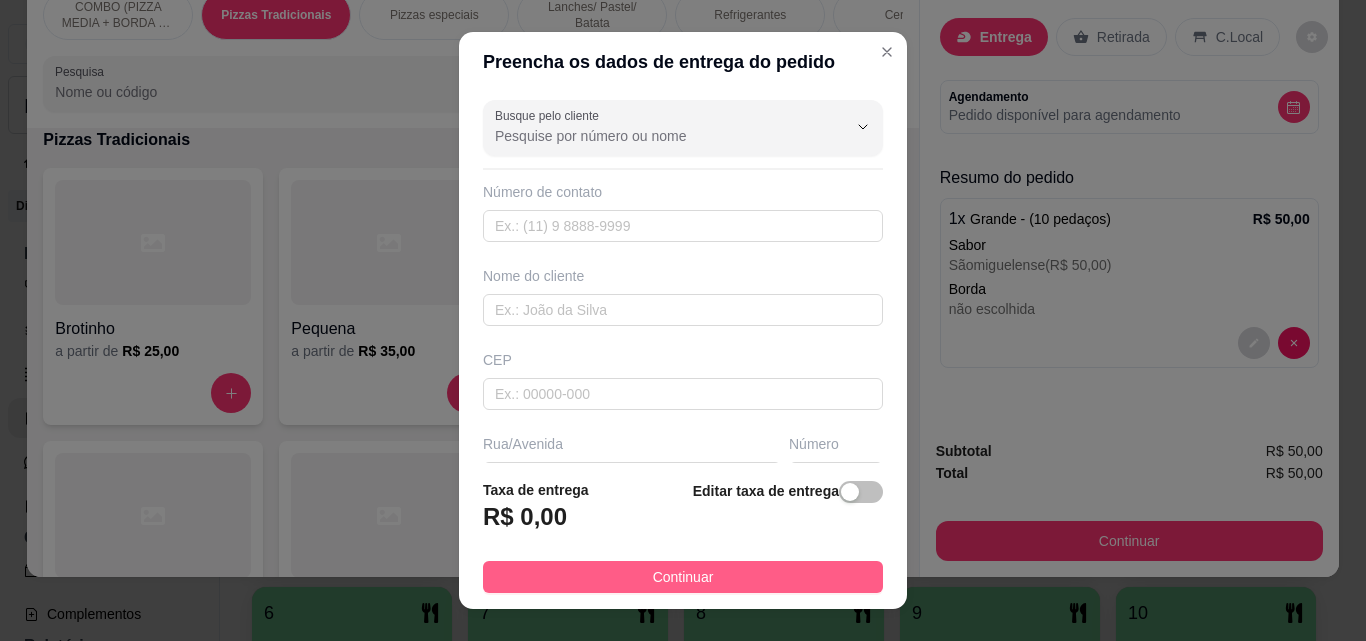 click on "Continuar" at bounding box center [683, 577] 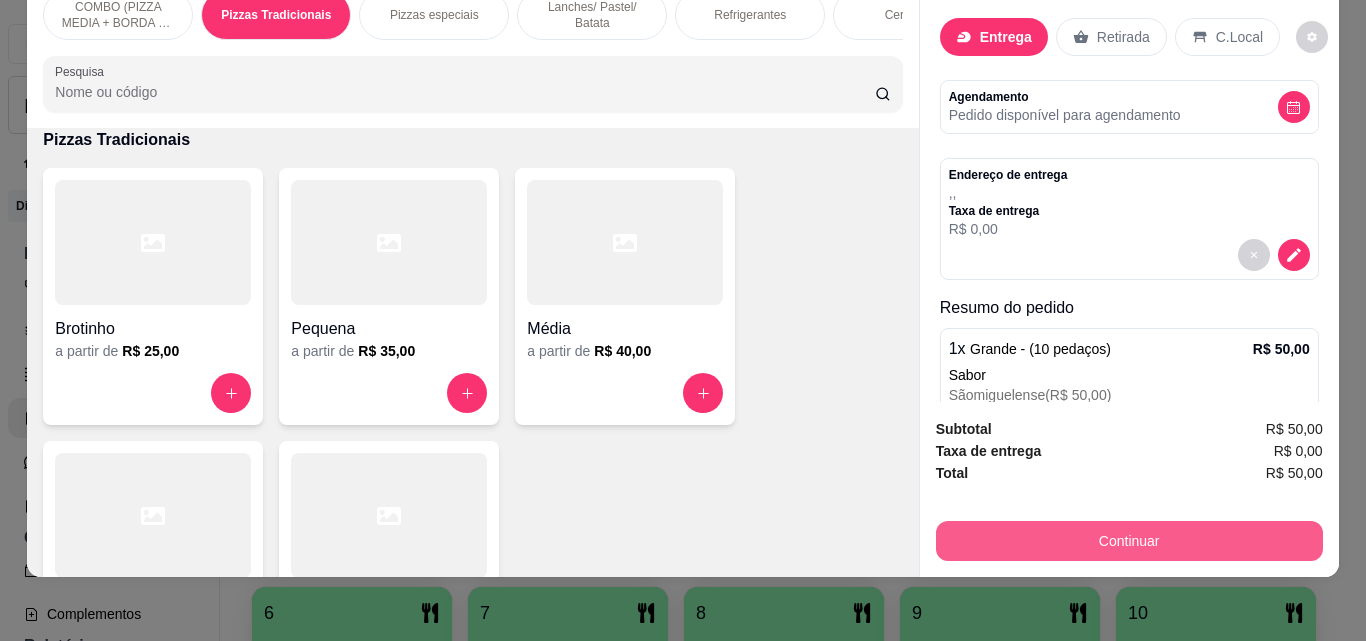 click on "Continuar" at bounding box center (1129, 541) 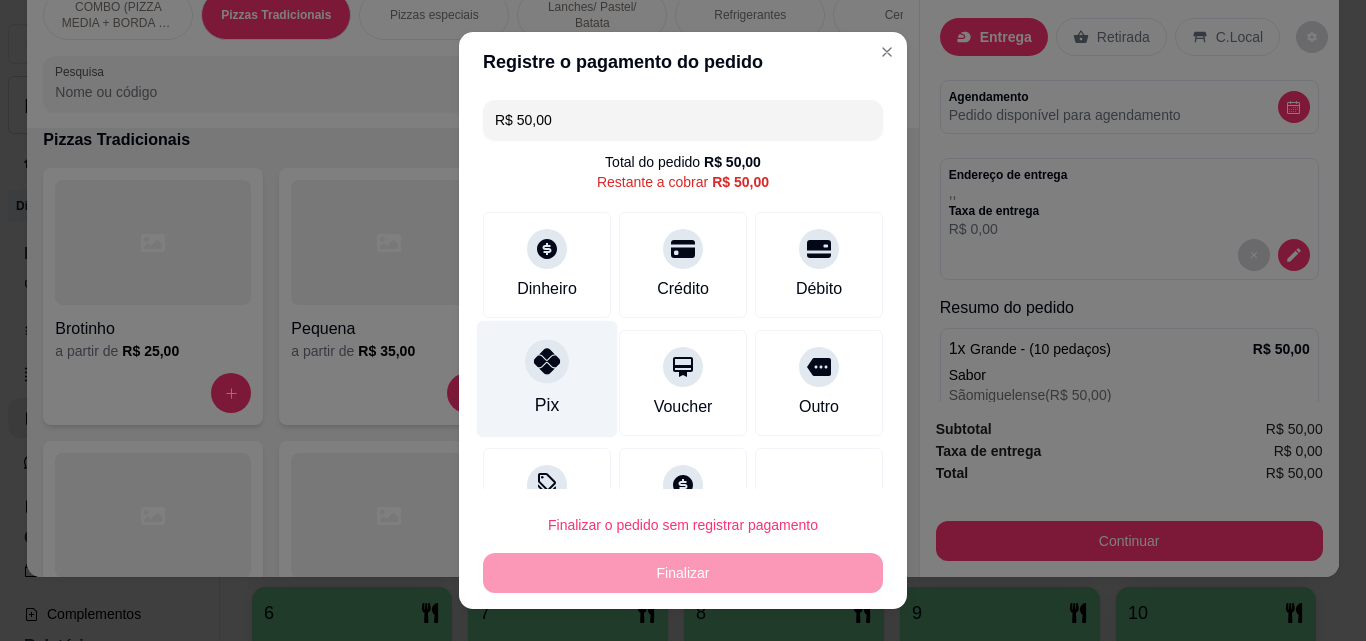 click on "Pix" at bounding box center [547, 379] 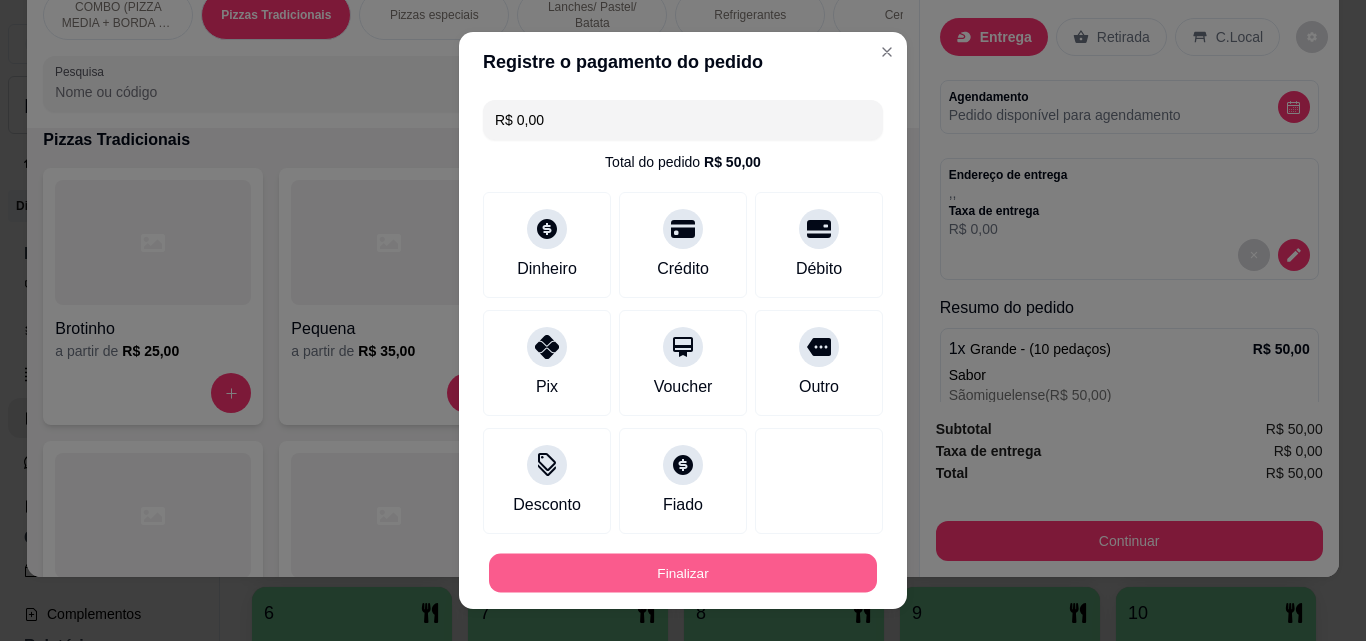 click on "Finalizar" at bounding box center [683, 573] 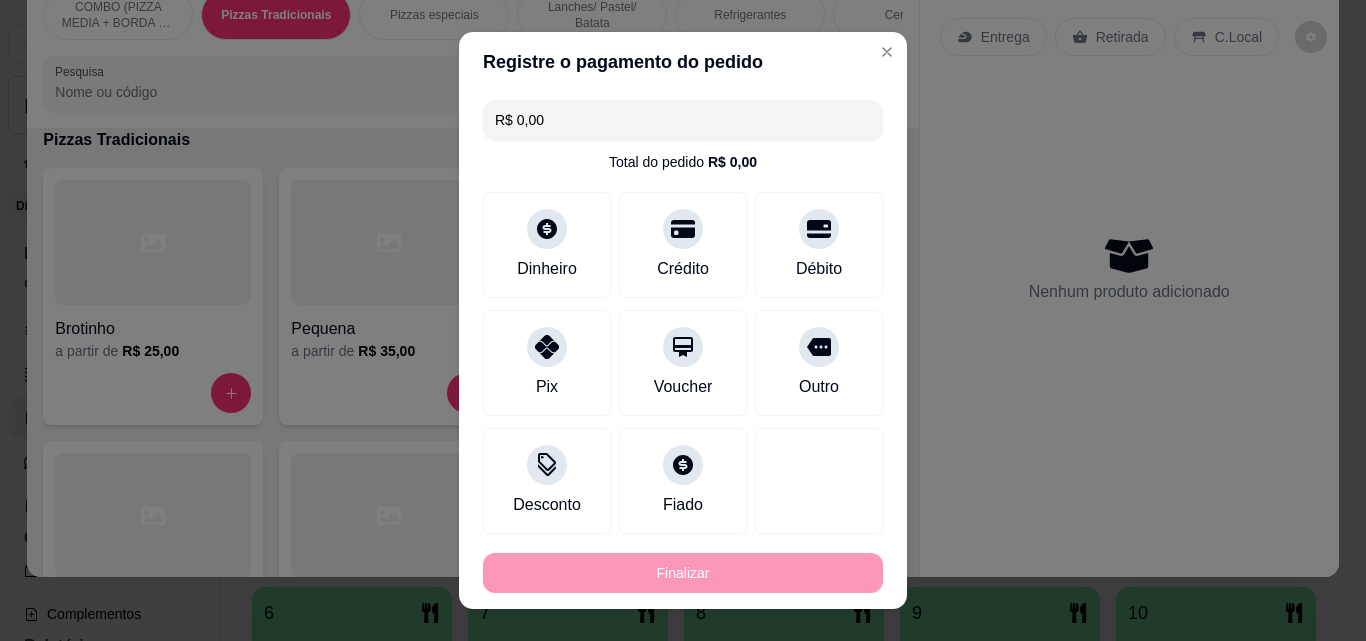 type on "-R$ 50,00" 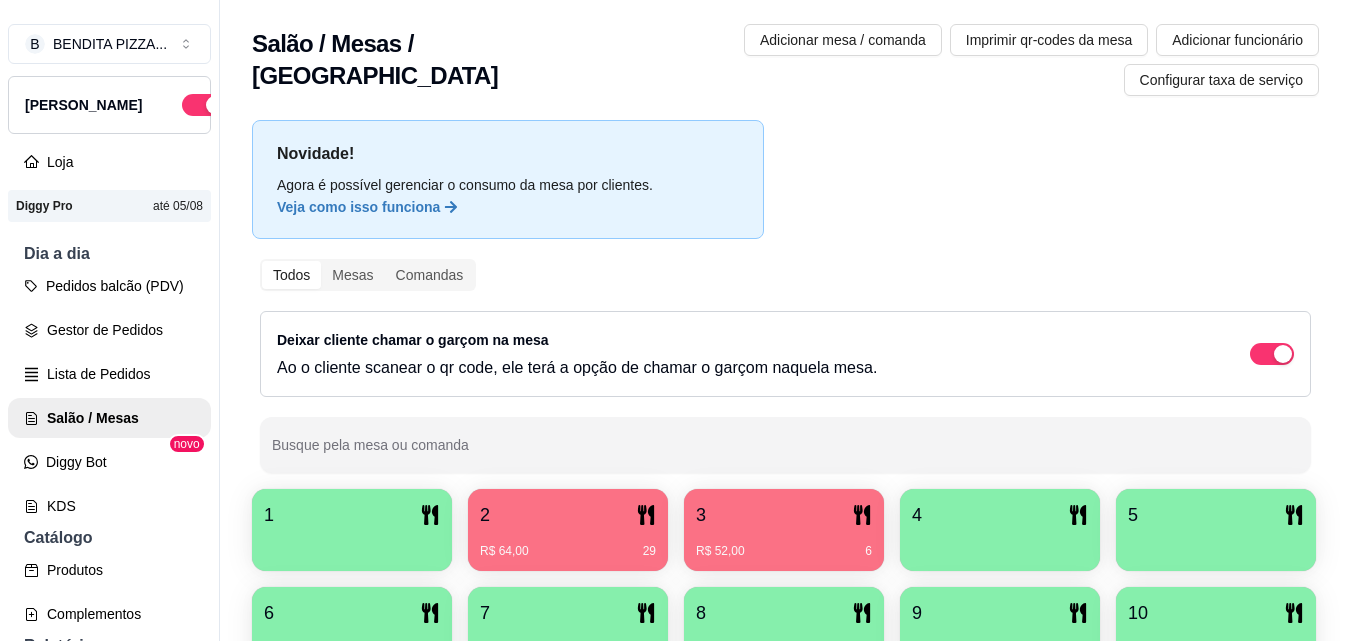 click on "Pedidos balcão (PDV) Gestor de Pedidos Lista de Pedidos Salão / Mesas Diggy Bot novo KDS" at bounding box center [109, 396] 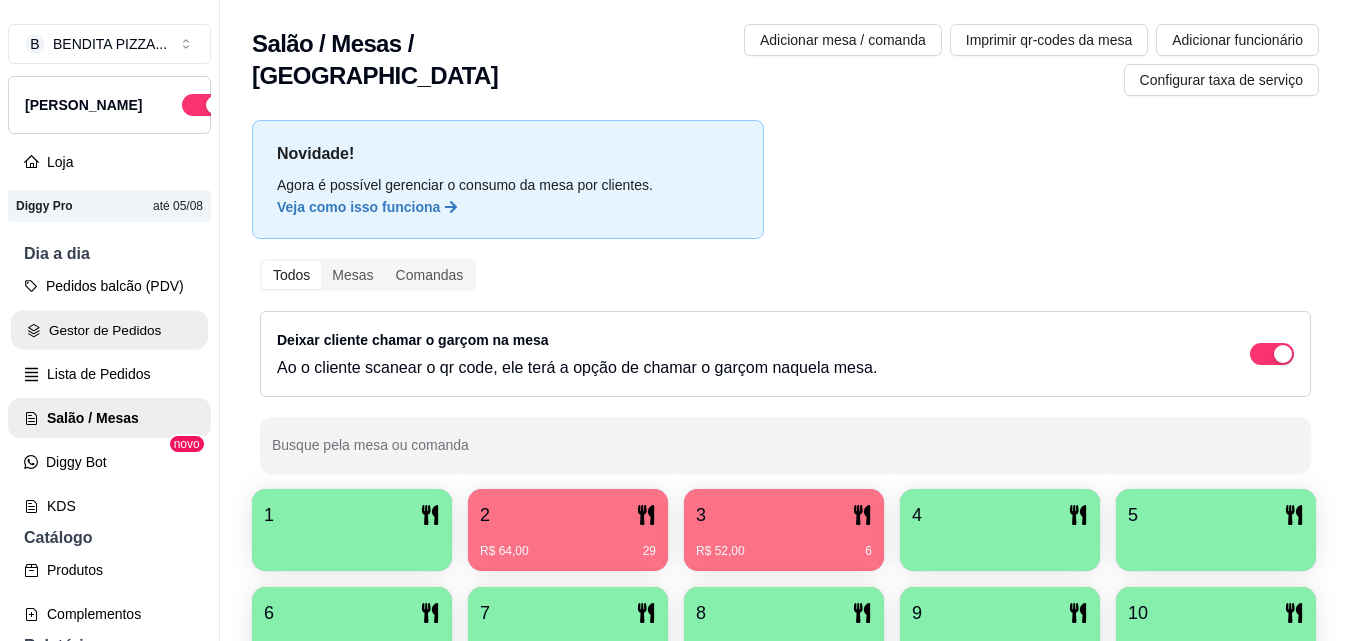 click on "Gestor de Pedidos" at bounding box center (109, 330) 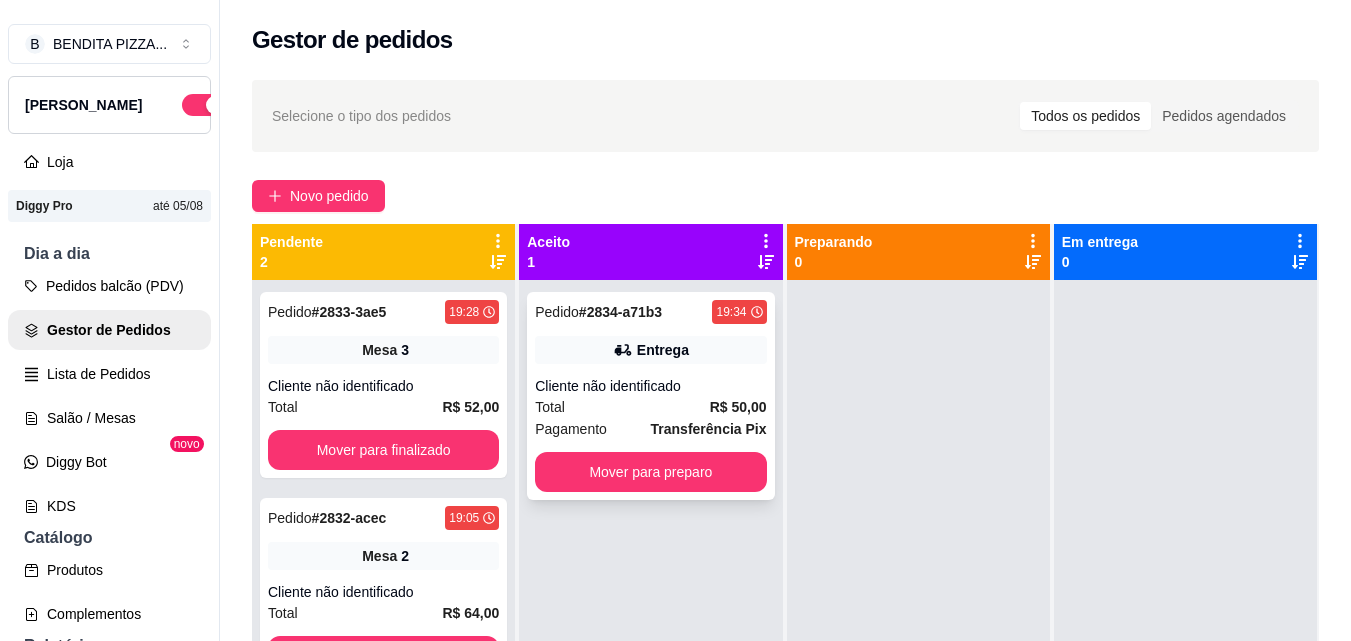 click on "Cliente não identificado" at bounding box center [650, 386] 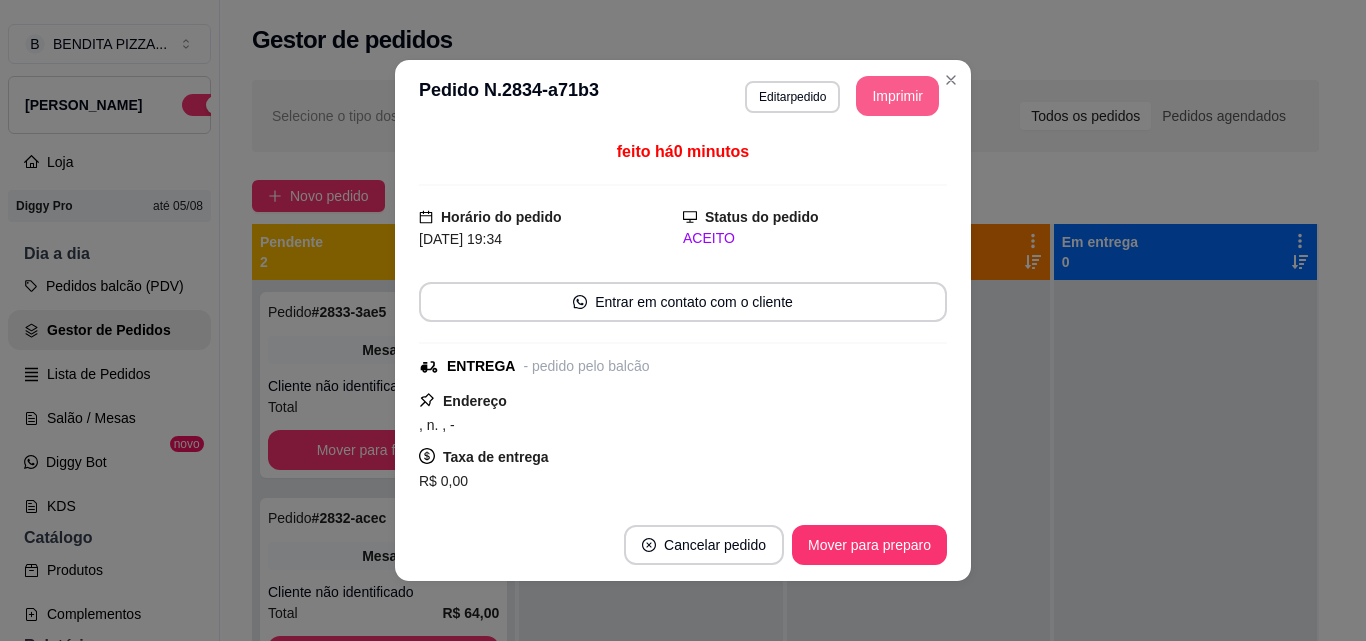 click on "Imprimir" at bounding box center (897, 96) 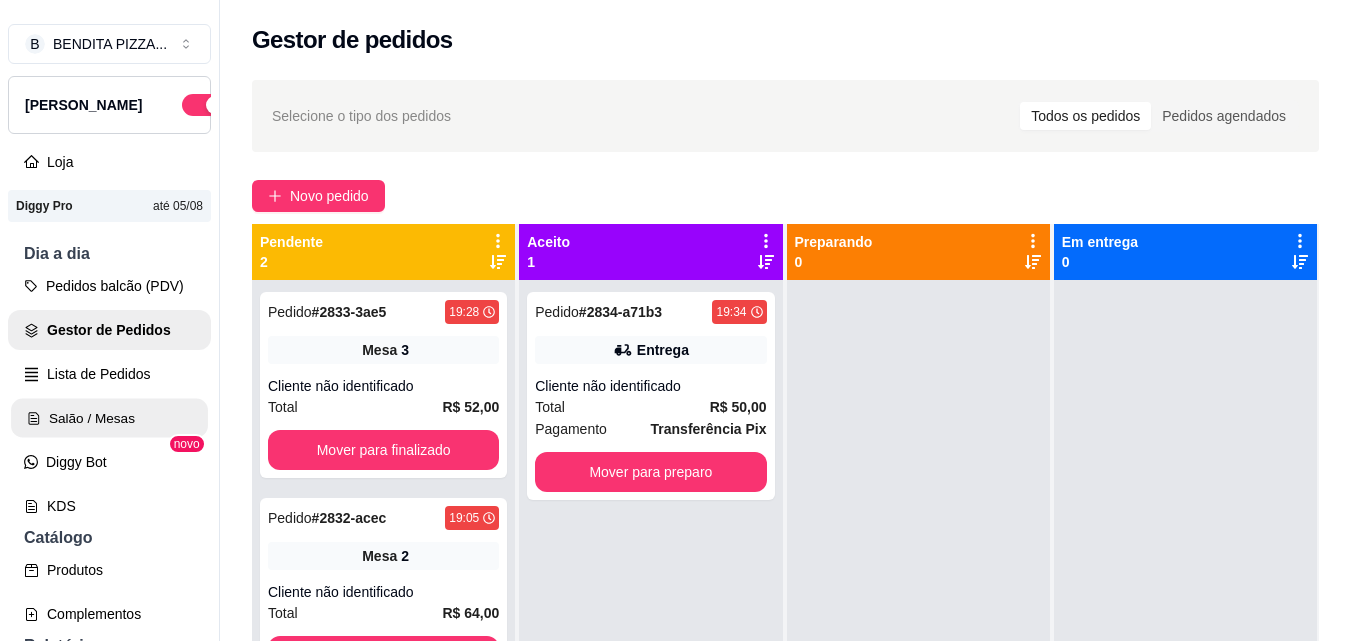 click on "Salão / Mesas" at bounding box center [109, 418] 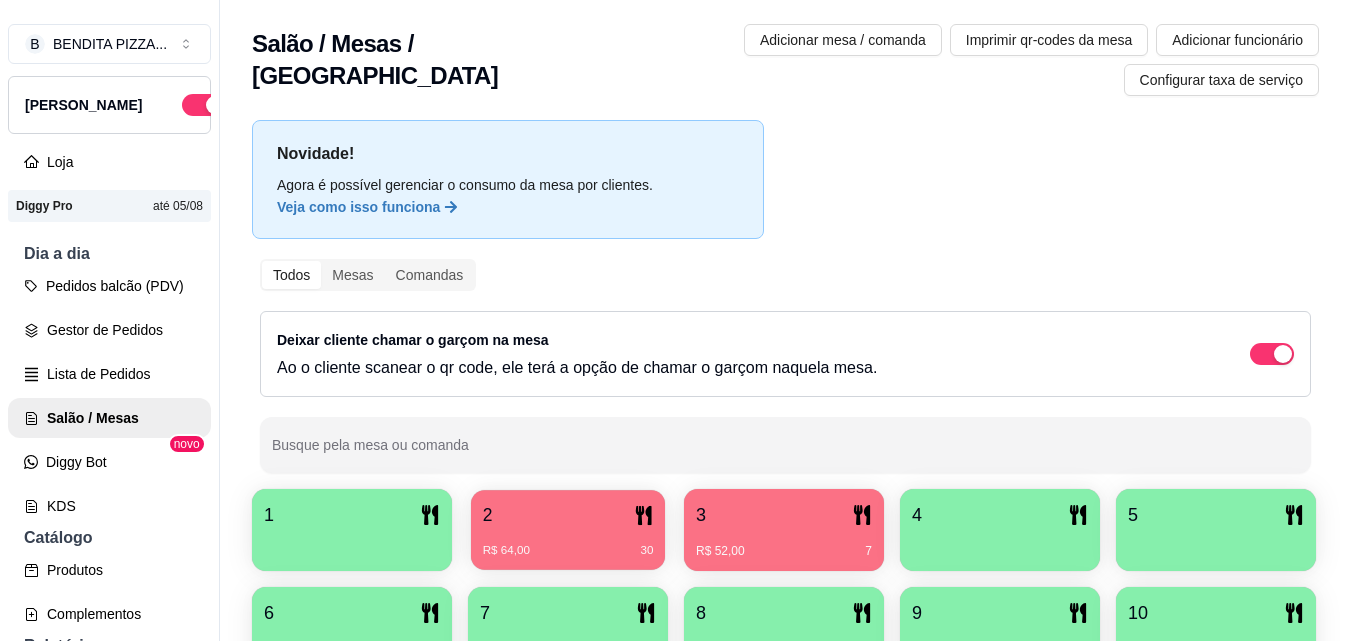 click on "2" at bounding box center (568, 515) 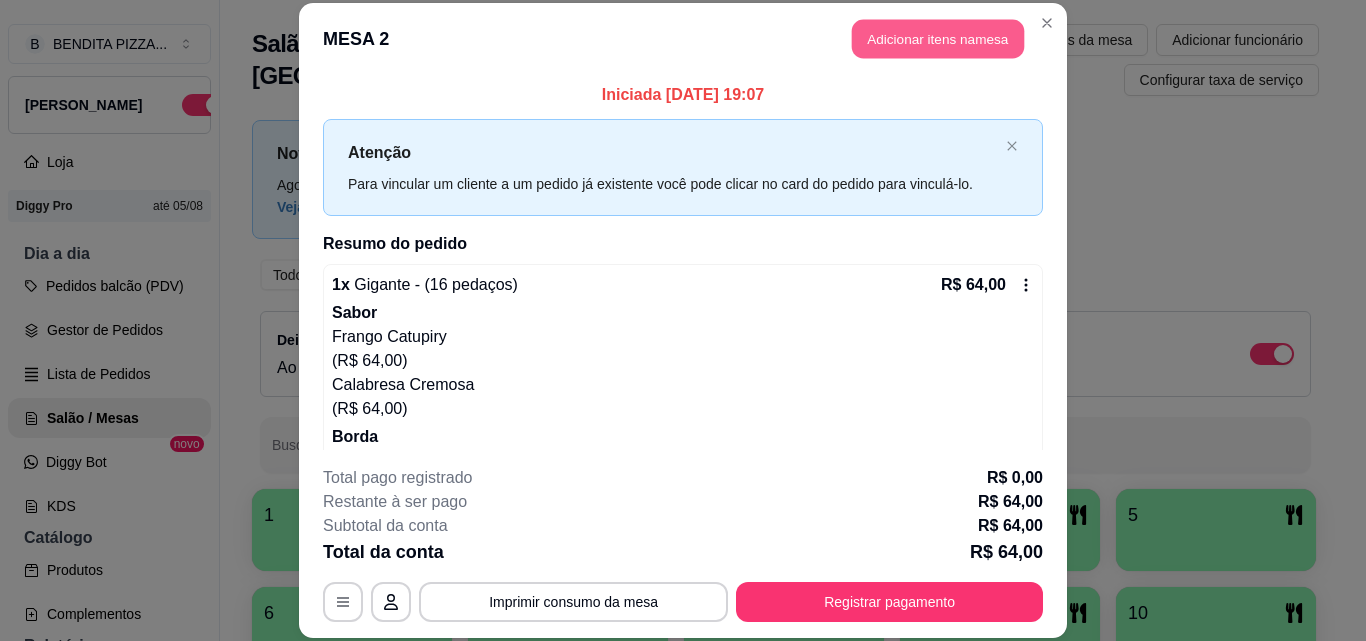click on "Adicionar itens na  mesa" at bounding box center [938, 39] 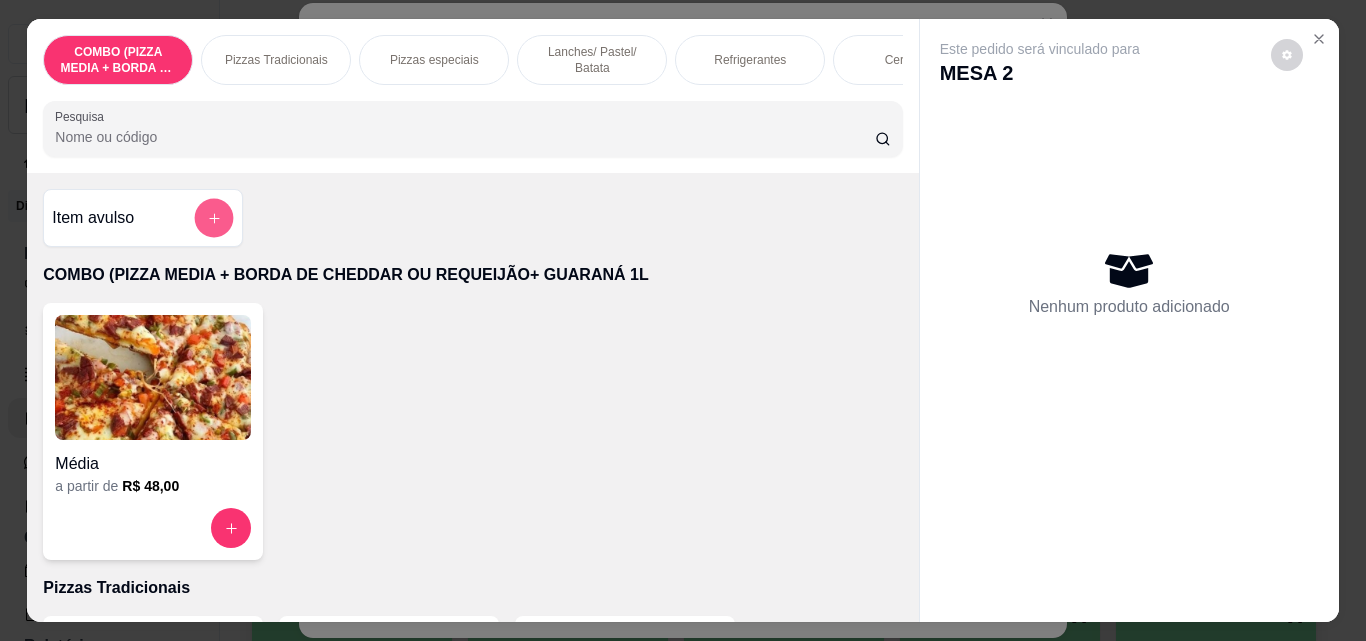 click at bounding box center [214, 218] 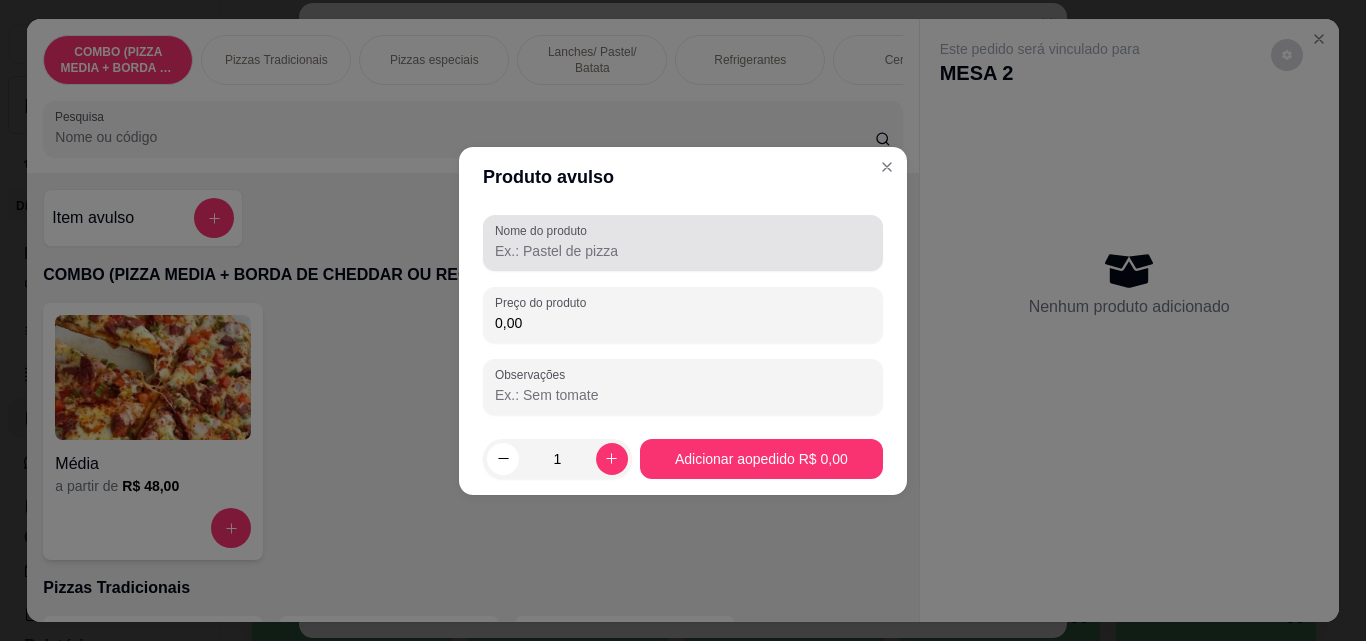 click on "Nome do produto" at bounding box center (683, 243) 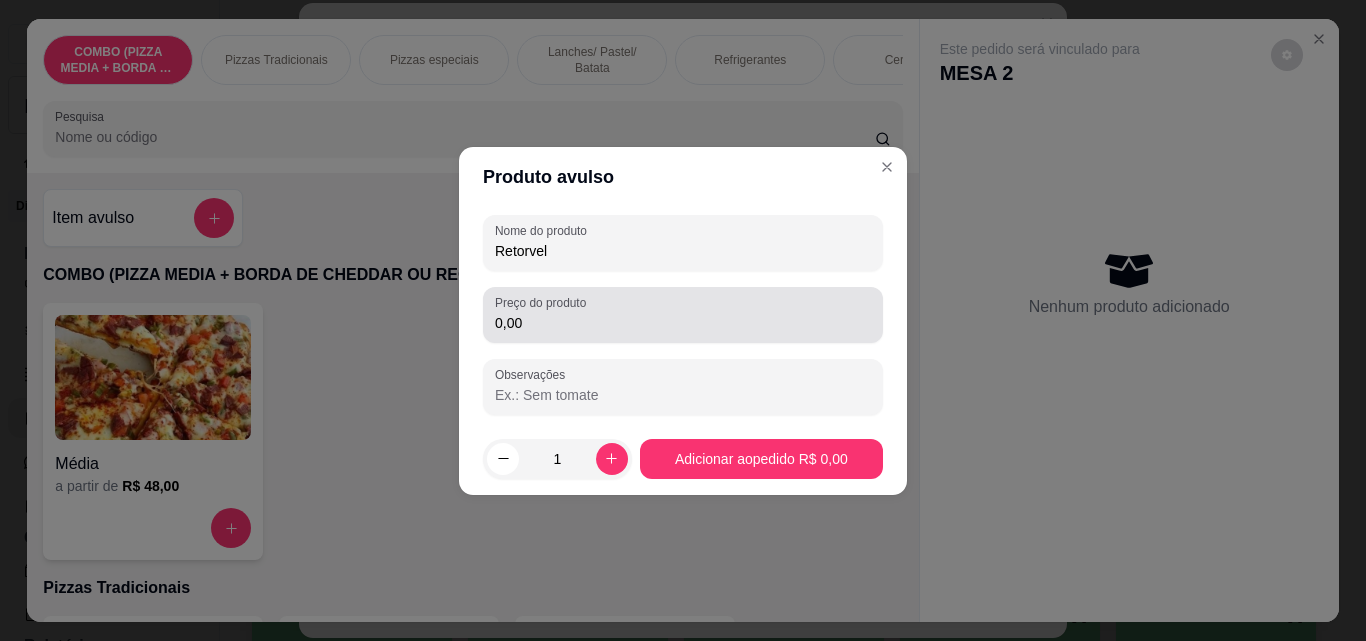 type on "Retorvel" 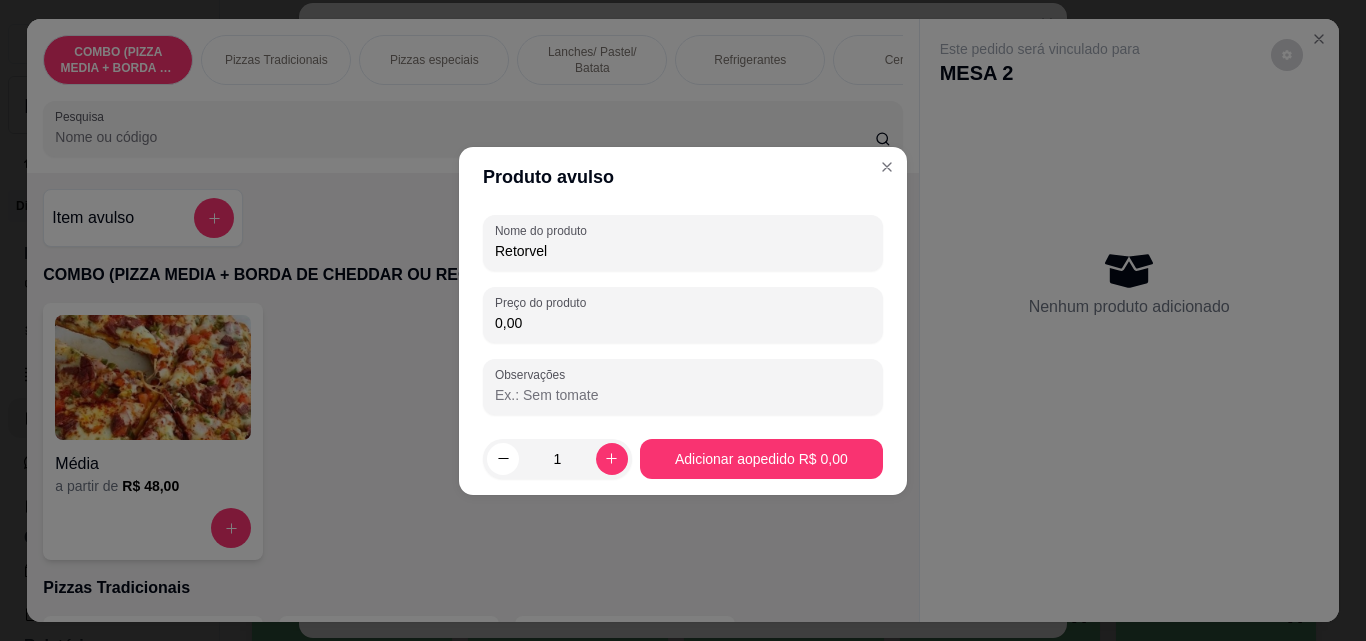 click on "0,00" at bounding box center (683, 323) 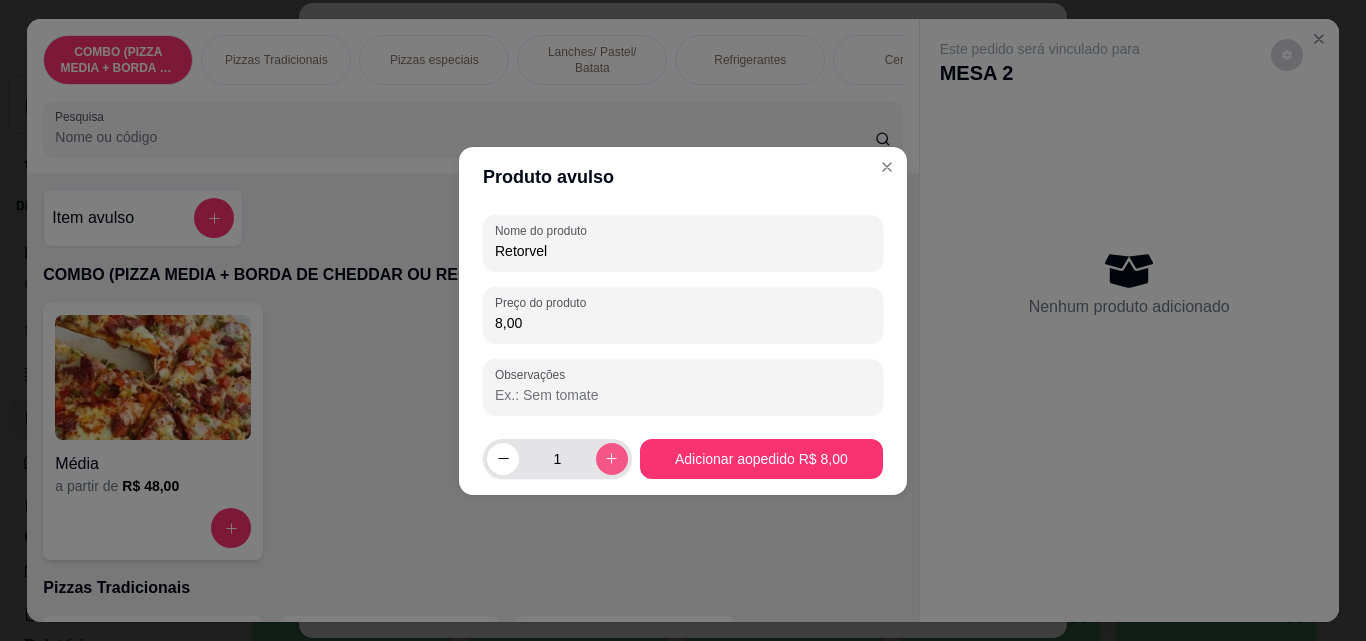 type on "8,00" 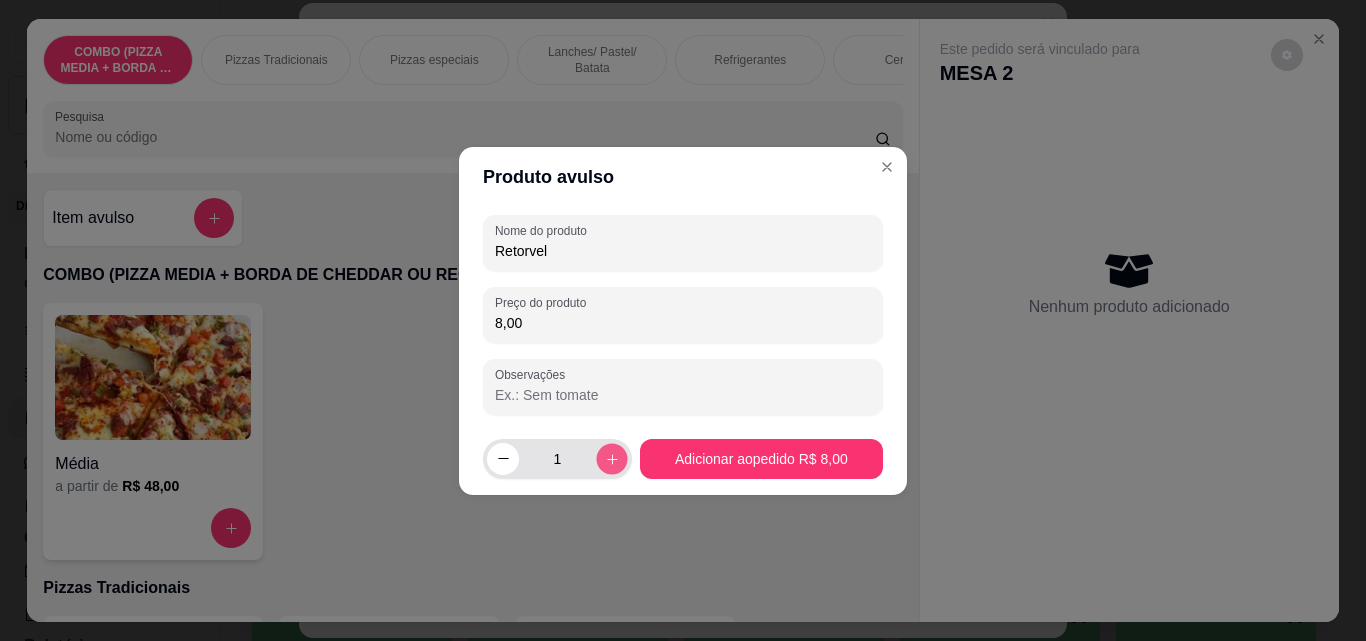 click 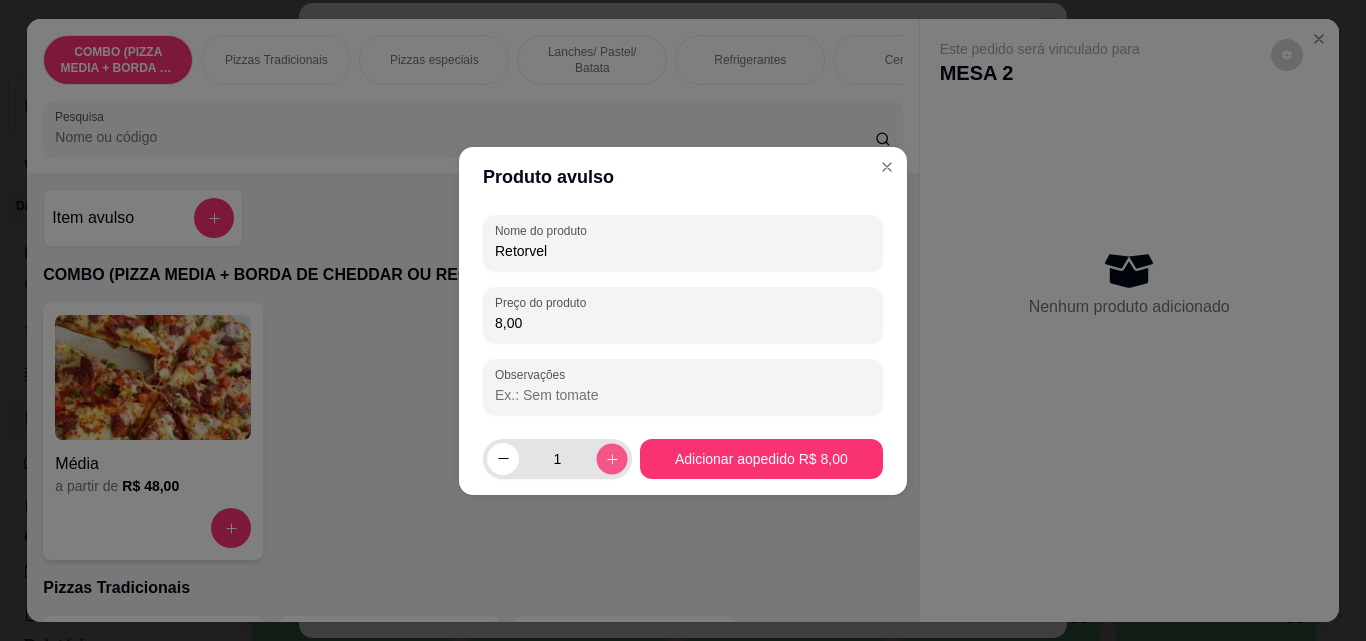 type on "2" 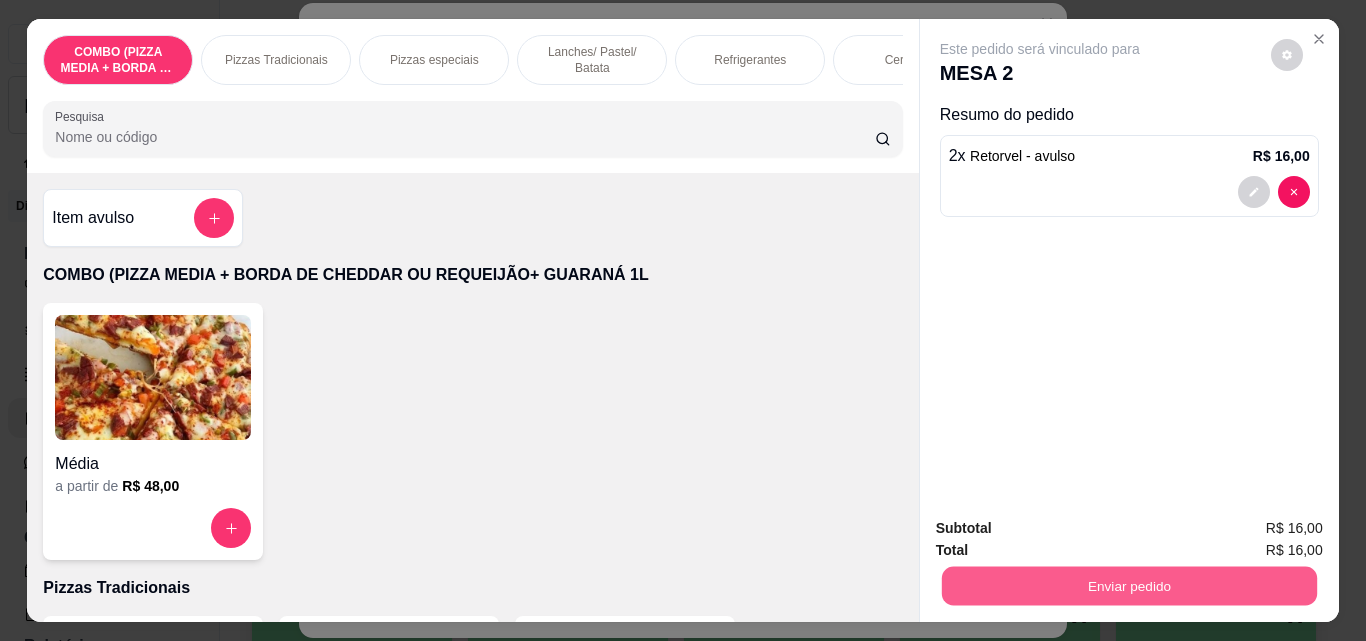 click on "Enviar pedido" at bounding box center (1128, 585) 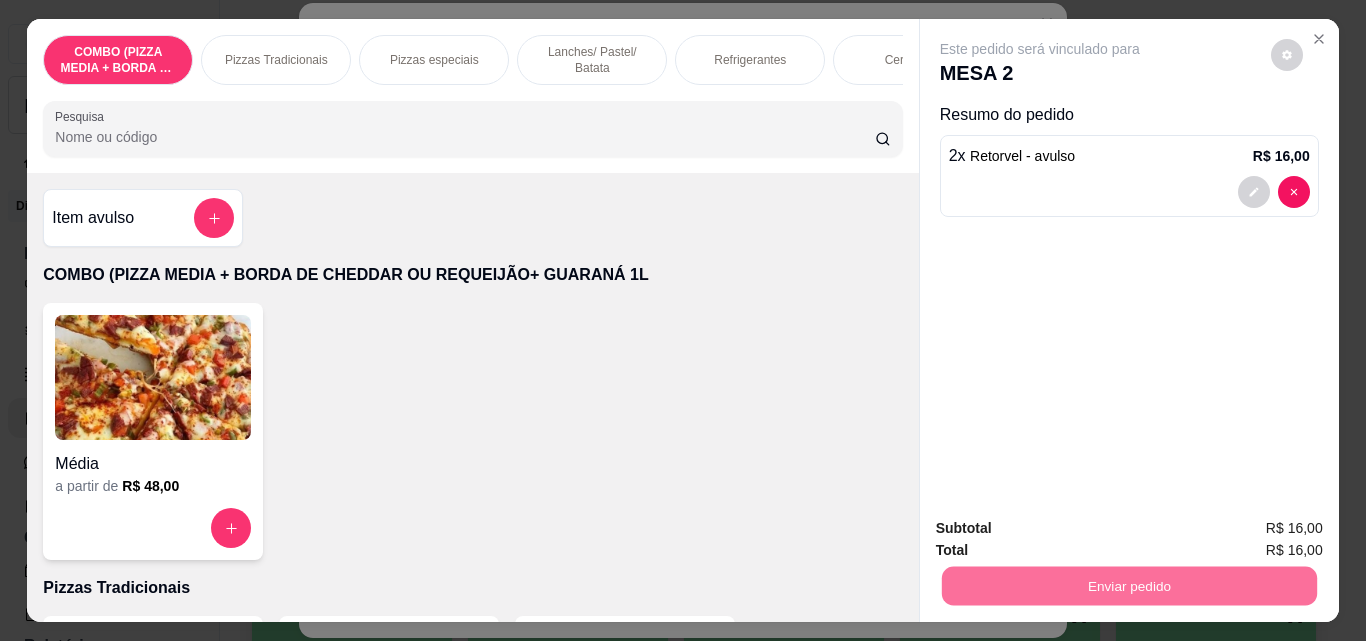 click on "Não registrar e enviar pedido" at bounding box center [1063, 529] 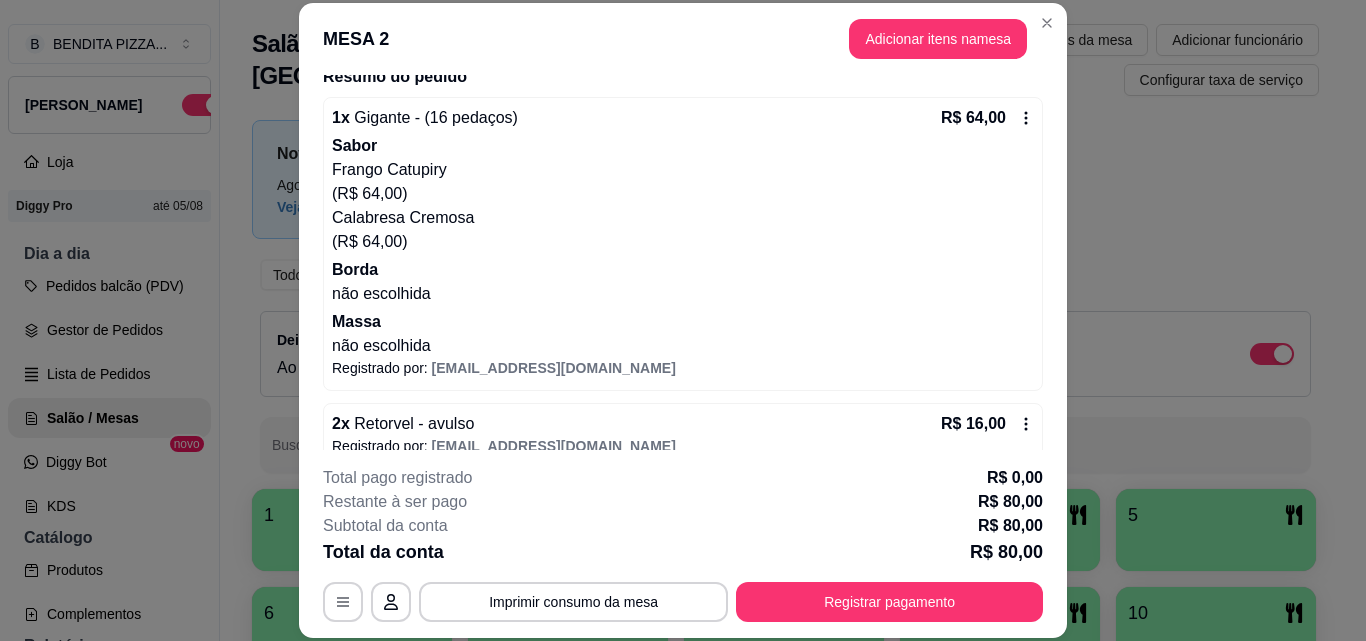 scroll, scrollTop: 170, scrollLeft: 0, axis: vertical 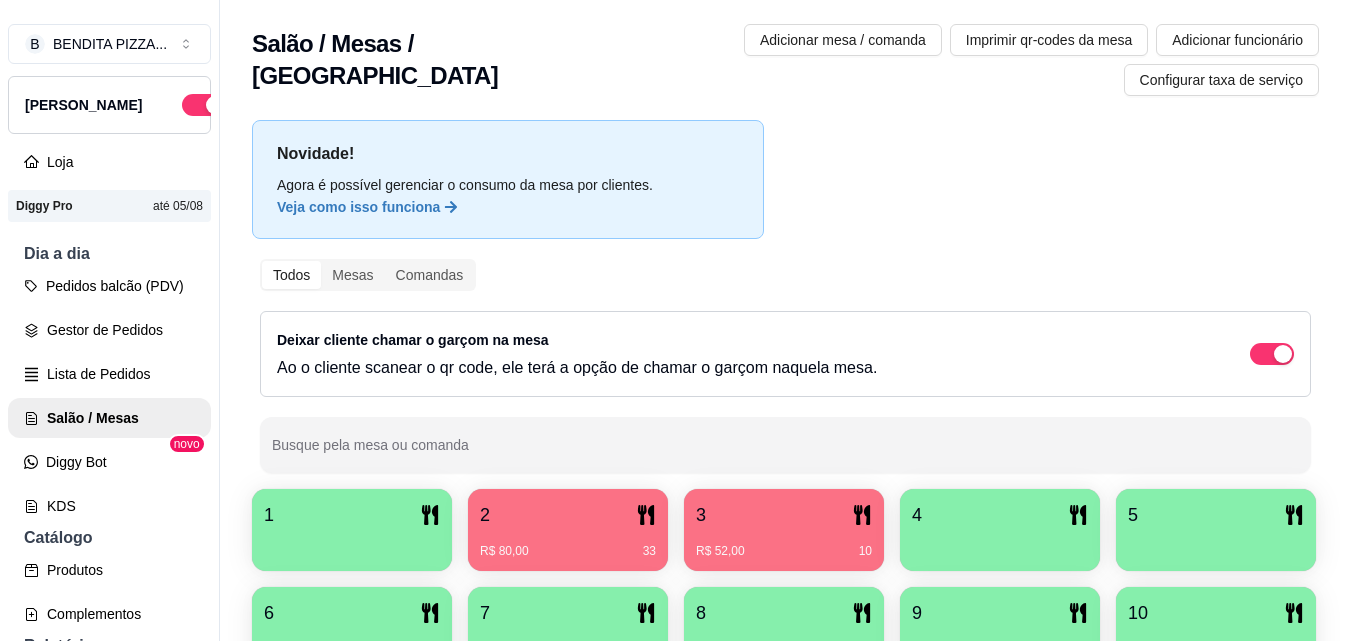 click on "3 R$ 52,00 10" at bounding box center [784, 530] 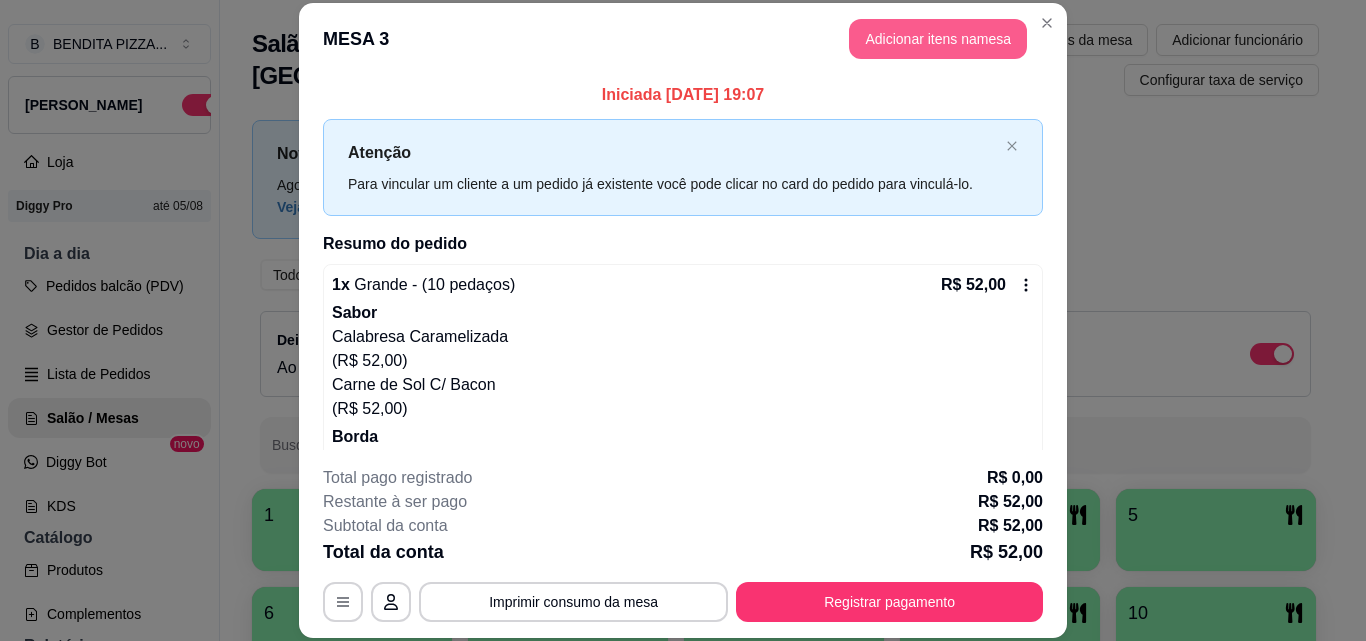 click on "Adicionar itens na  mesa" at bounding box center (938, 39) 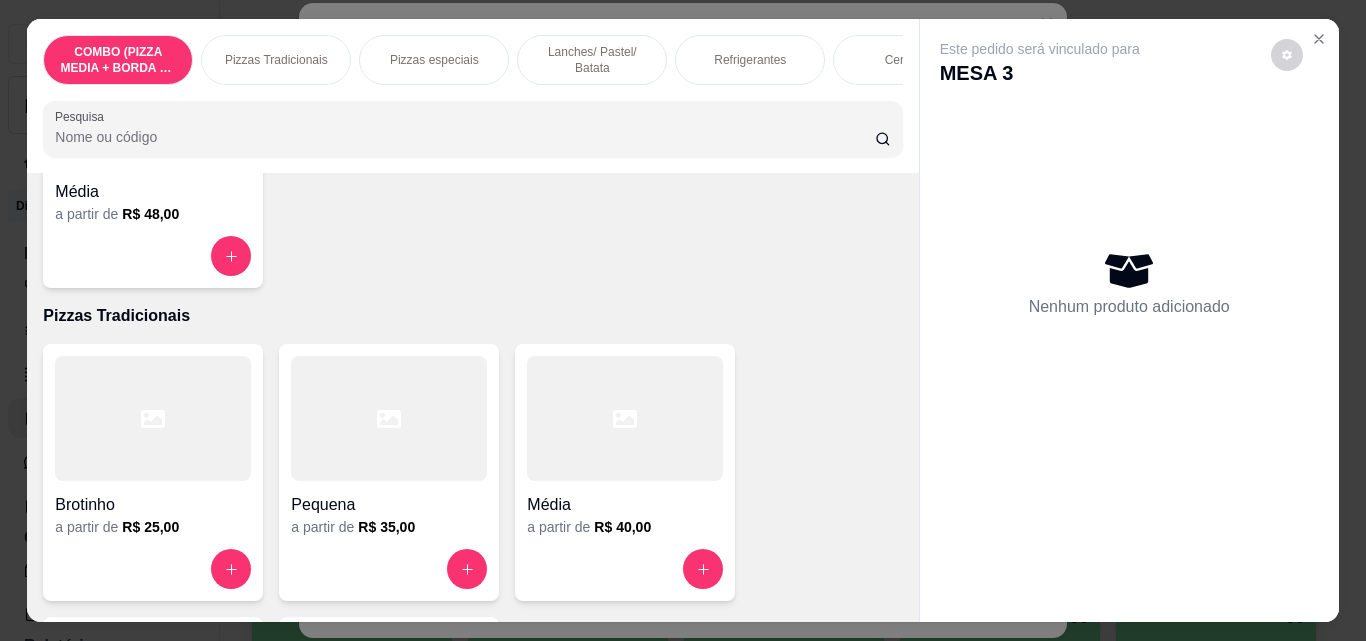 scroll, scrollTop: 403, scrollLeft: 0, axis: vertical 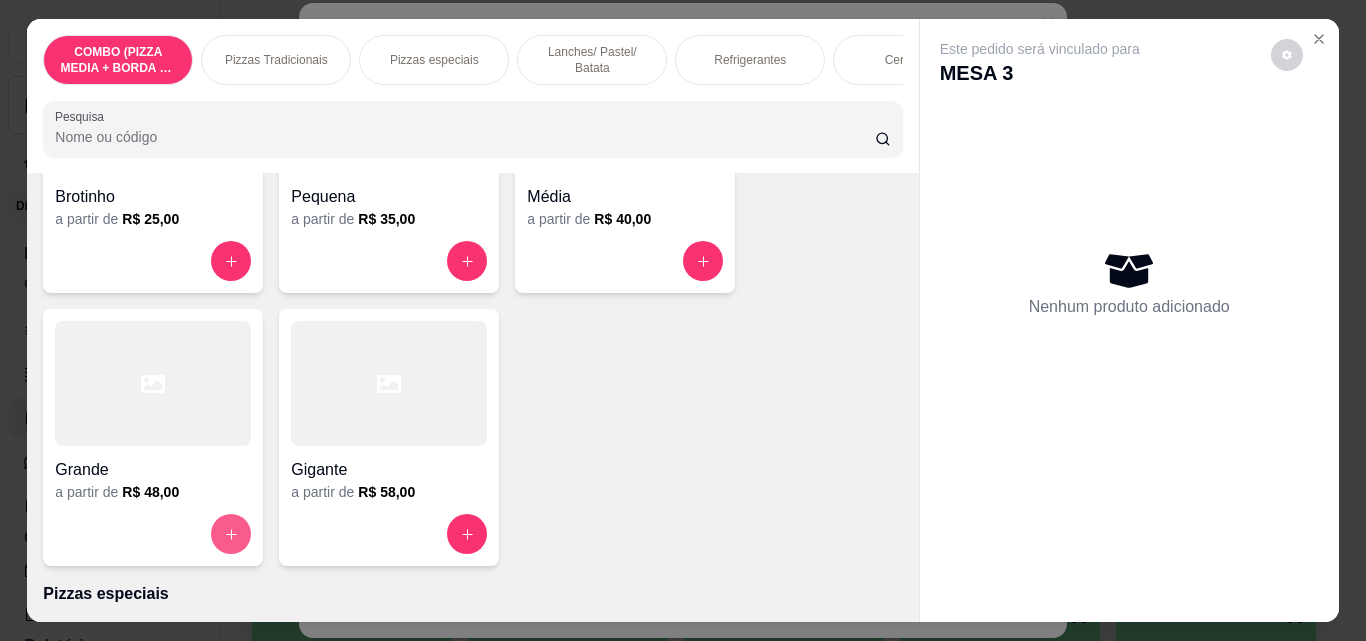 click at bounding box center (231, 534) 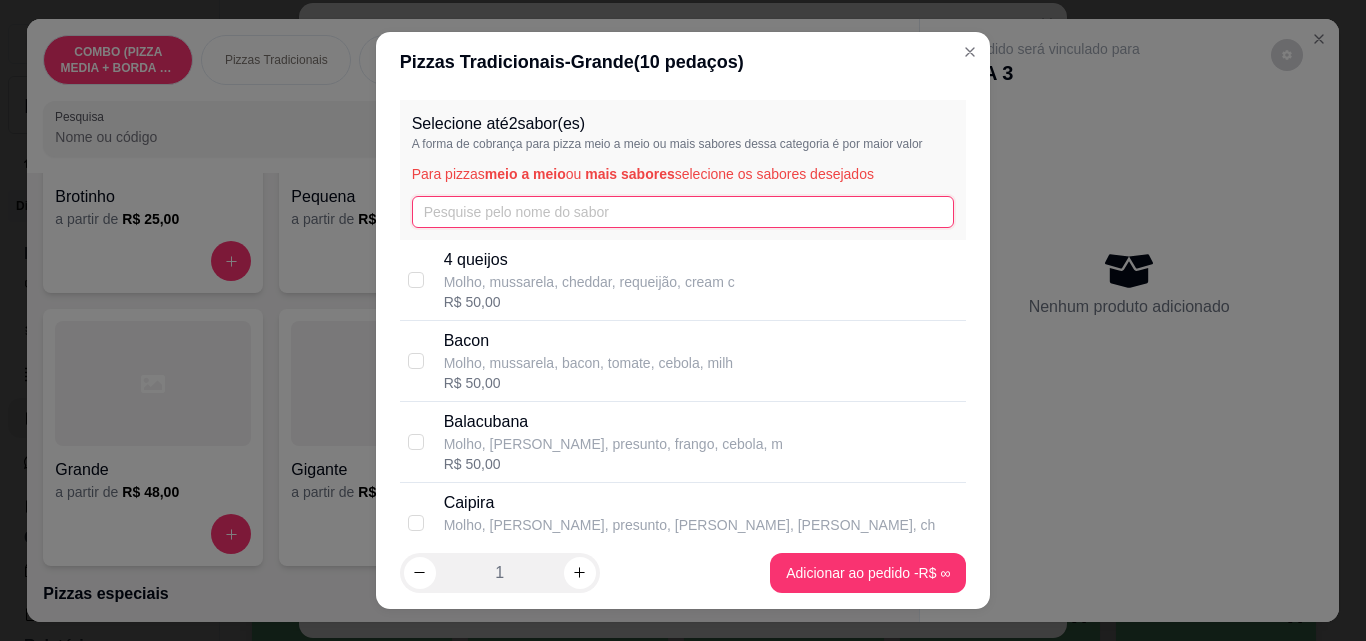 click at bounding box center [683, 212] 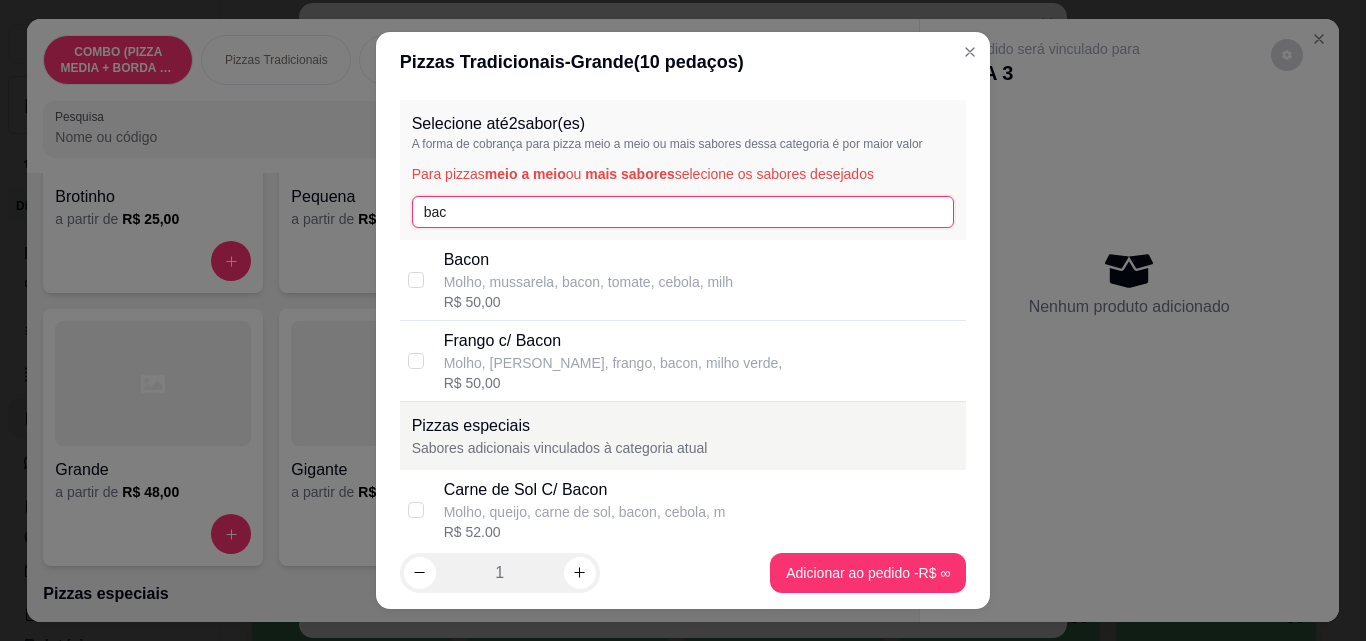 type on "bac" 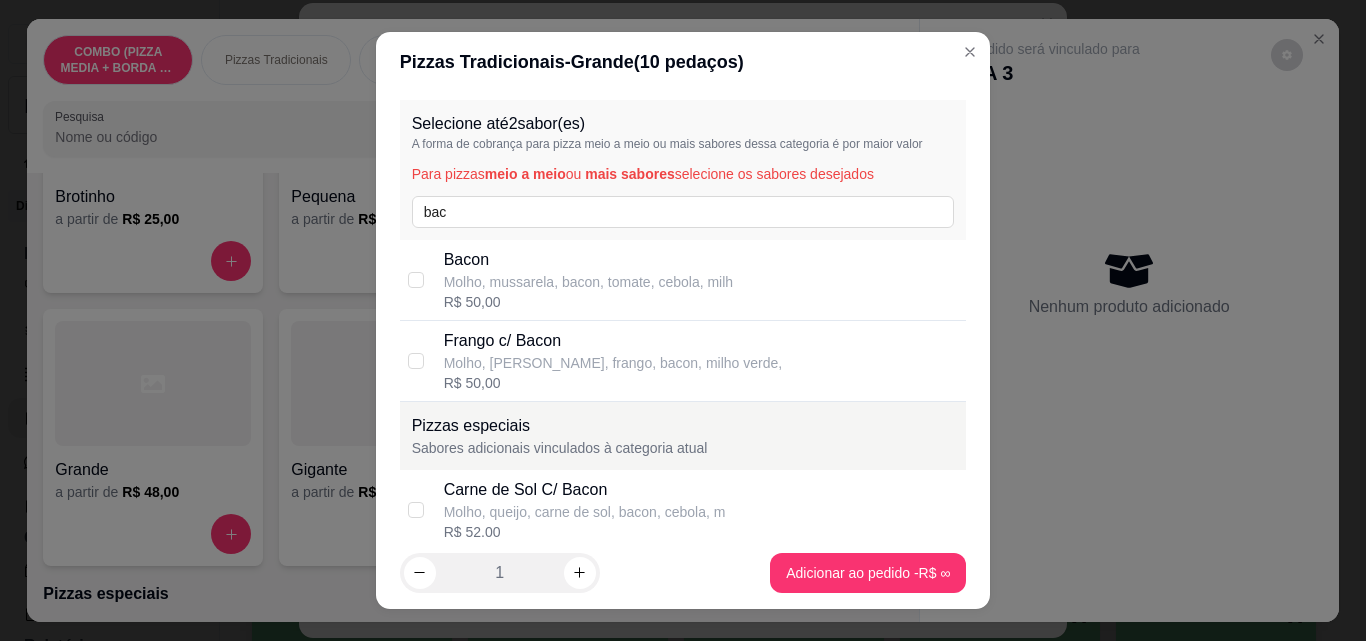 click on "Selecione até  2  sabor(es) A forma de cobrança para pizza meio a meio ou mais sabores dessa categoria é por   maior valor Para pizzas  meio a meio  ou   mais sabores  selecione os sabores desejados bac Bacon Molho, mussarela, bacon, tomate, cebola, milh R$ 50,00 Frango c/ Bacon Molho, mussarela, frango, bacon, milho verde, R$ 50,00 Pizzas especiais  Sabores adicionais vinculados à categoria atual Carne de Sol C/ Bacon Molho, queijo, carne de sol, bacon, cebola, m R$ 52,00 Selecione a borda da pizza Escolha 1 opção (opcional) Catupiry  R$ 10,00 Cheddar  R$ 0,00 Cream cheese R$ 10,00 Requeijão  R$ 0,00 Alguma observação?" at bounding box center (683, 314) 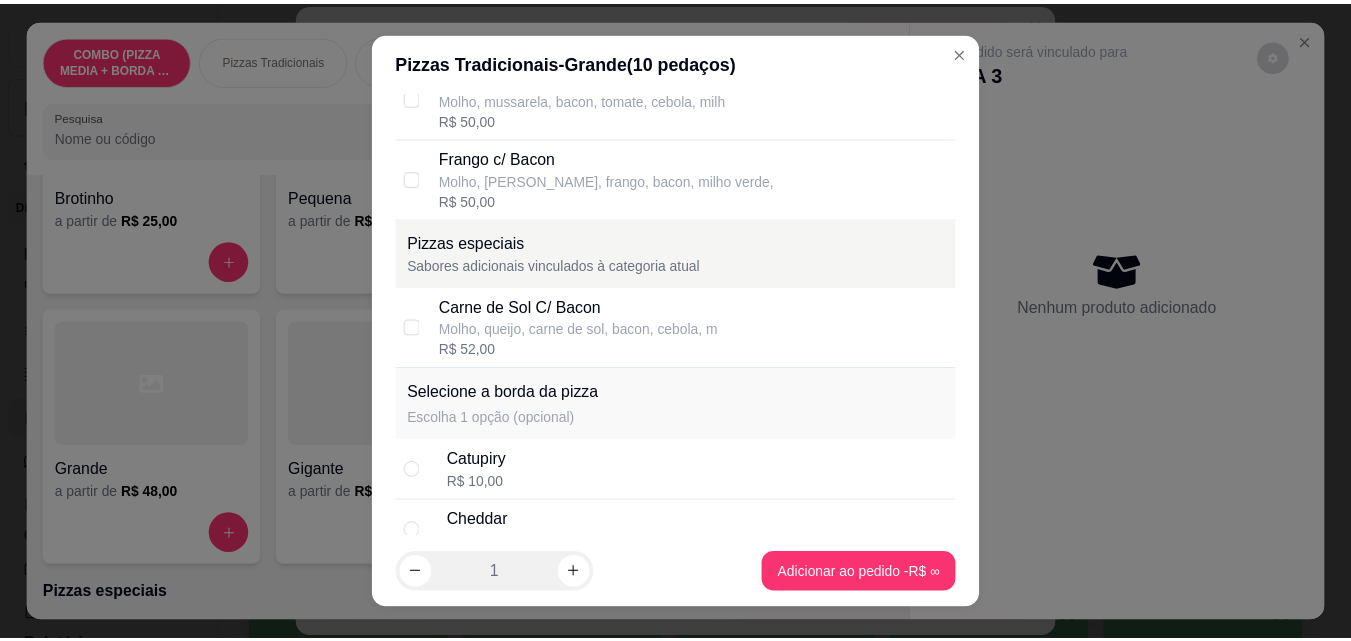 scroll, scrollTop: 144, scrollLeft: 0, axis: vertical 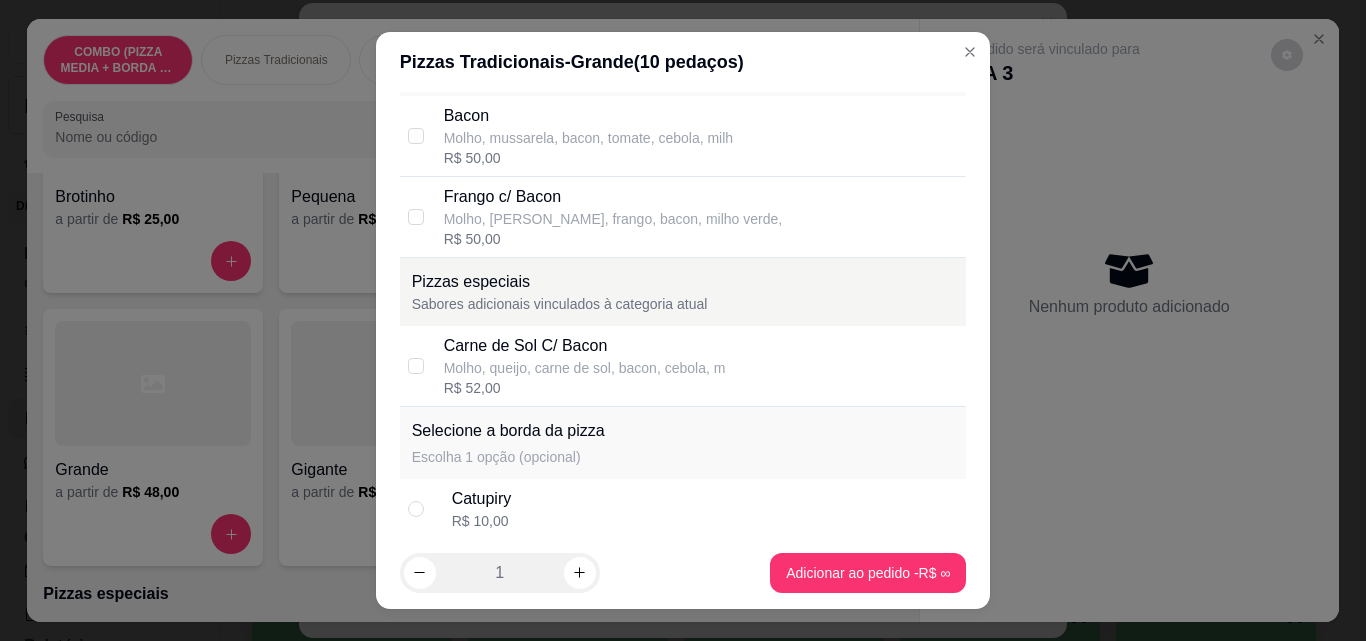 click on "Bacon Molho, mussarela, bacon, tomate, cebola, milh R$ 50,00" at bounding box center [701, 136] 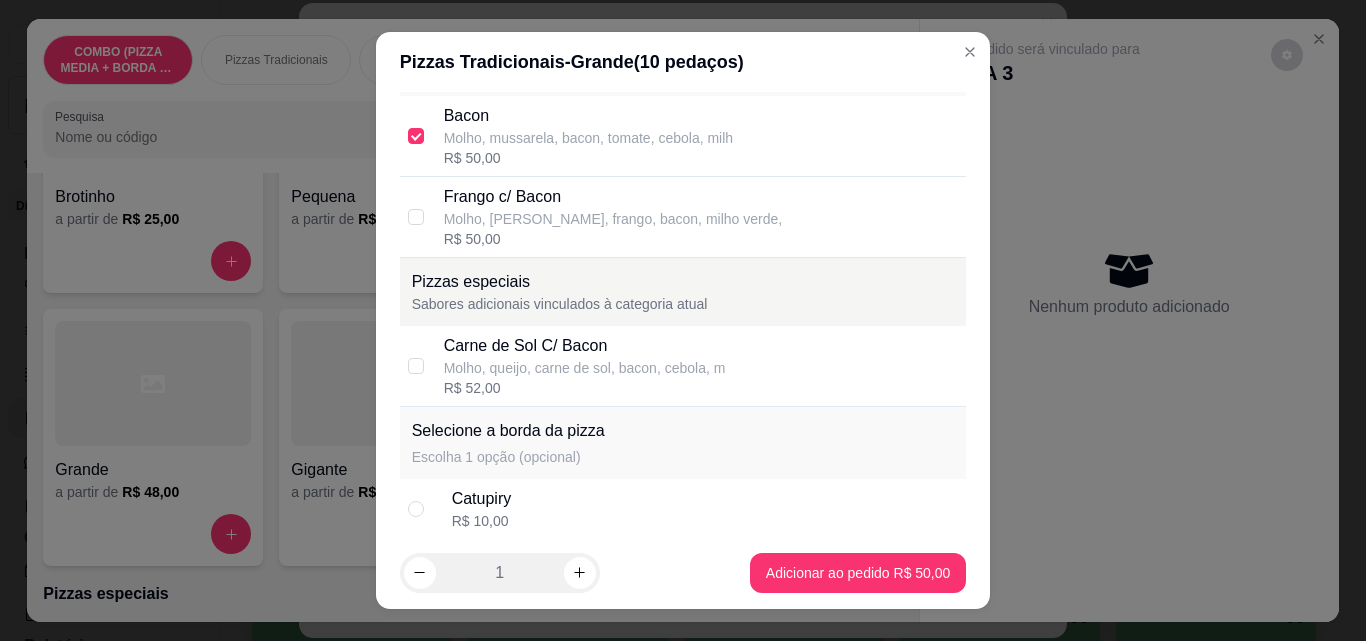 click on "Bacon Molho, mussarela, bacon, tomate, cebola, milh R$ 50,00" at bounding box center [701, 136] 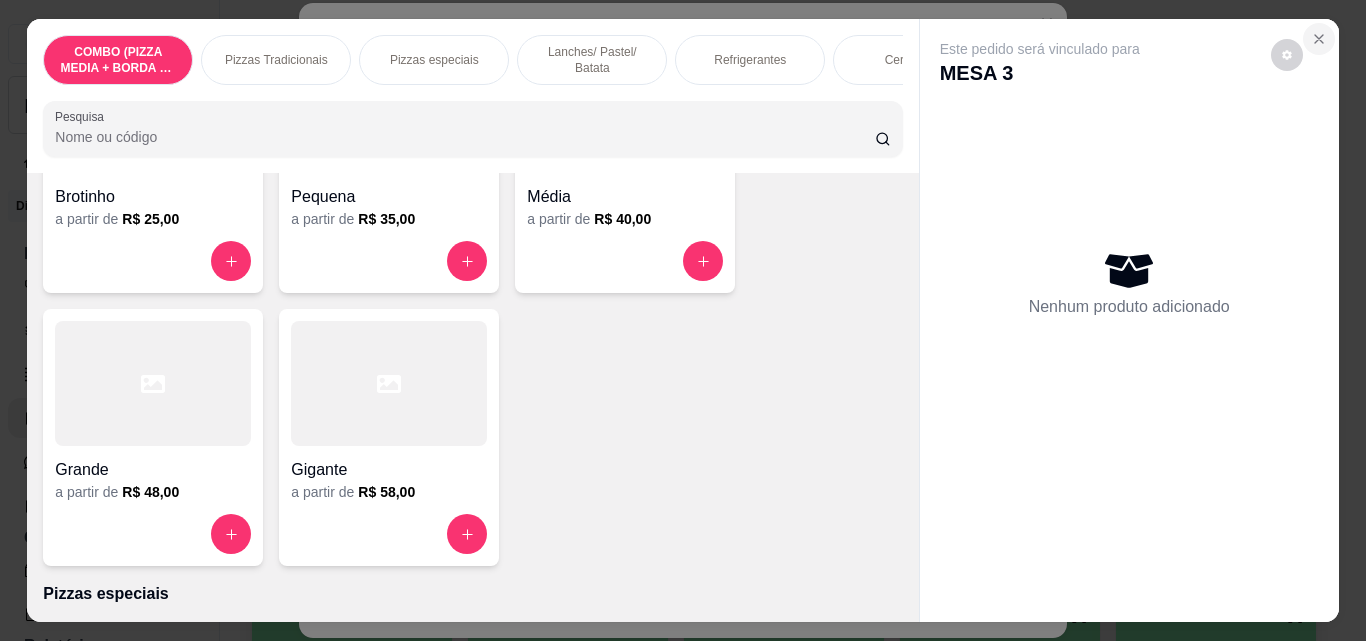 click at bounding box center (1319, 39) 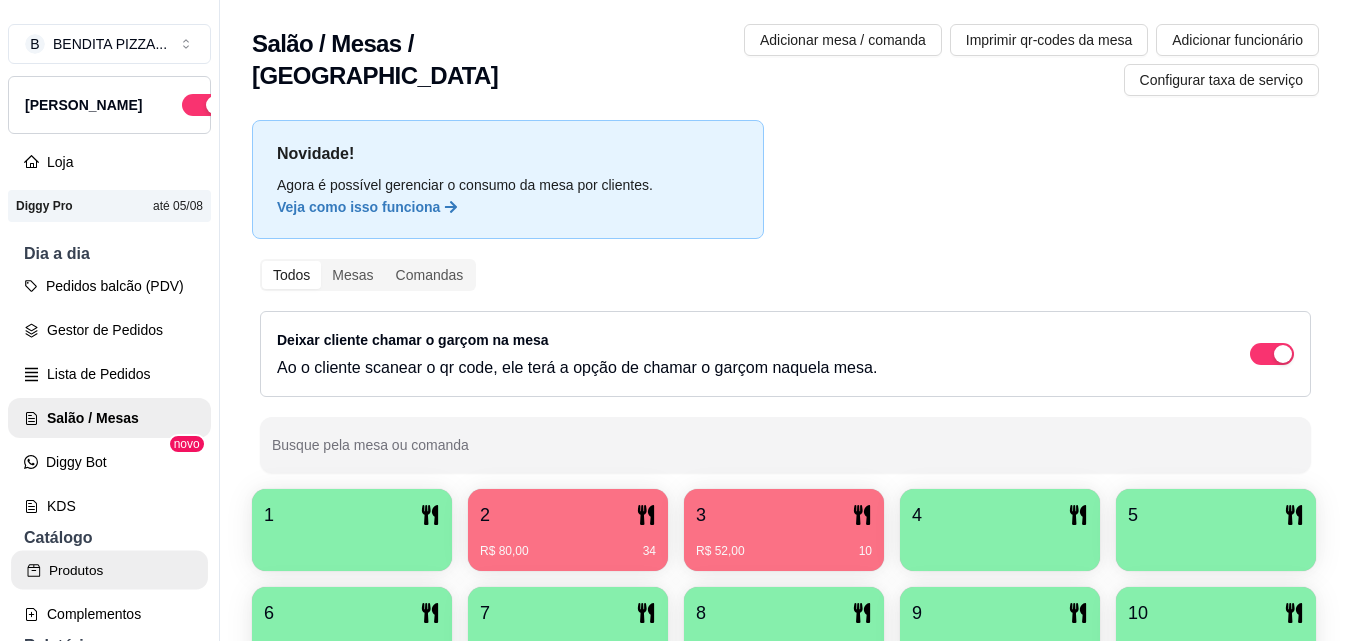 click on "Produtos" at bounding box center [109, 570] 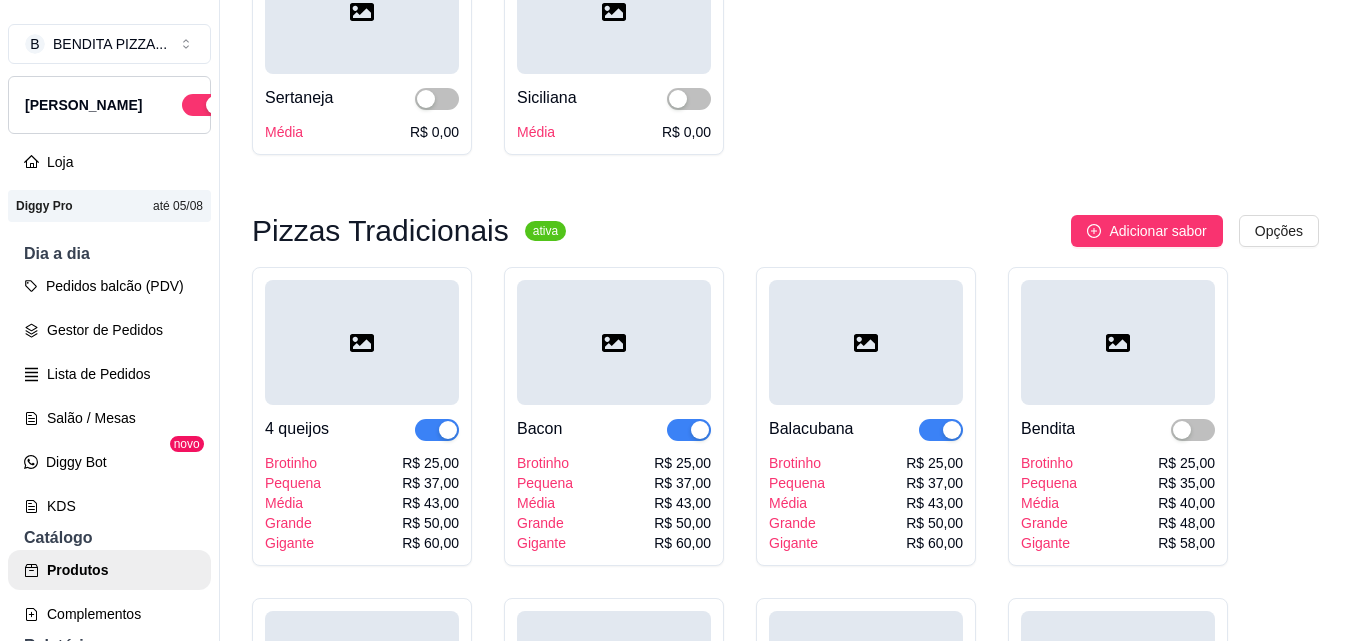scroll, scrollTop: 3282, scrollLeft: 0, axis: vertical 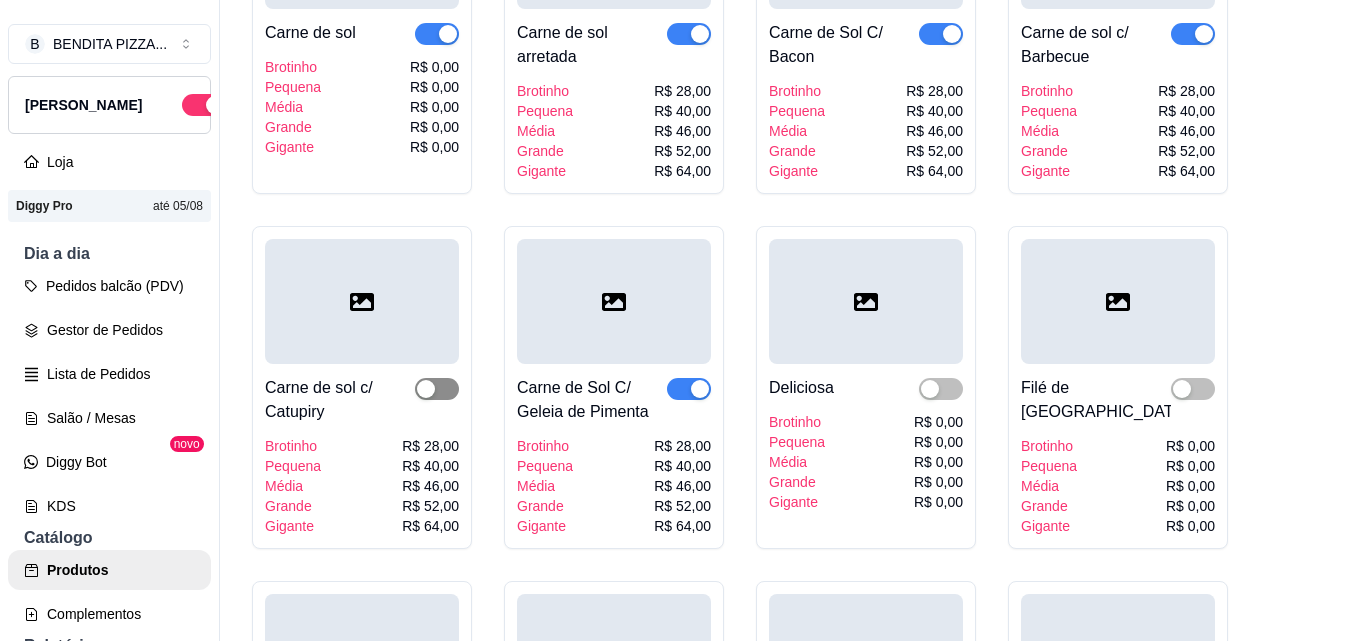 click at bounding box center [437, 389] 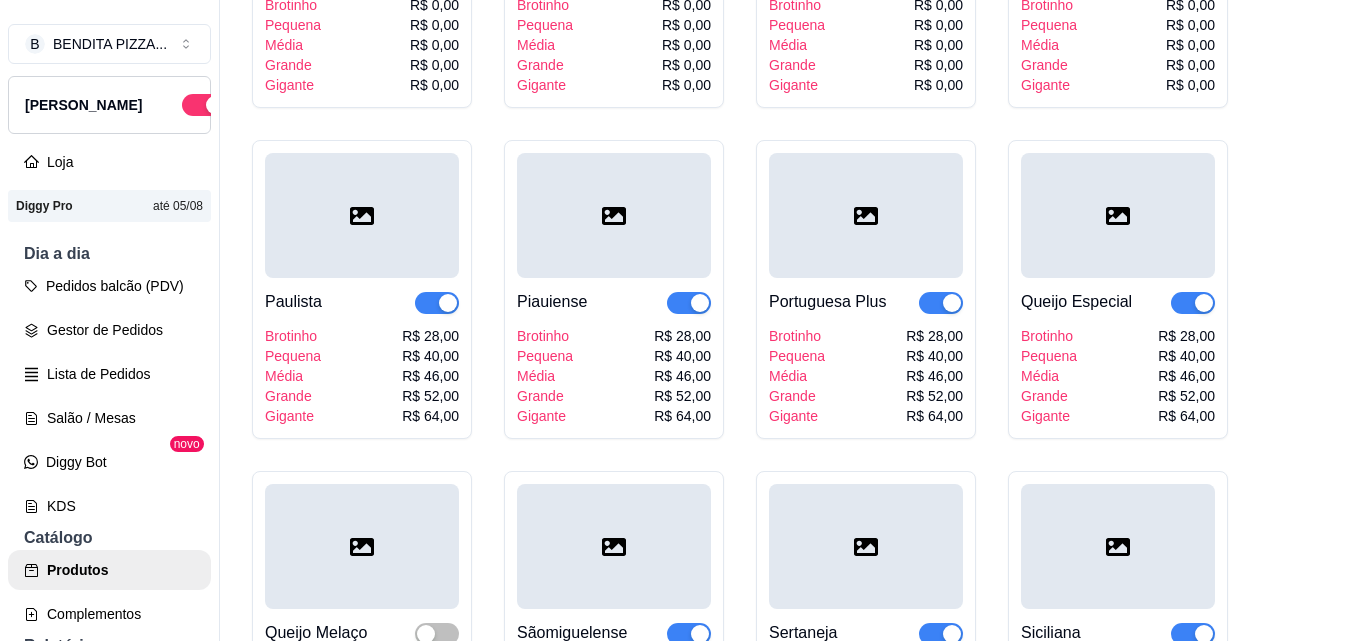 scroll, scrollTop: 8569, scrollLeft: 0, axis: vertical 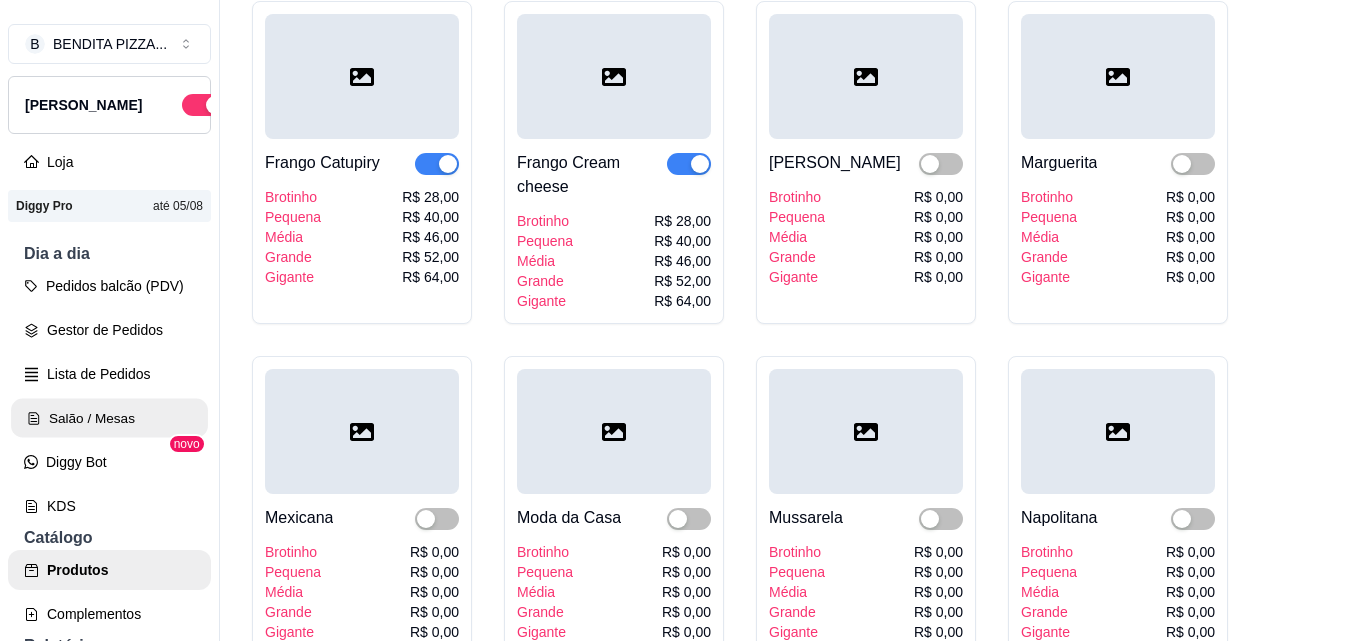 click on "Salão / Mesas" at bounding box center [109, 418] 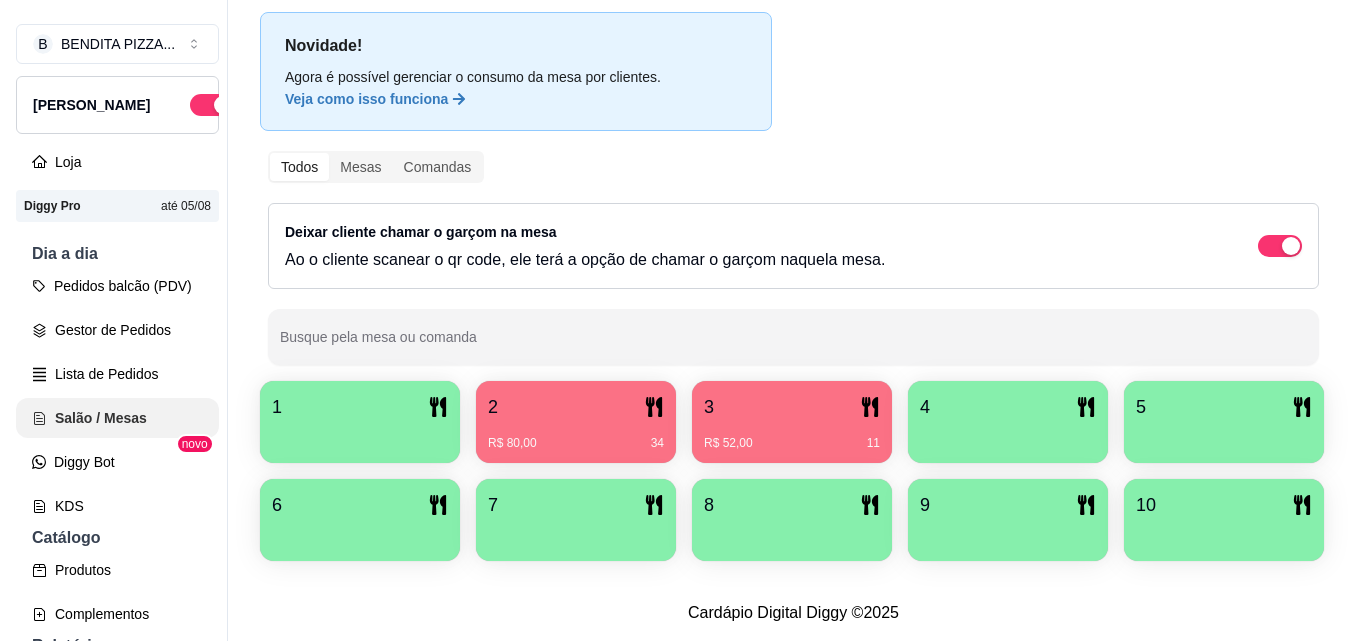 scroll, scrollTop: 0, scrollLeft: 0, axis: both 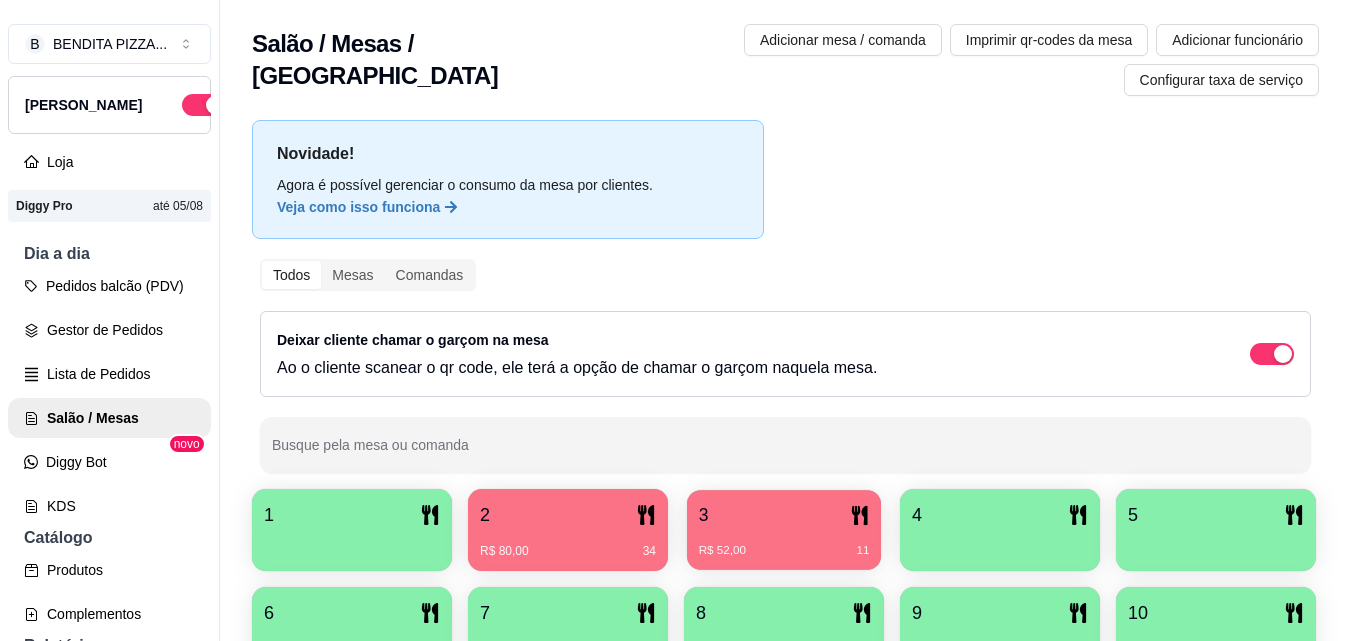 click on "R$ 52,00 11" at bounding box center (784, 543) 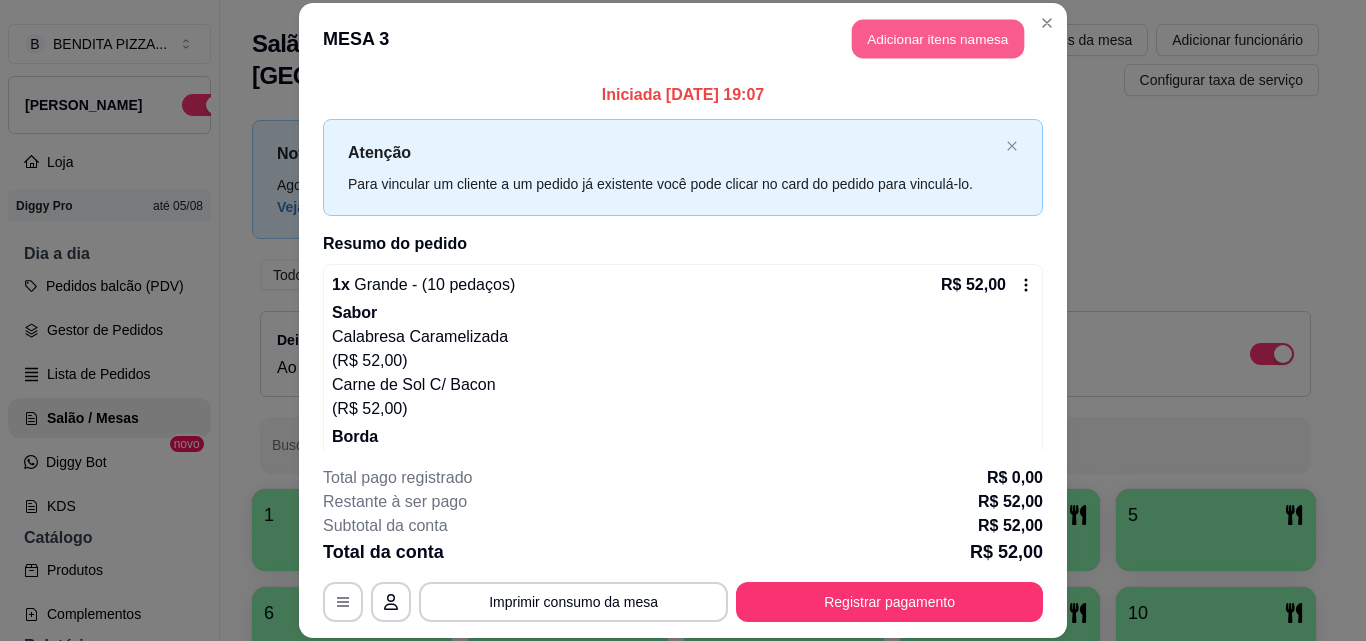 click on "Adicionar itens na  mesa" at bounding box center [938, 39] 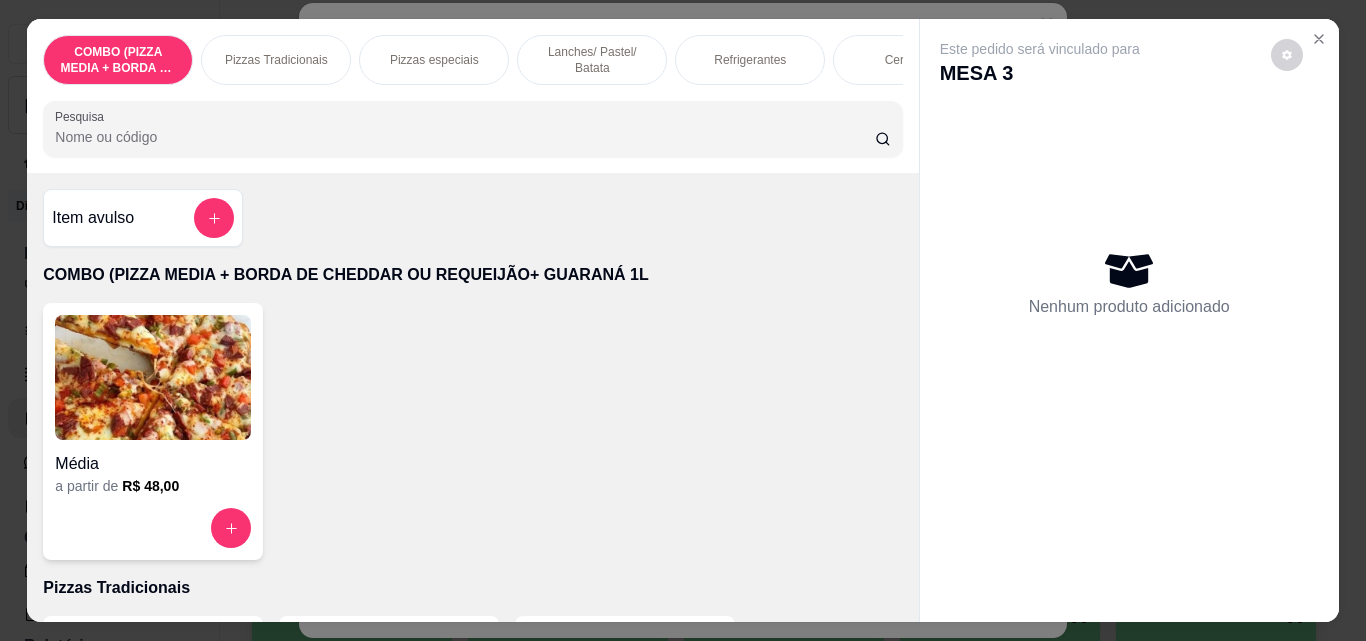 click on "Pizzas Tradicionais" at bounding box center [276, 60] 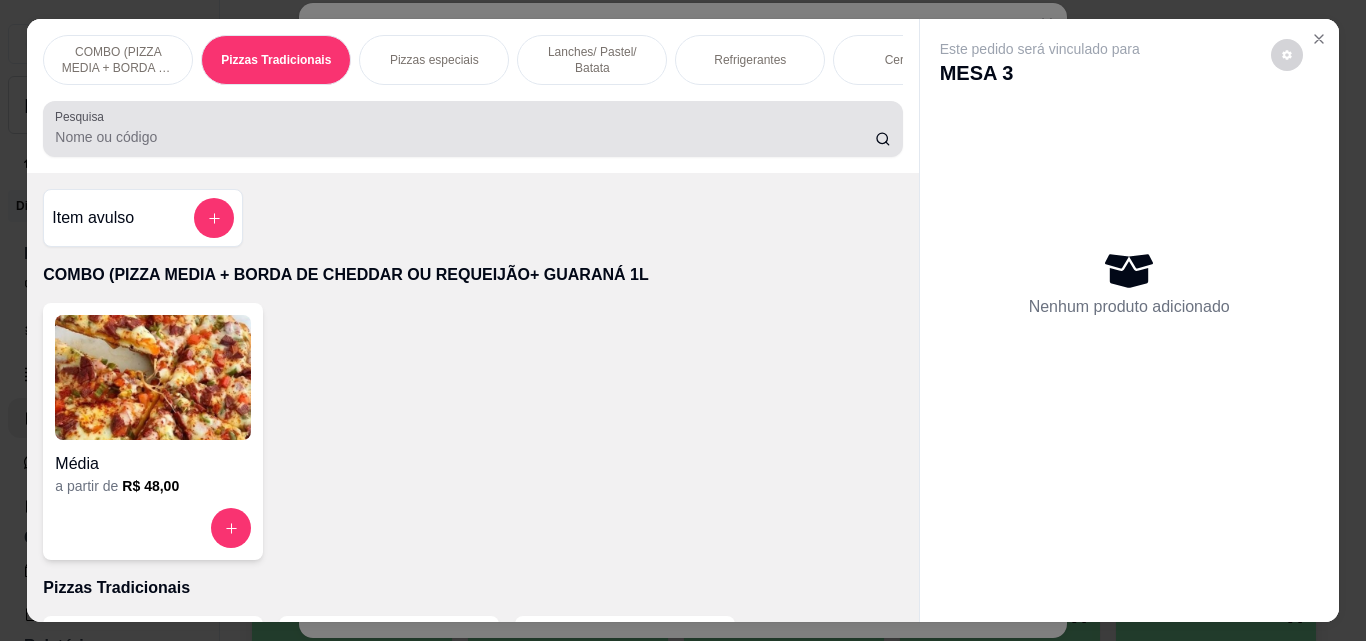 scroll, scrollTop: 403, scrollLeft: 0, axis: vertical 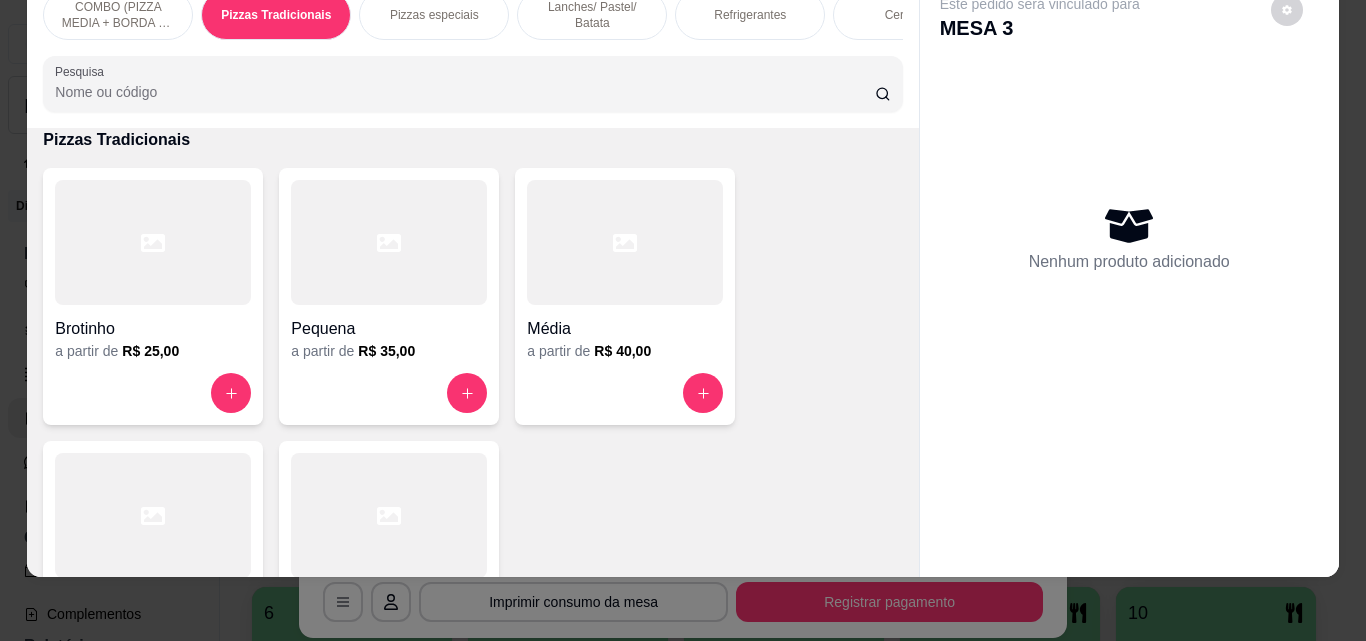 click at bounding box center (153, 515) 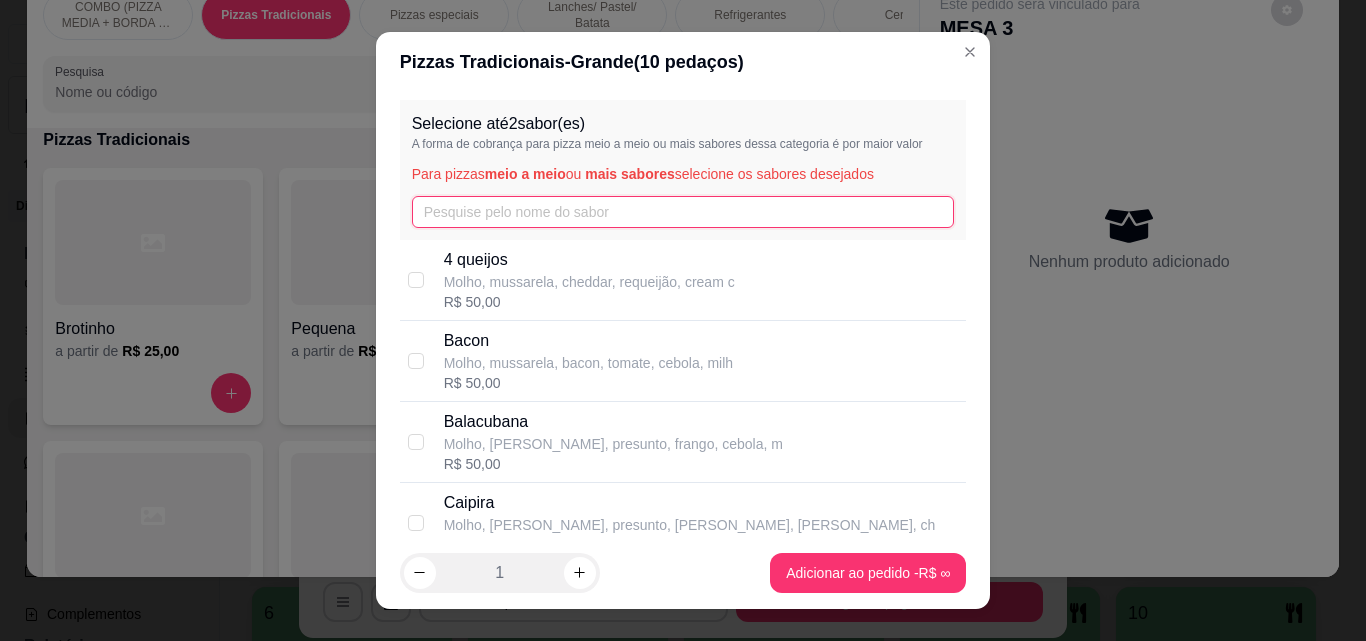 click at bounding box center (683, 212) 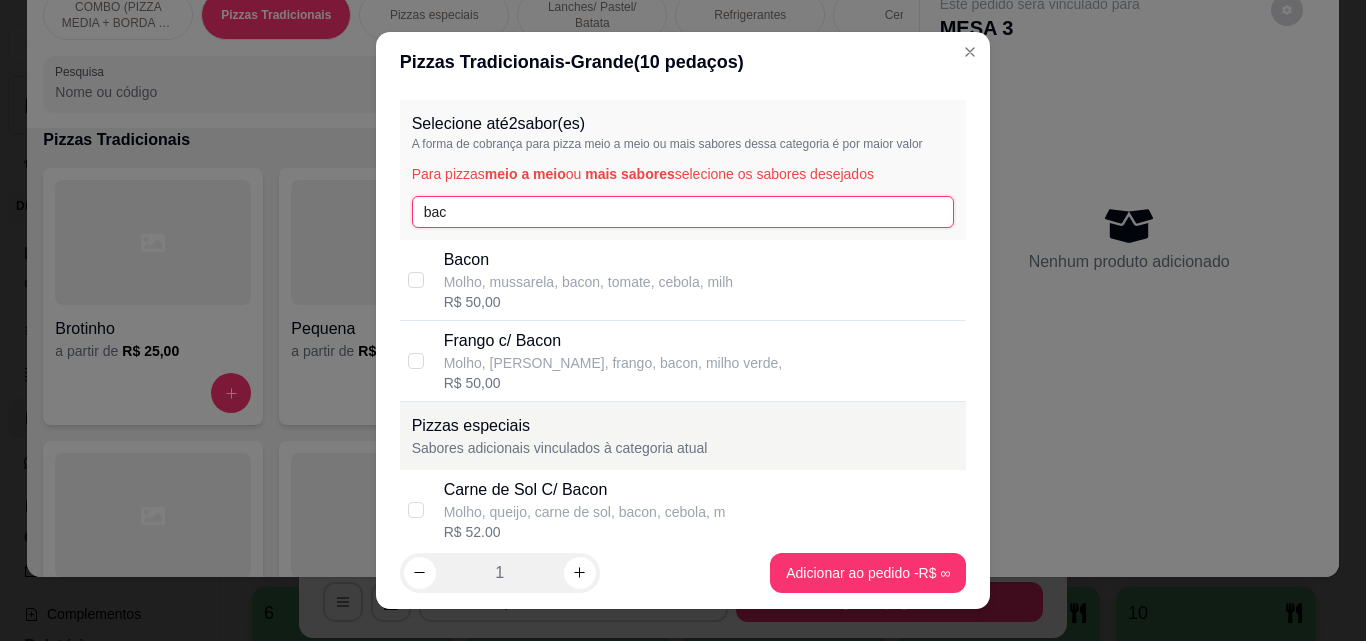 type on "bac" 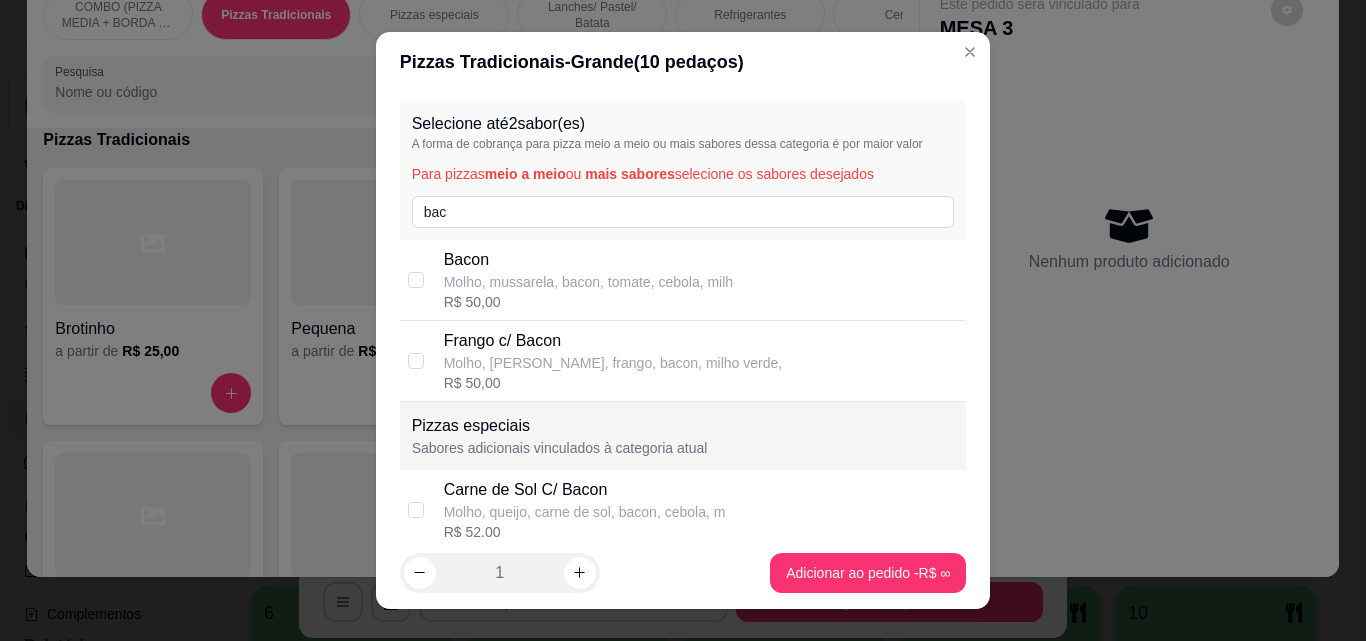 click on "Bacon" at bounding box center (588, 260) 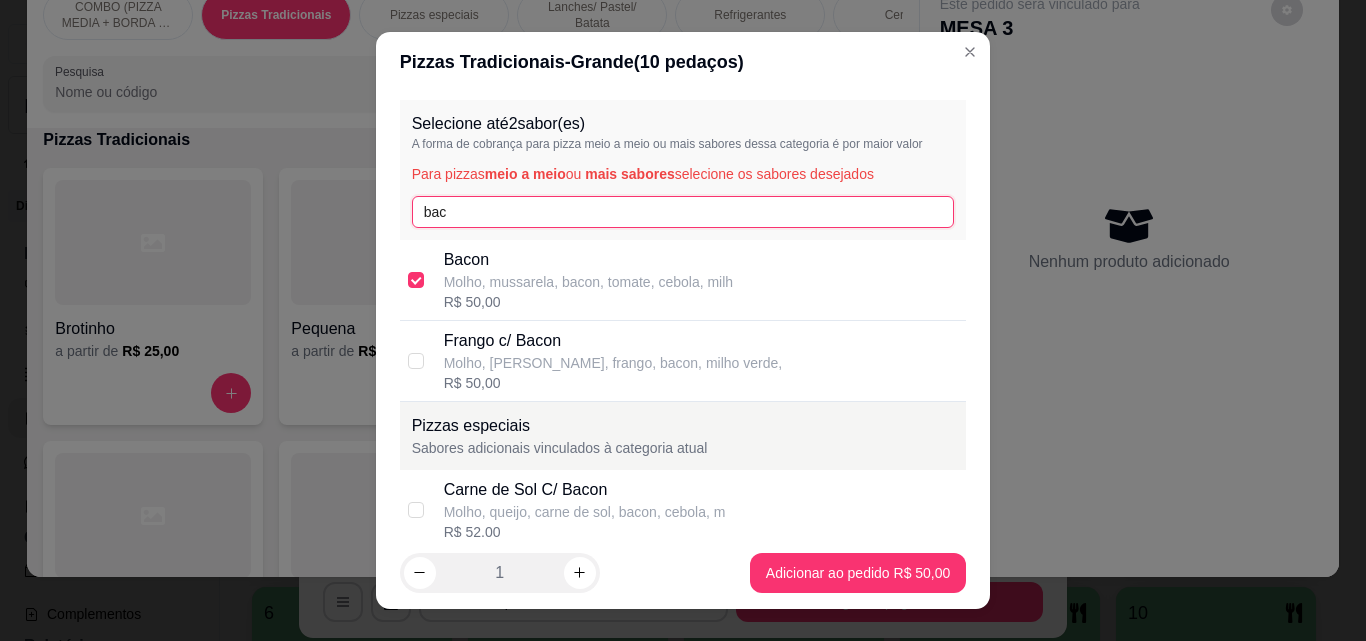 click on "bac" at bounding box center (683, 212) 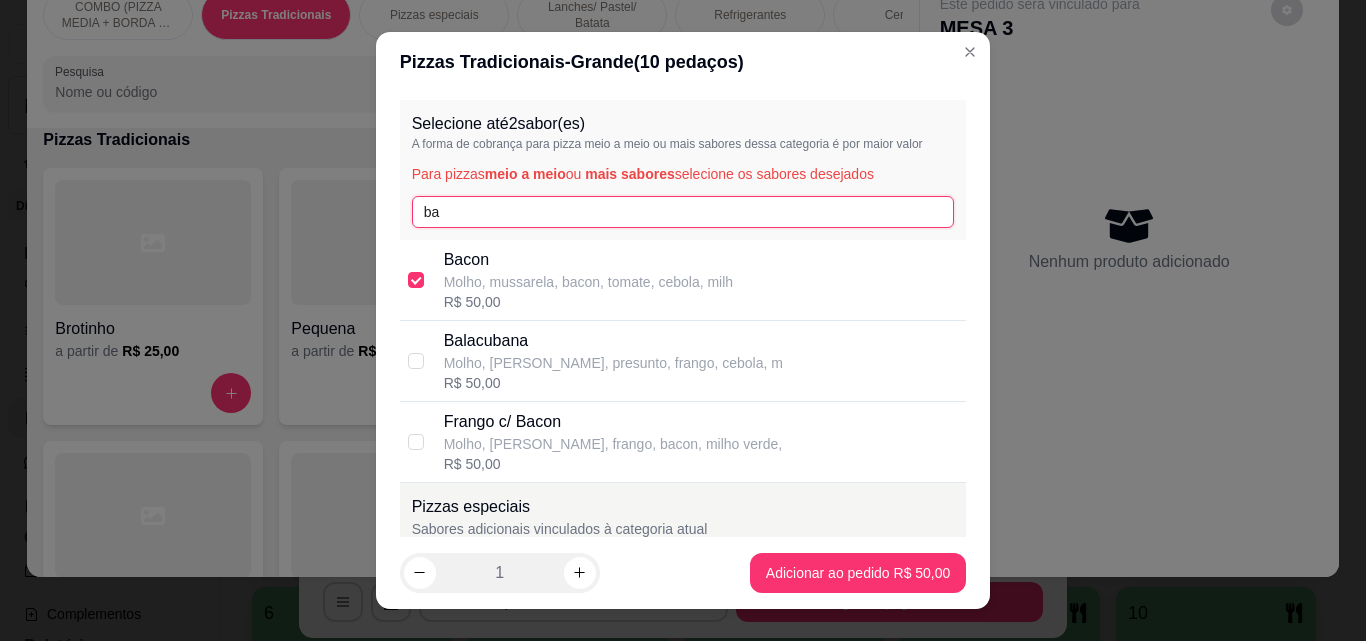 type on "b" 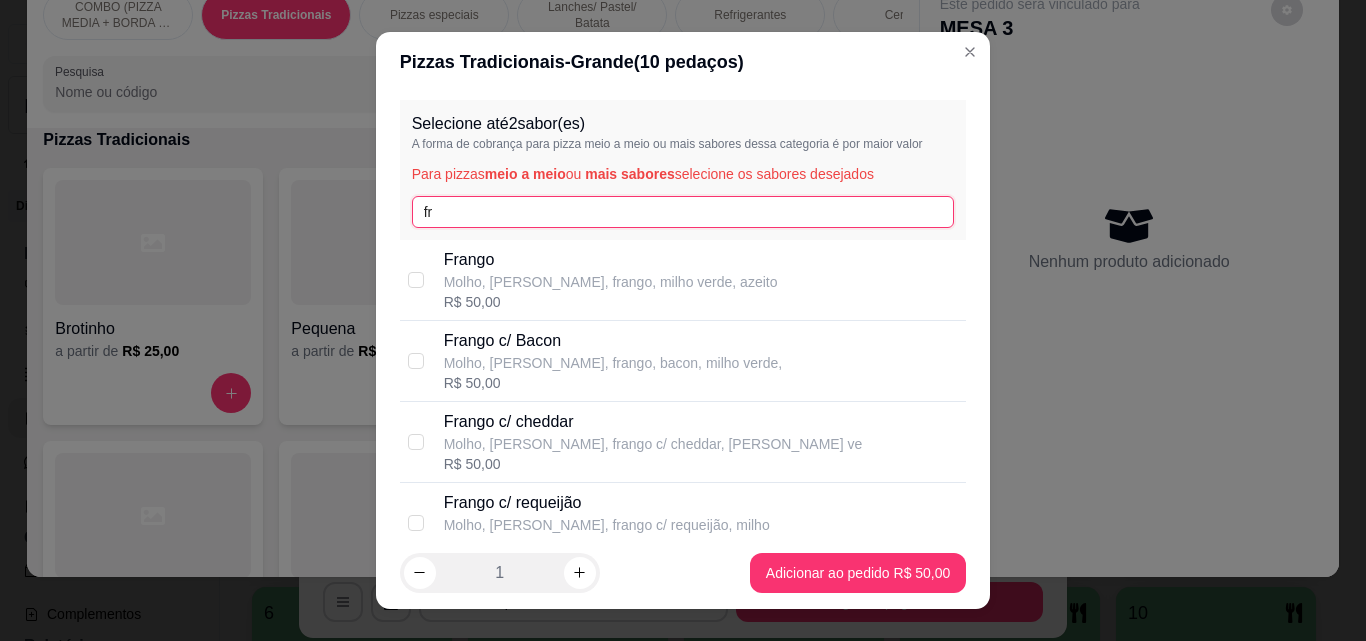 type on "fr" 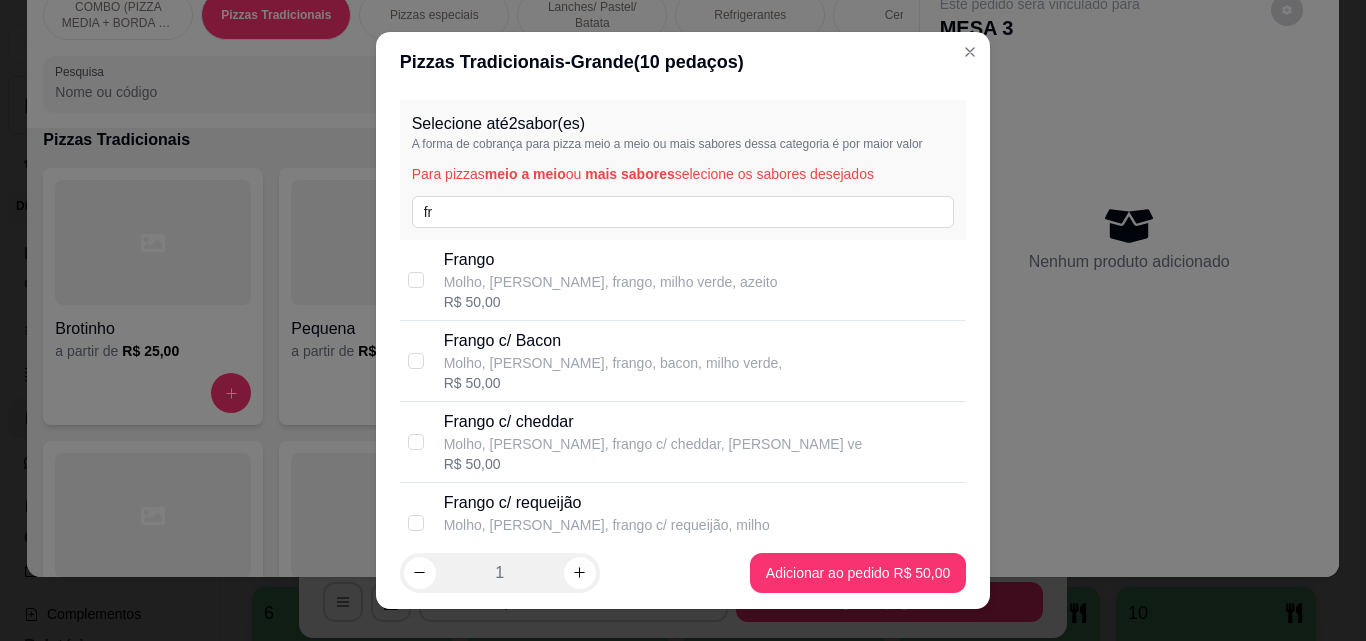 scroll, scrollTop: 389, scrollLeft: 0, axis: vertical 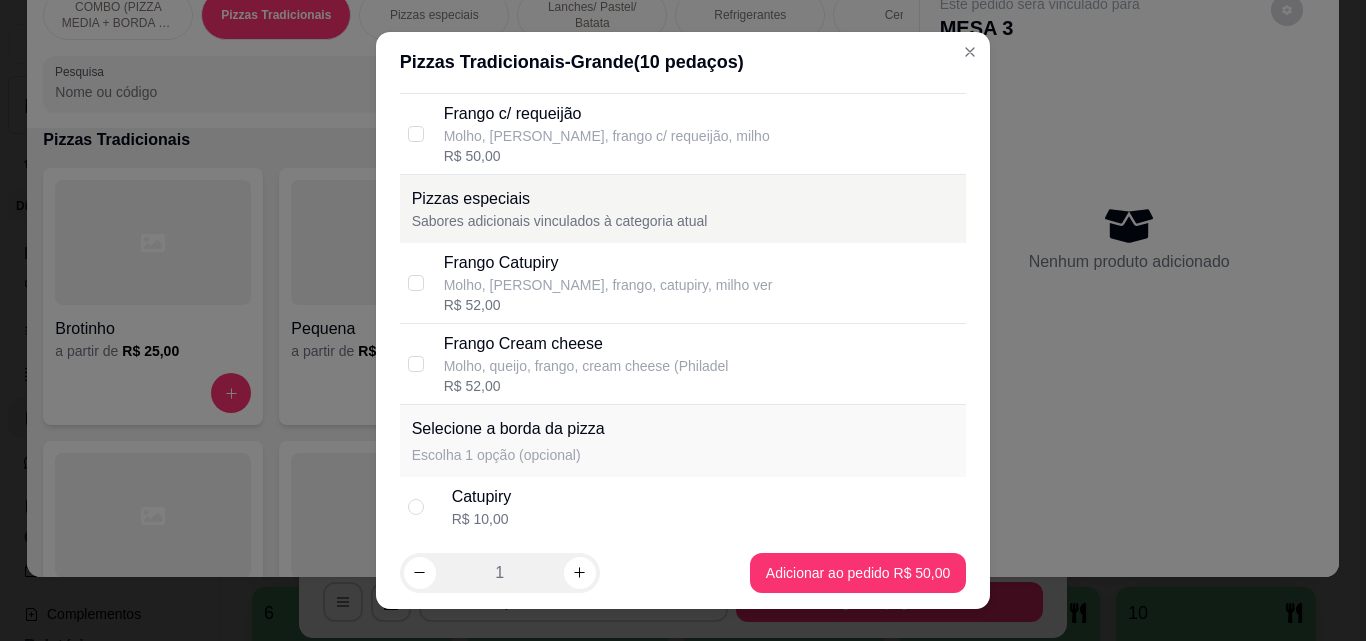 click on "Frango Cream cheese Molho, queijo, frango, cream cheese (Philadel R$ 52,00" at bounding box center (701, 364) 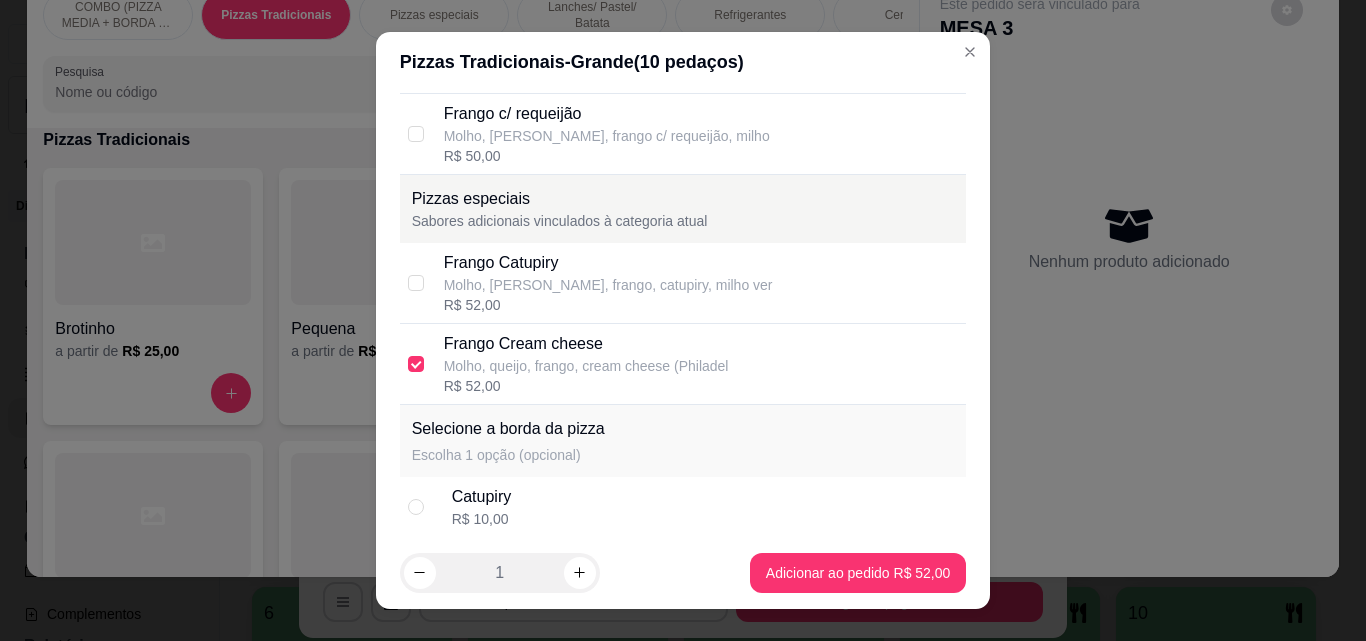 scroll, scrollTop: 661, scrollLeft: 0, axis: vertical 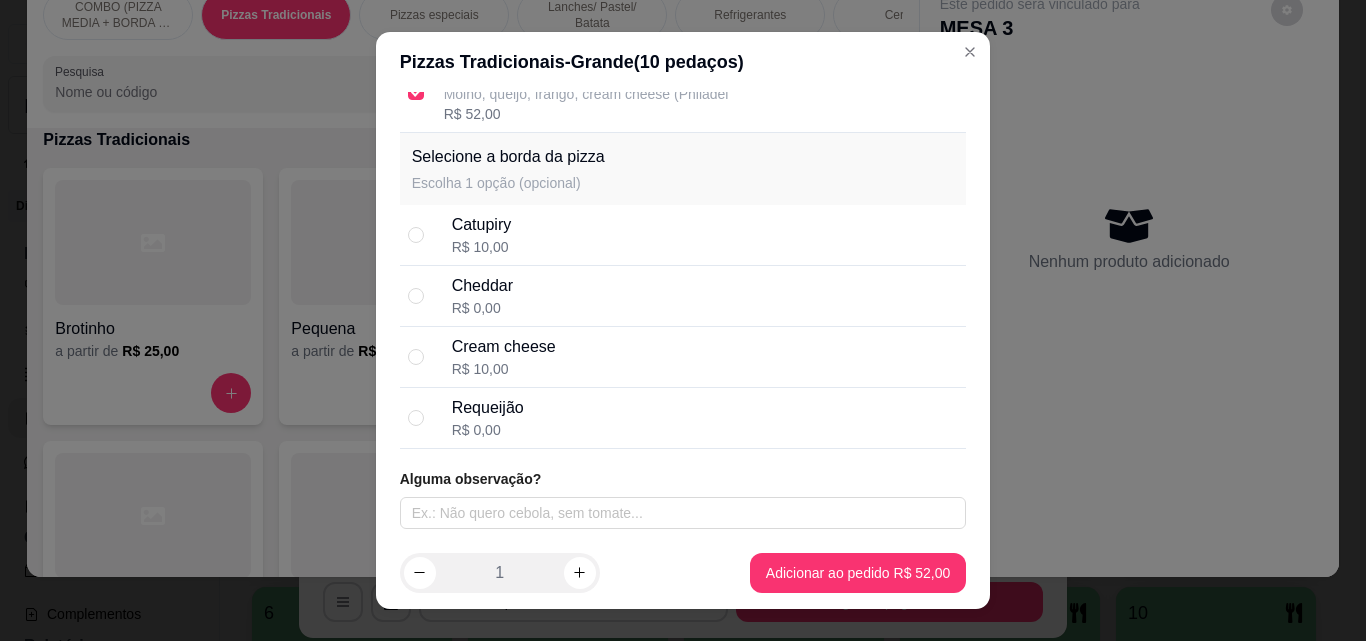 click on "Cheddar  R$ 0,00" at bounding box center (683, 296) 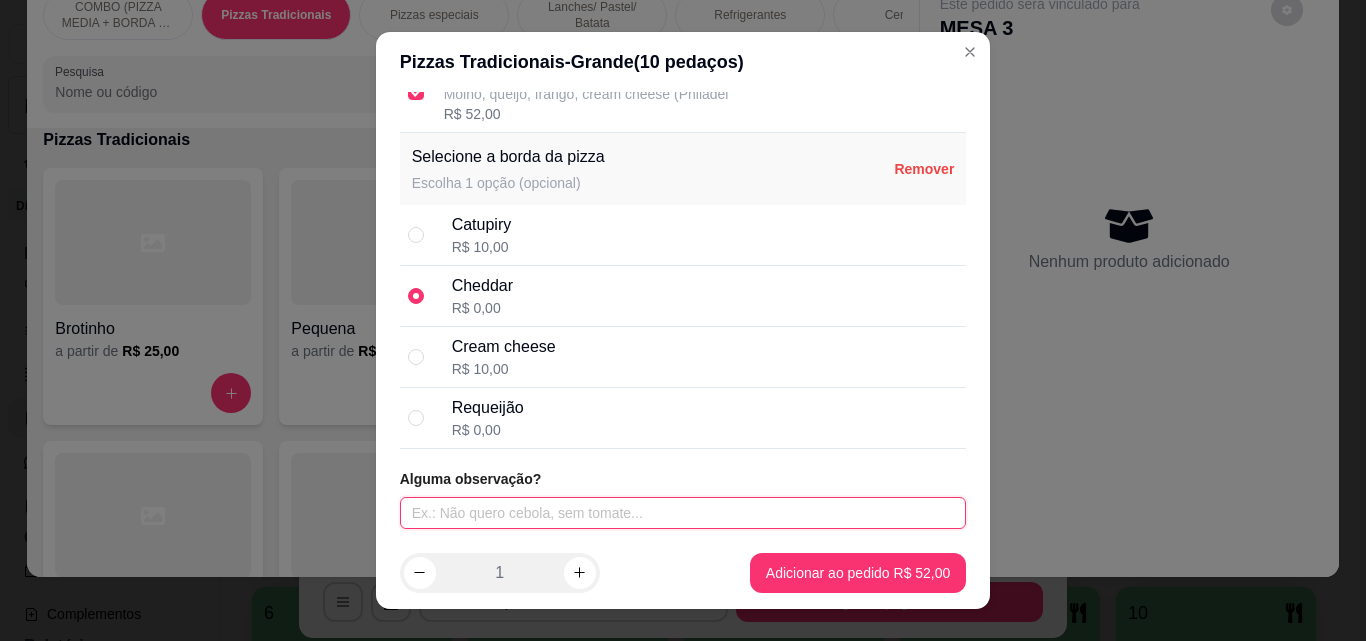 click at bounding box center (683, 513) 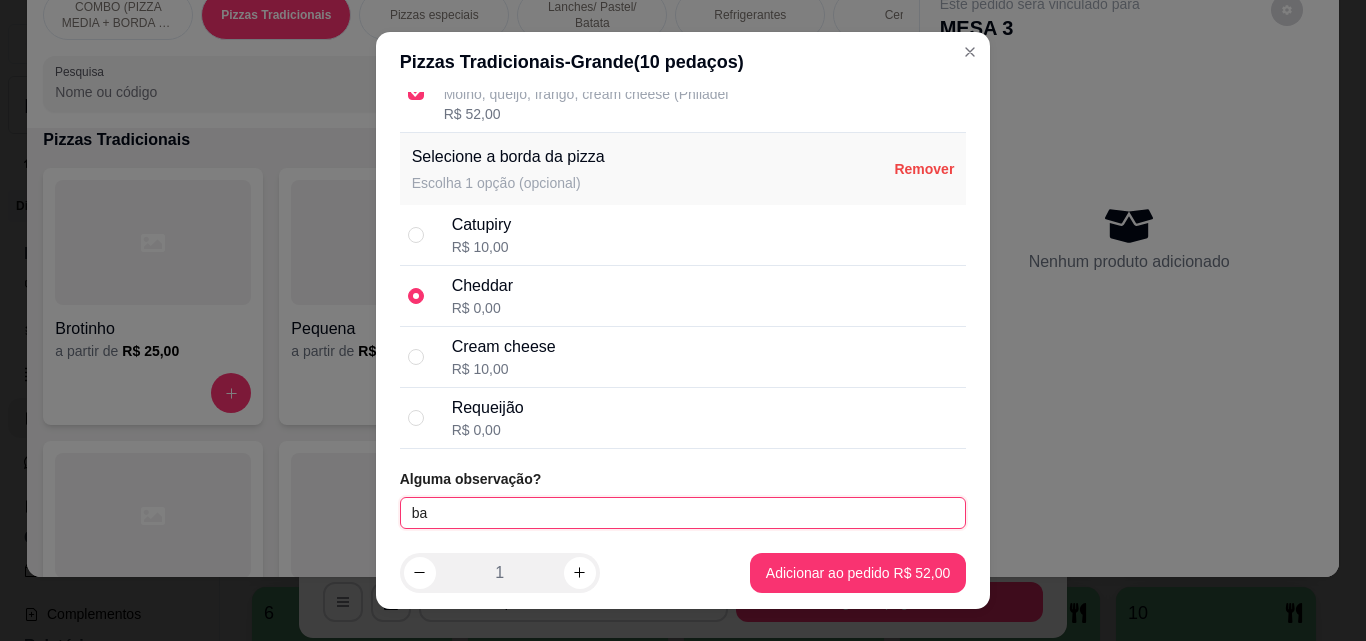 type on "b" 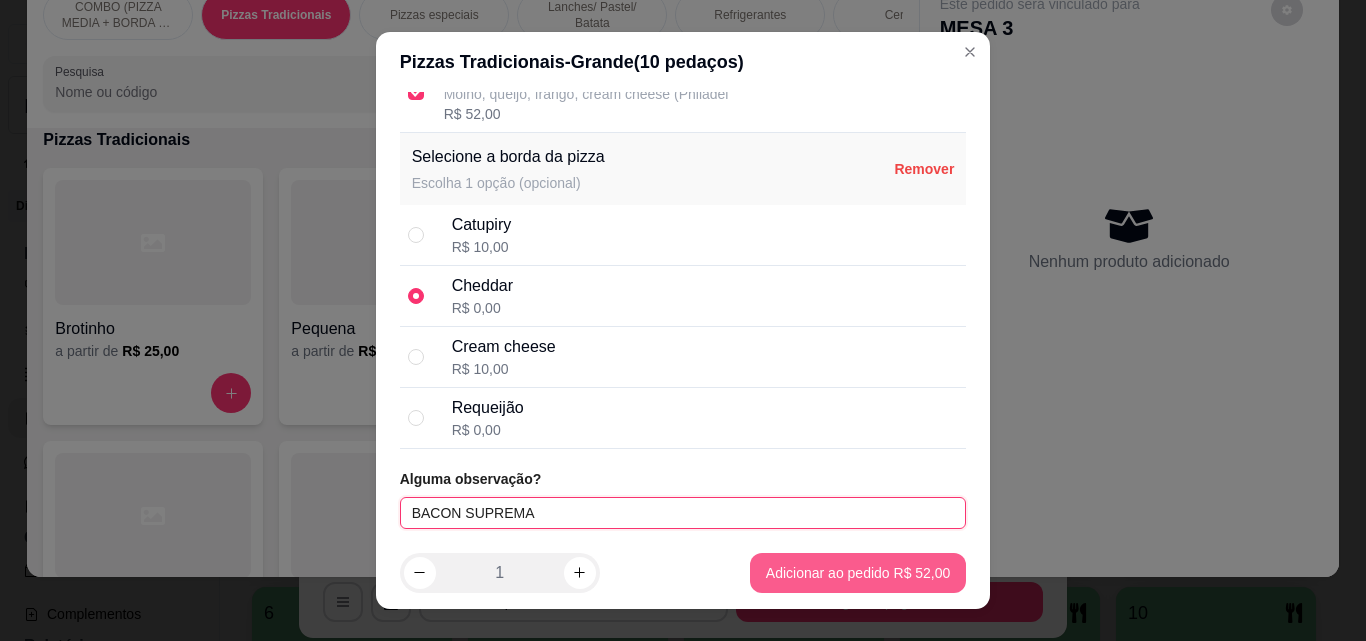 type on "BACON SUPREMA" 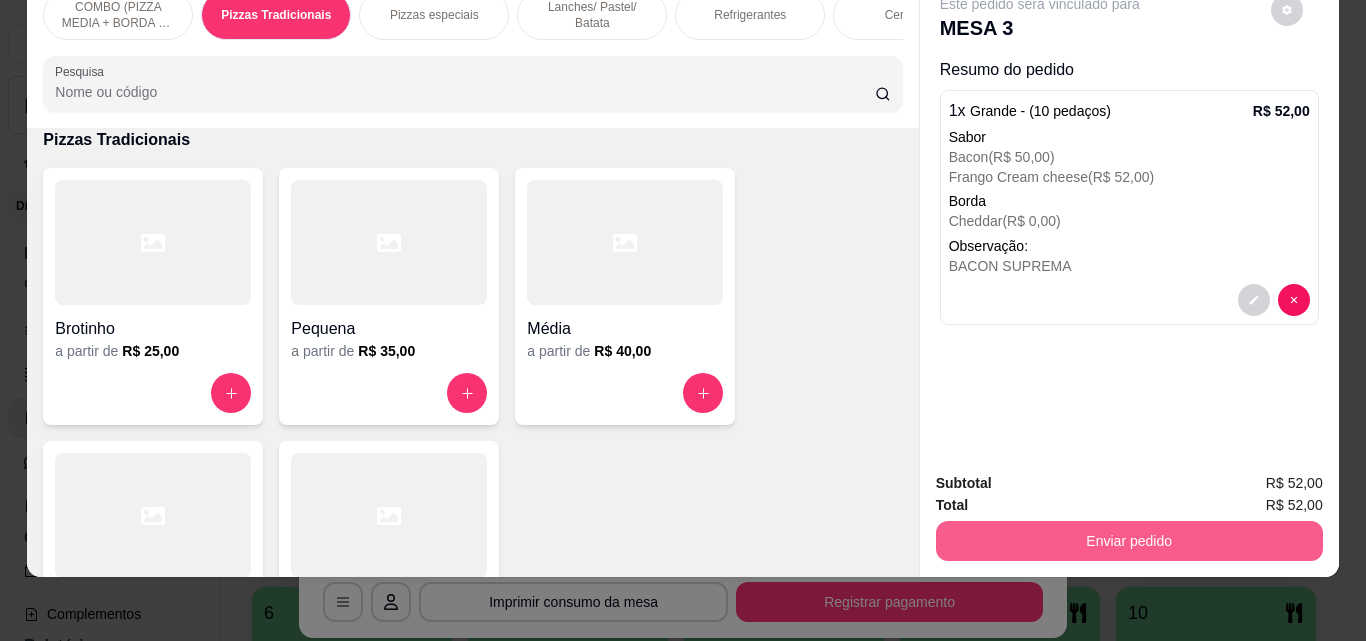 click on "Enviar pedido" at bounding box center (1129, 541) 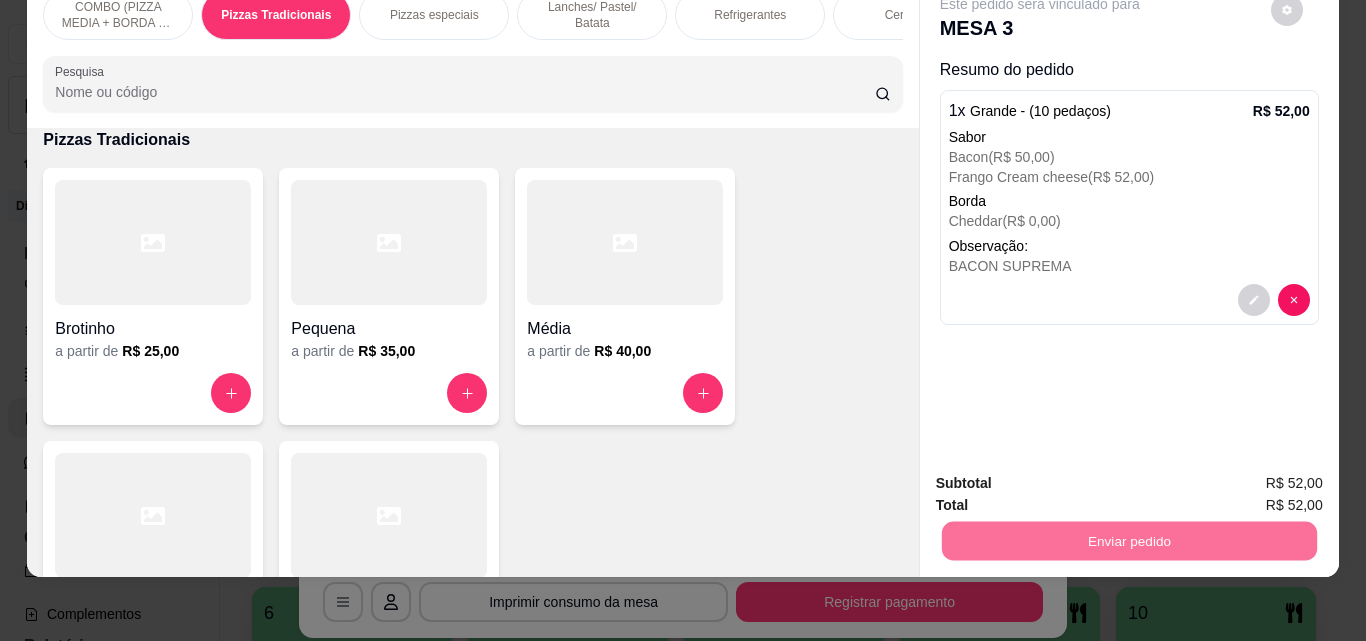 click on "Não registrar e enviar pedido" at bounding box center (1063, 477) 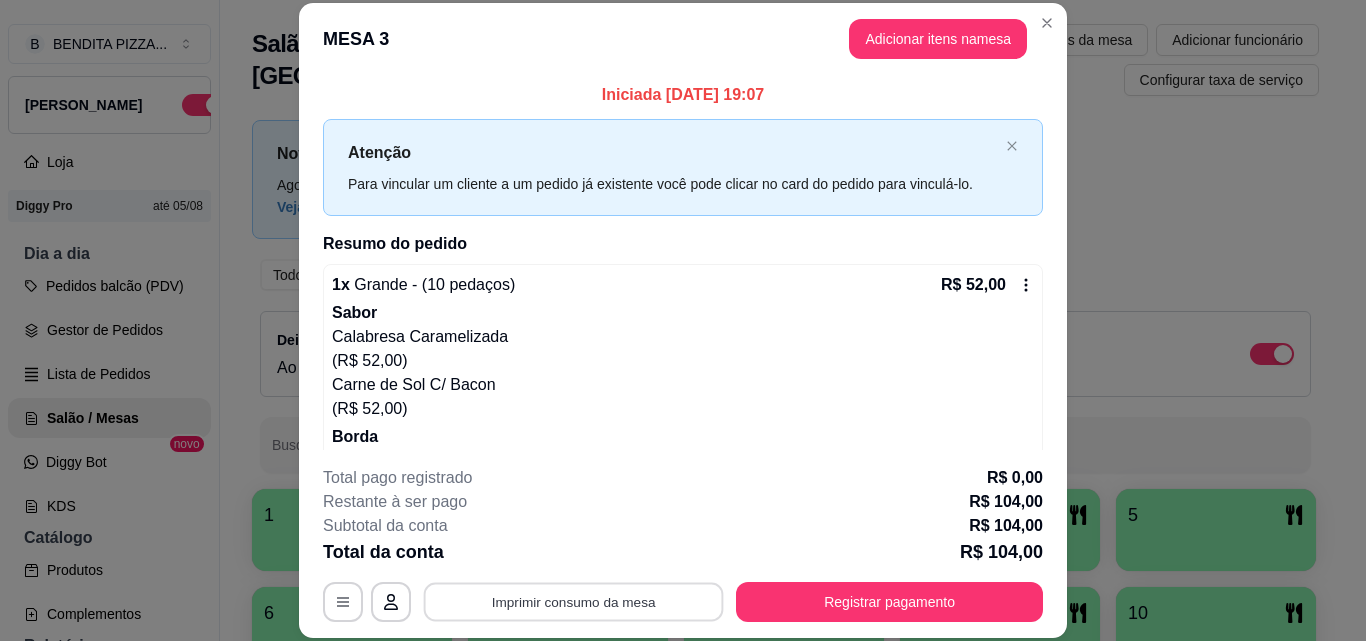 click on "Imprimir consumo da mesa" at bounding box center [574, 601] 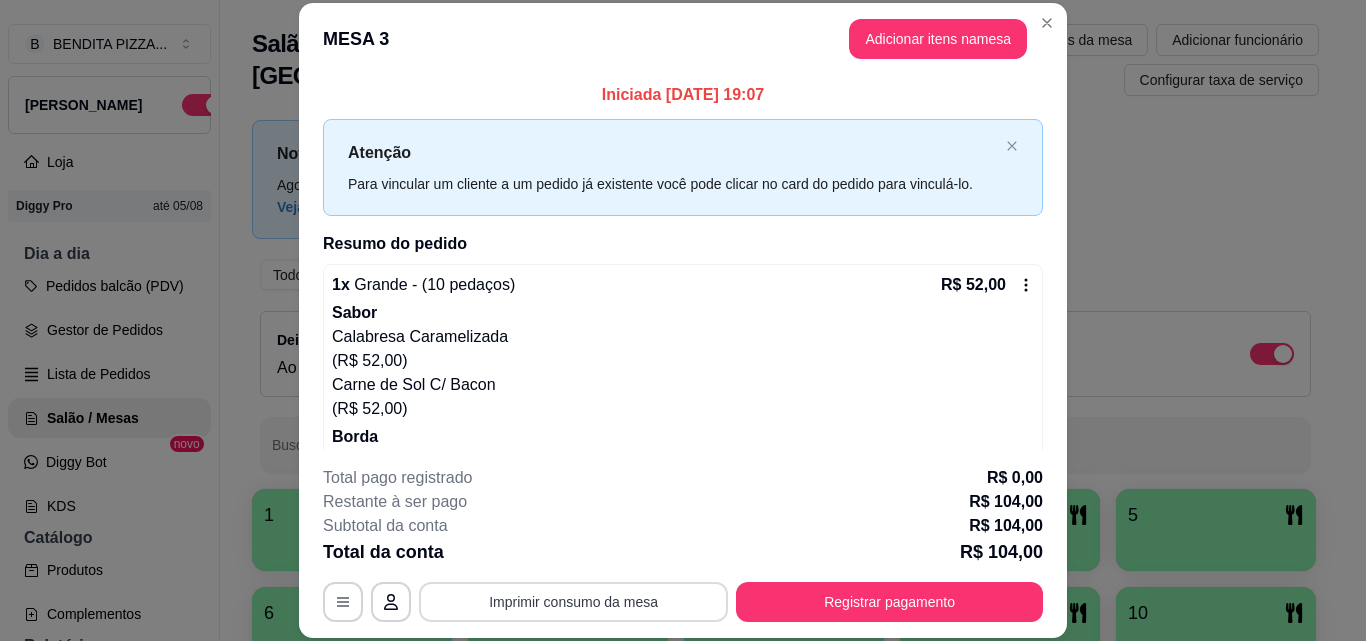 scroll, scrollTop: 0, scrollLeft: 0, axis: both 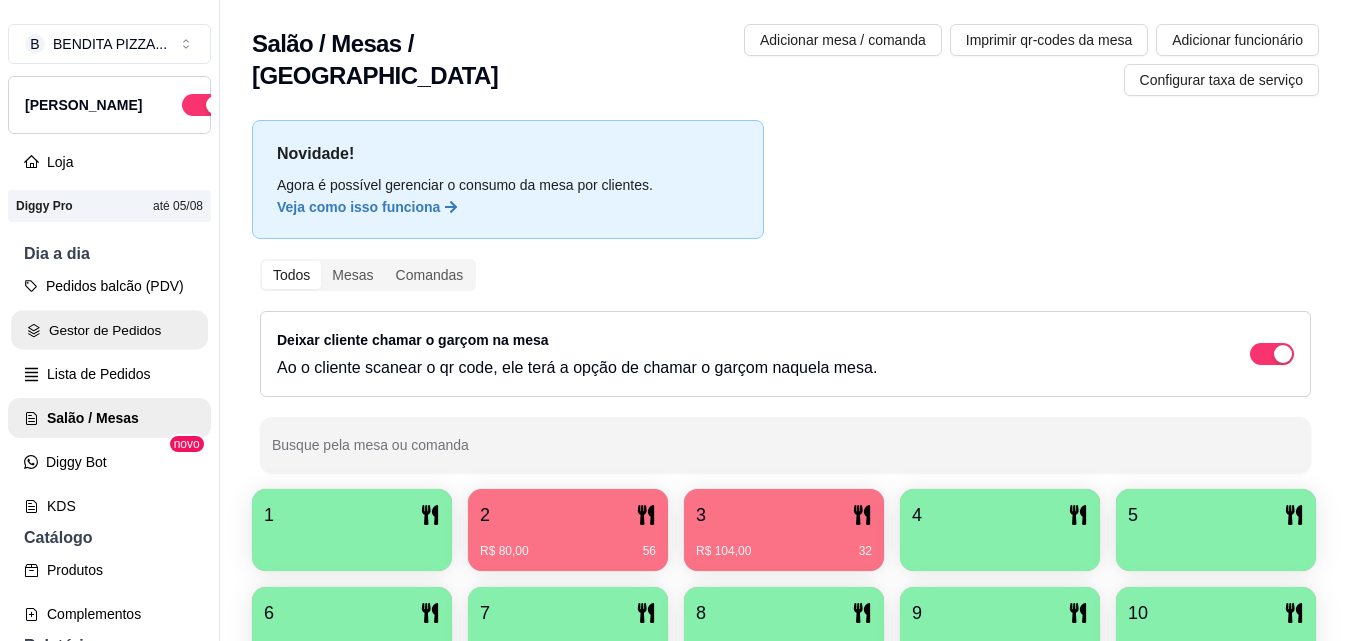 click on "Gestor de Pedidos" at bounding box center [109, 330] 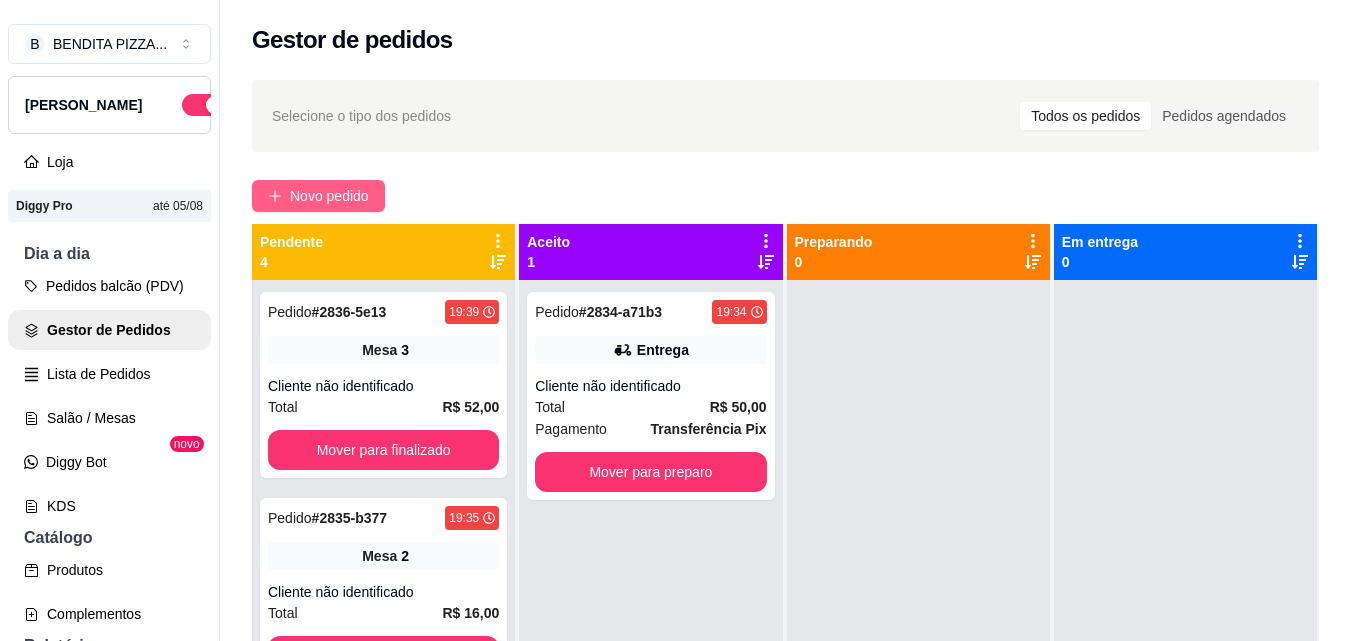 click on "Novo pedido" at bounding box center (329, 196) 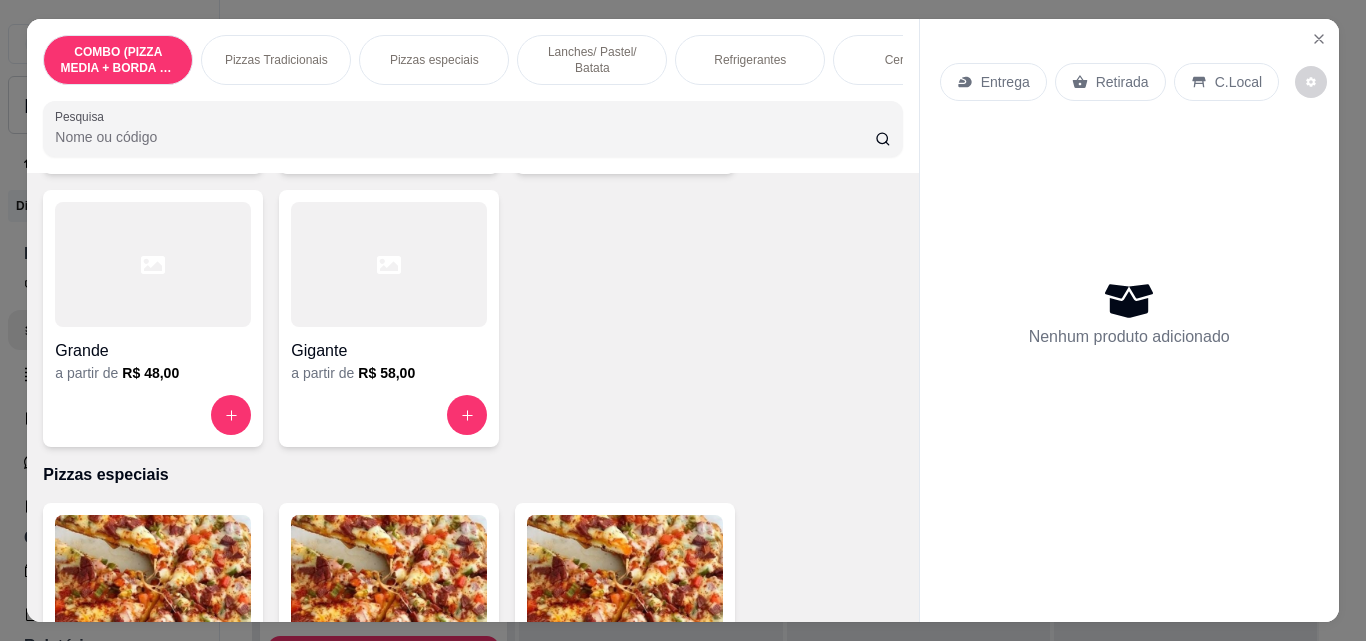 scroll, scrollTop: 722, scrollLeft: 0, axis: vertical 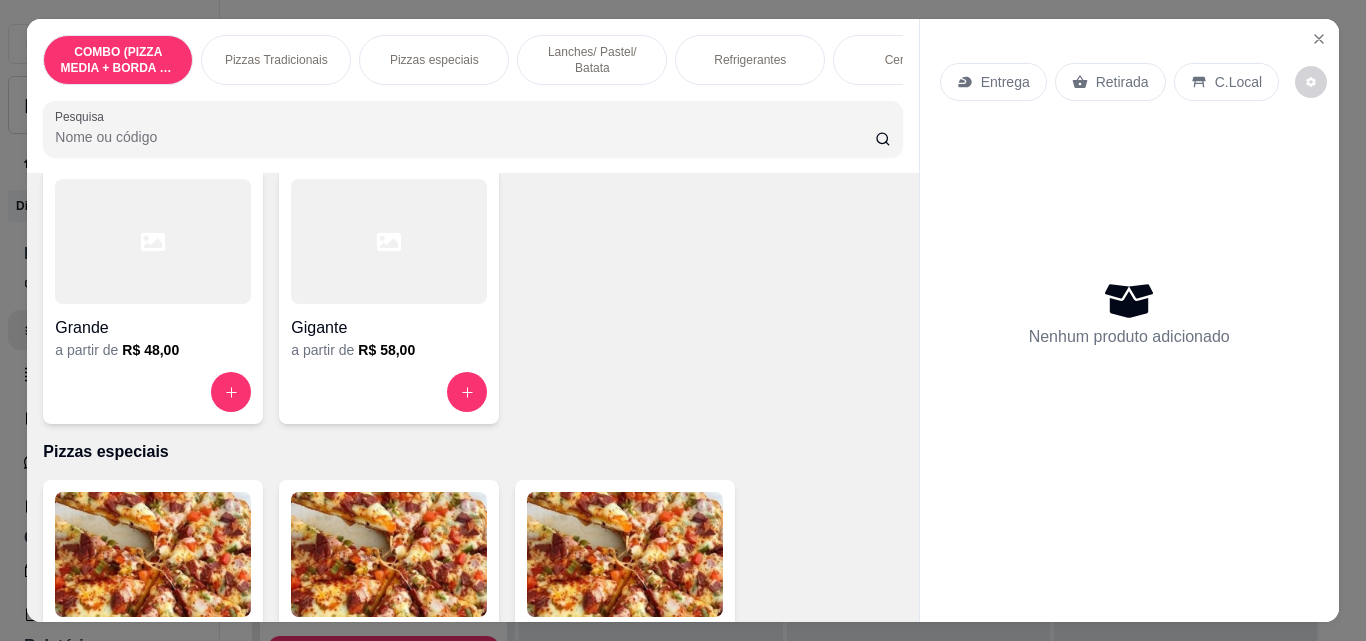 click on "Grande" at bounding box center [153, 322] 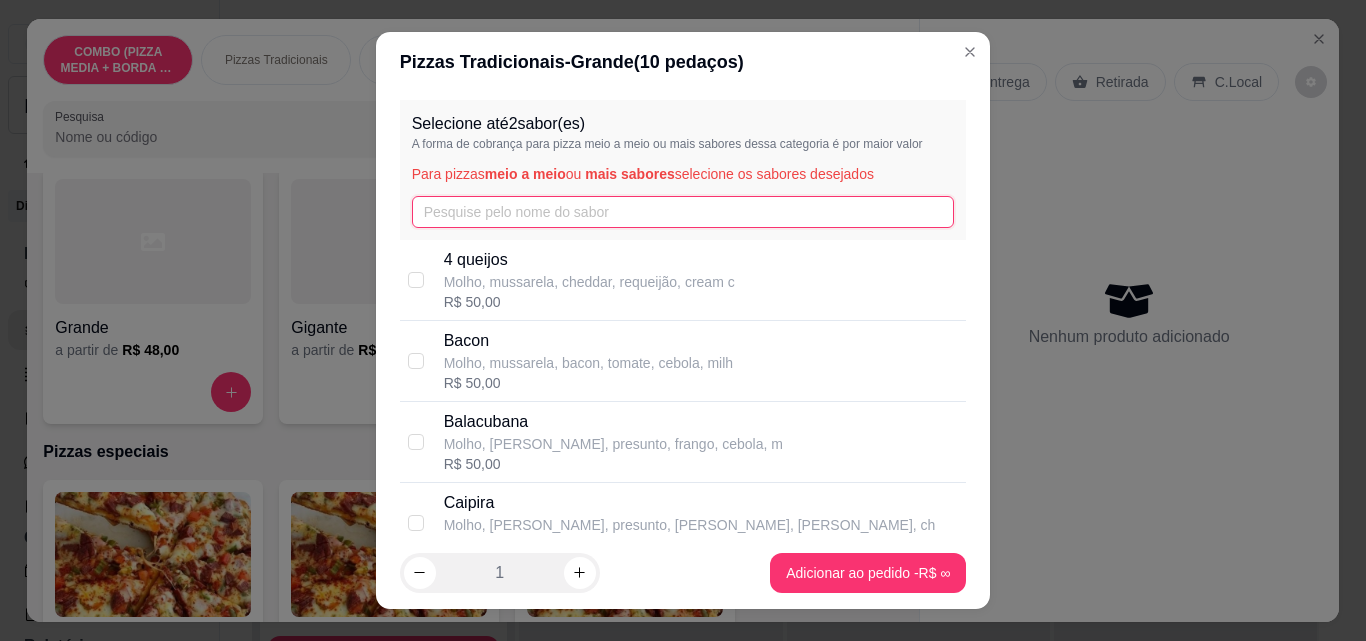 click at bounding box center [683, 212] 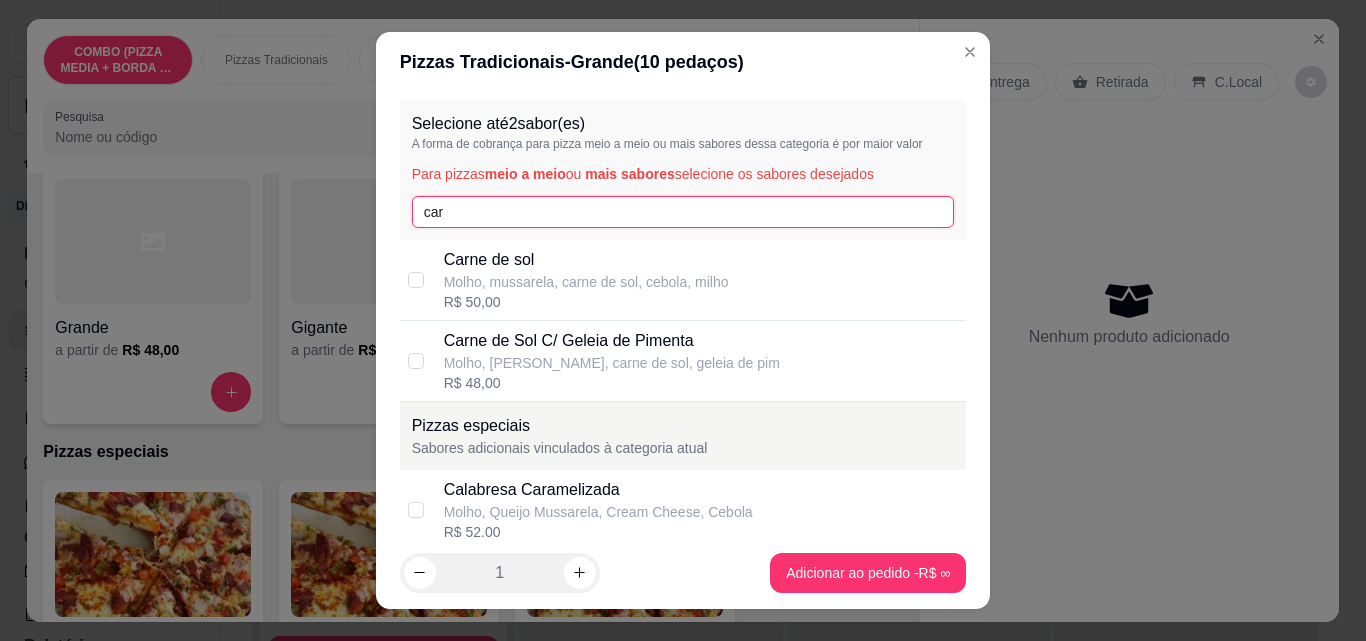 type on "car" 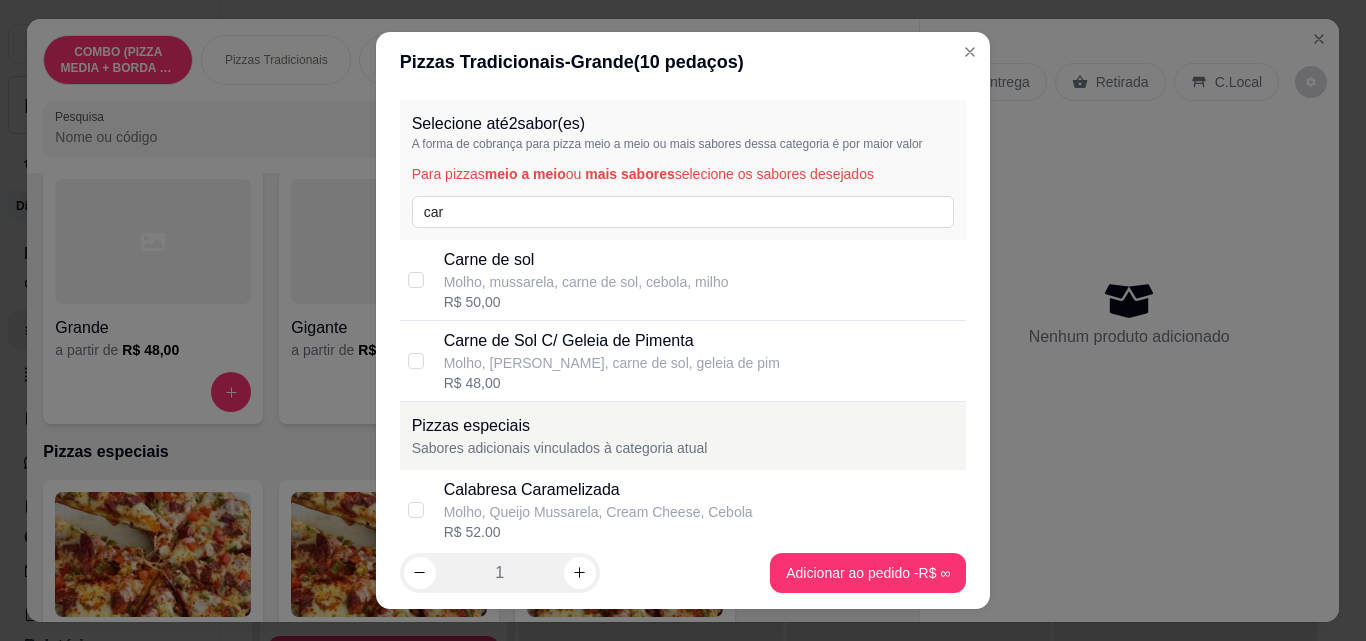 click on "Carne de sol Molho, mussarela, carne de sol, cebola, milho R$ 50,00" at bounding box center [683, 280] 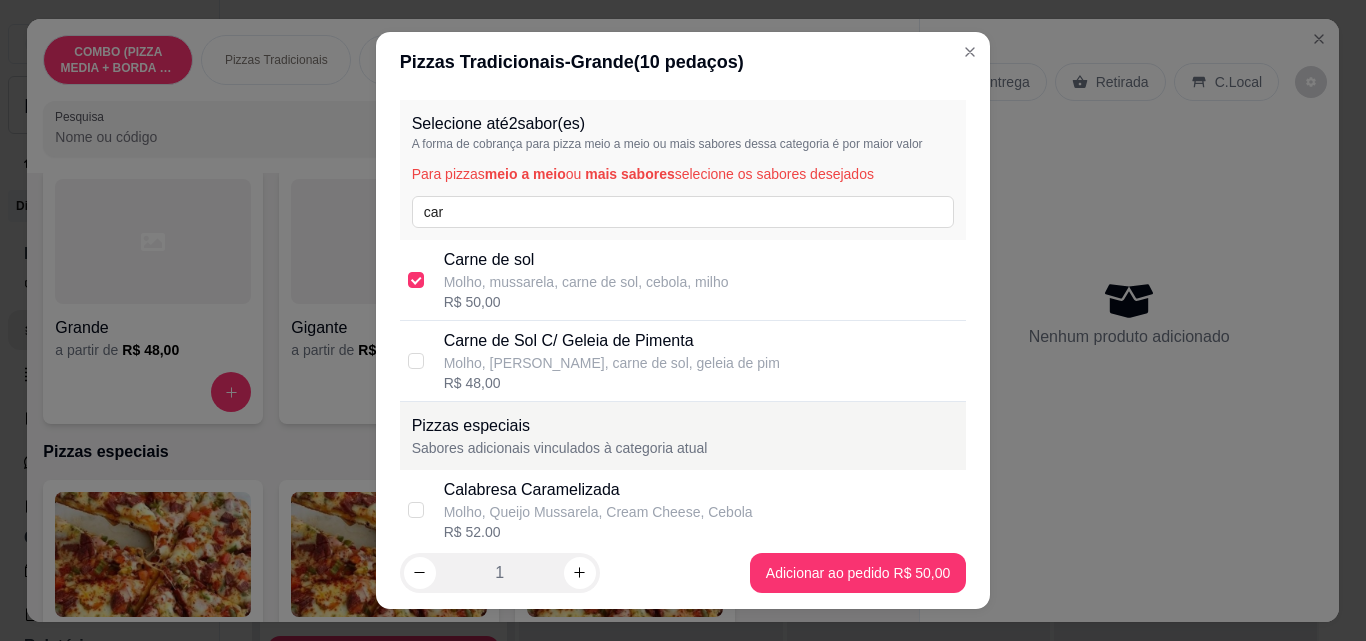 checkbox on "true" 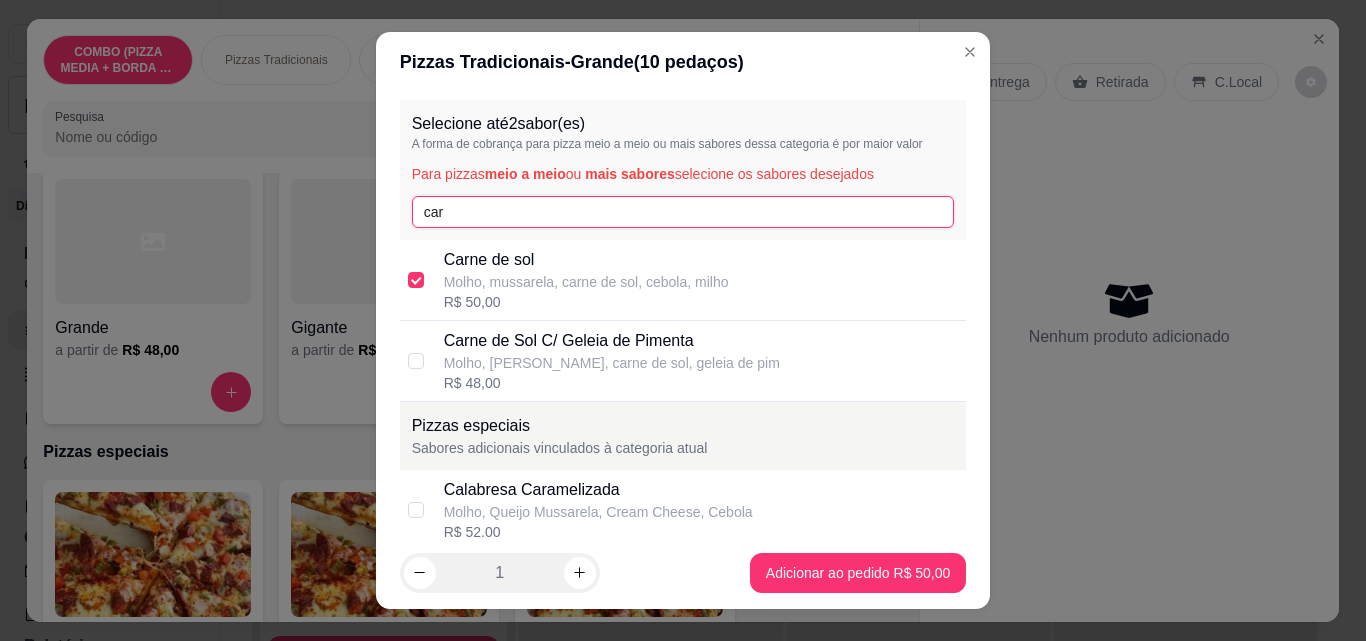 click on "car" at bounding box center [683, 212] 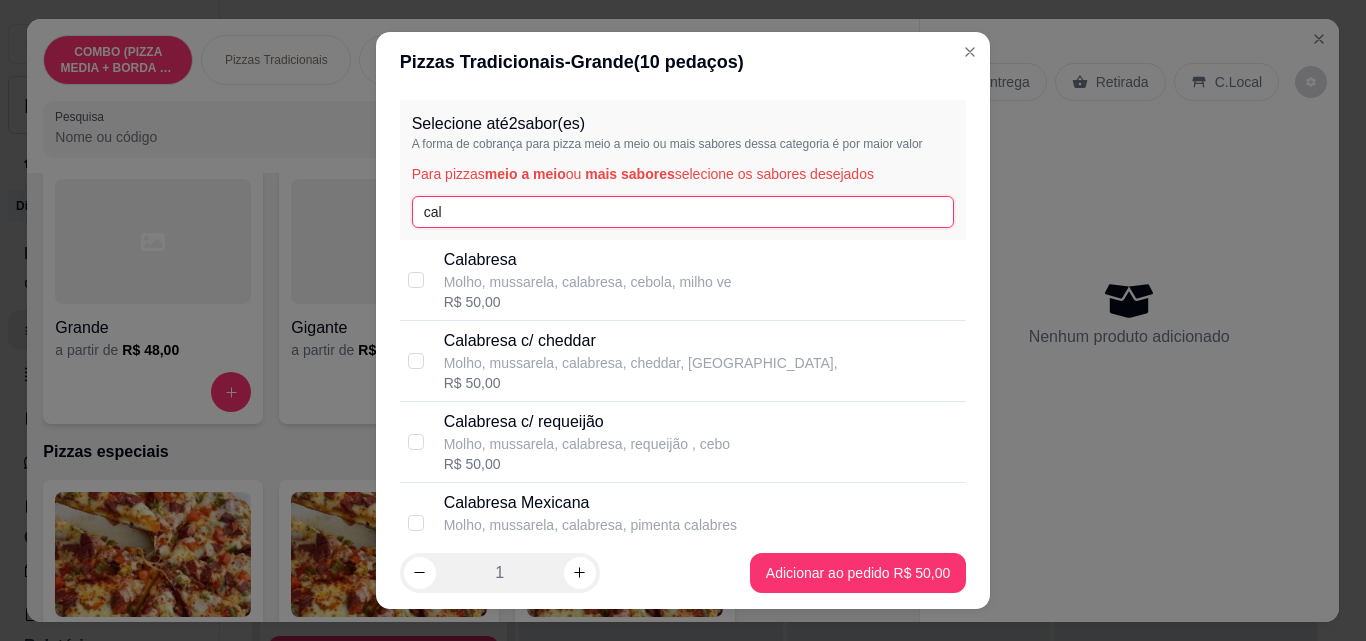 type on "cal" 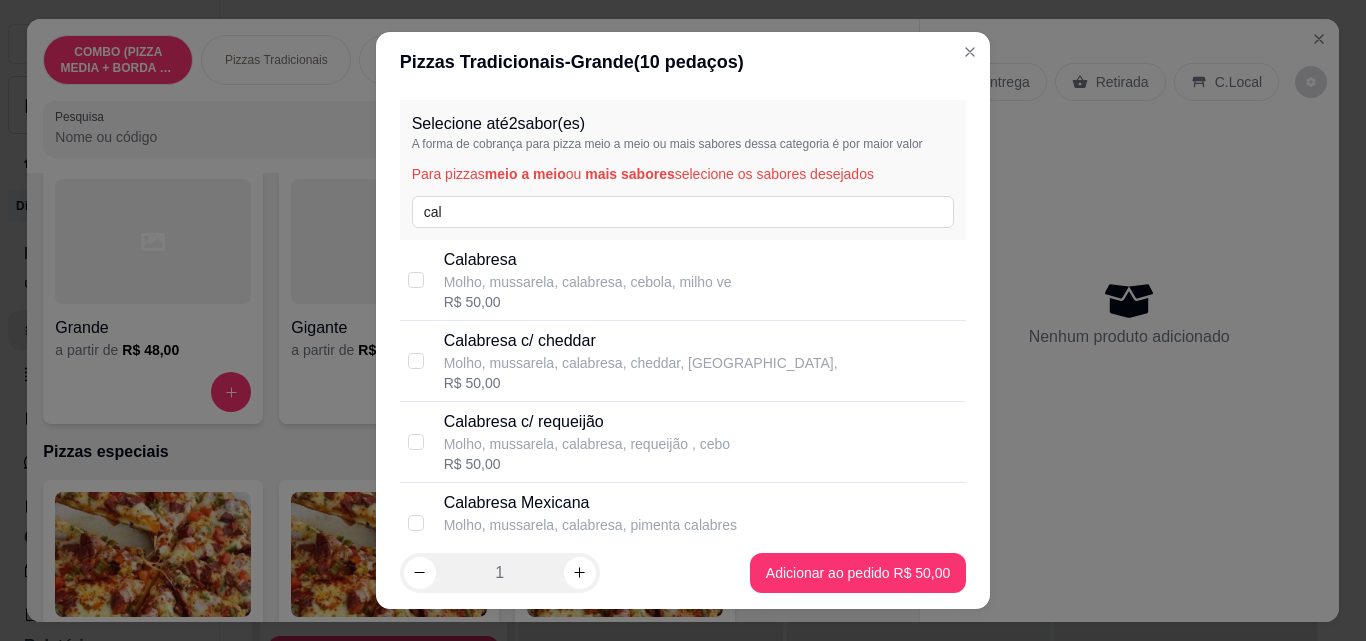 click on "Calabresa Mexicana" at bounding box center (590, 503) 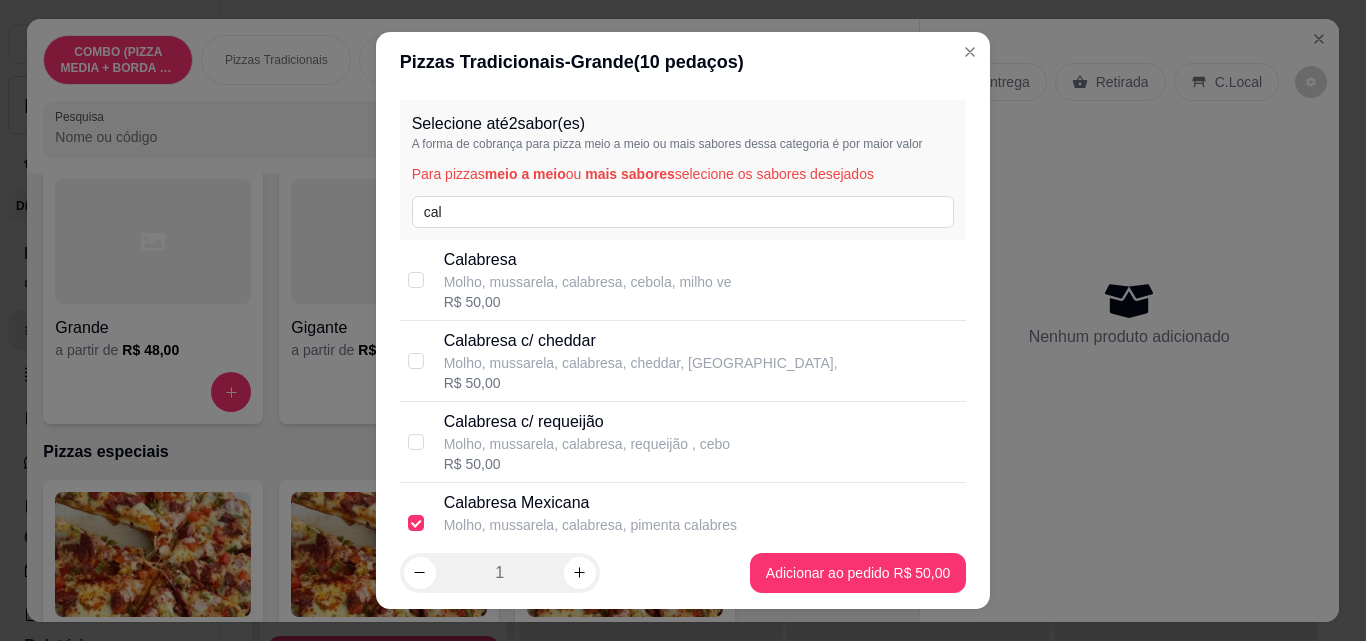 checkbox on "true" 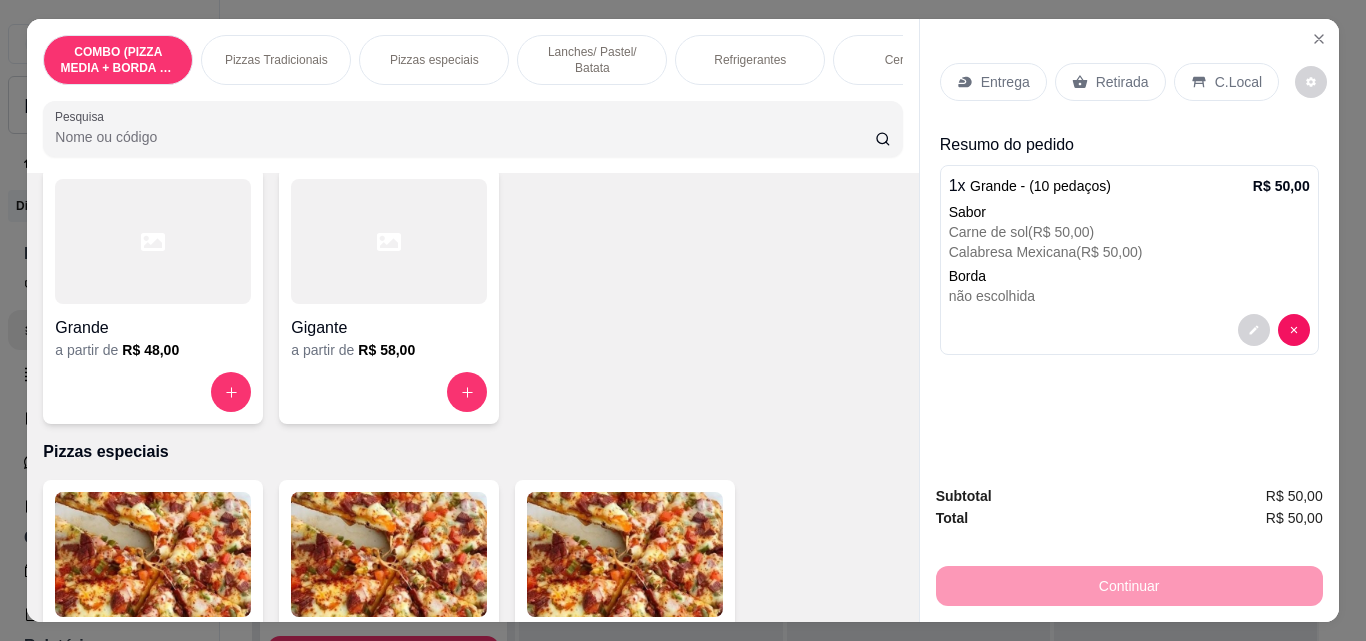 click on "Entrega" at bounding box center [1005, 82] 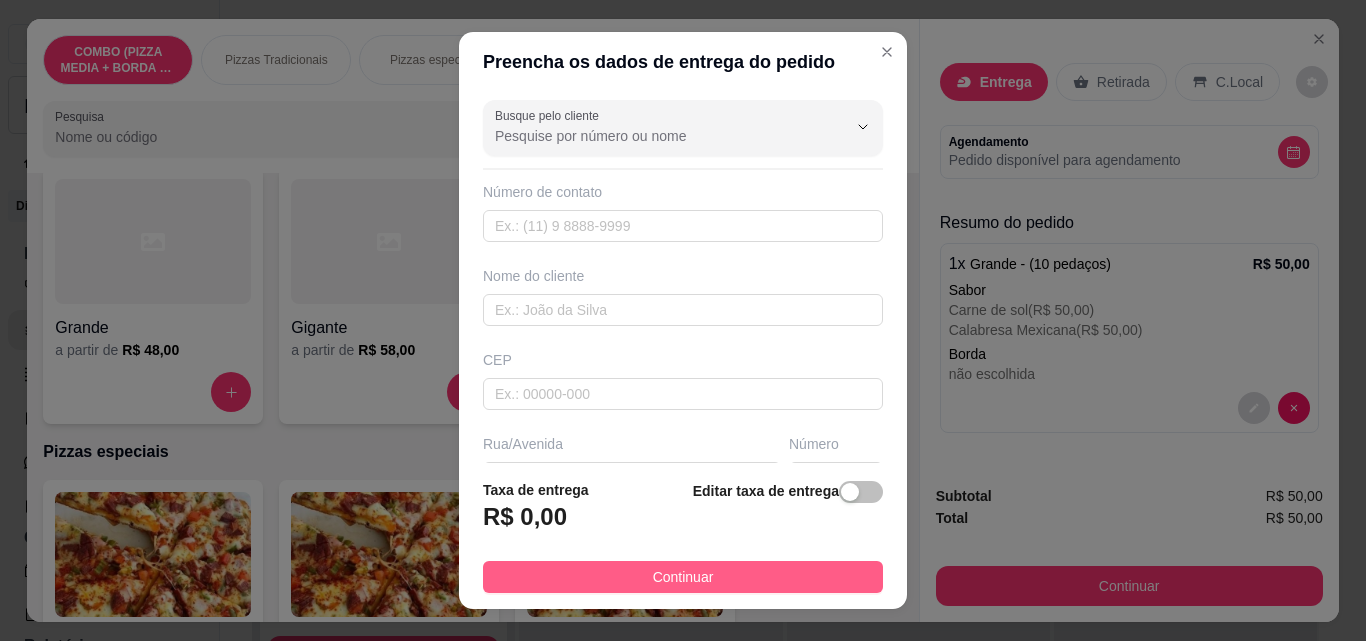 click on "Continuar" at bounding box center (683, 577) 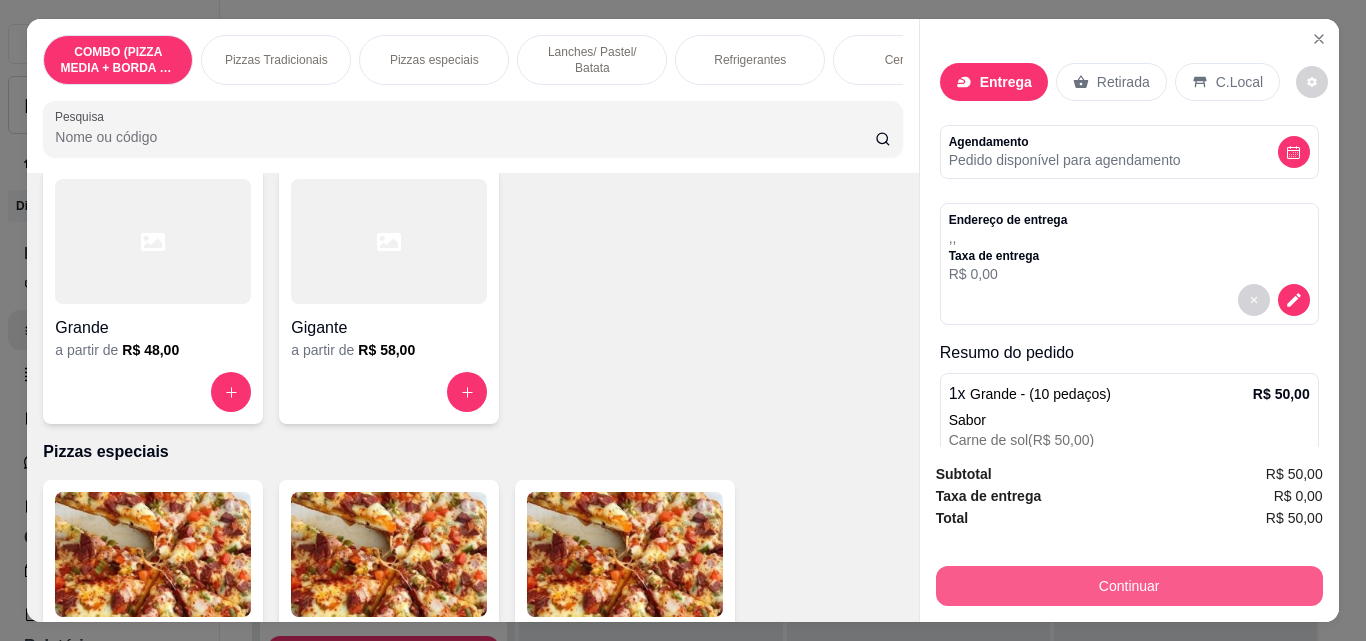 click on "Continuar" at bounding box center (1129, 586) 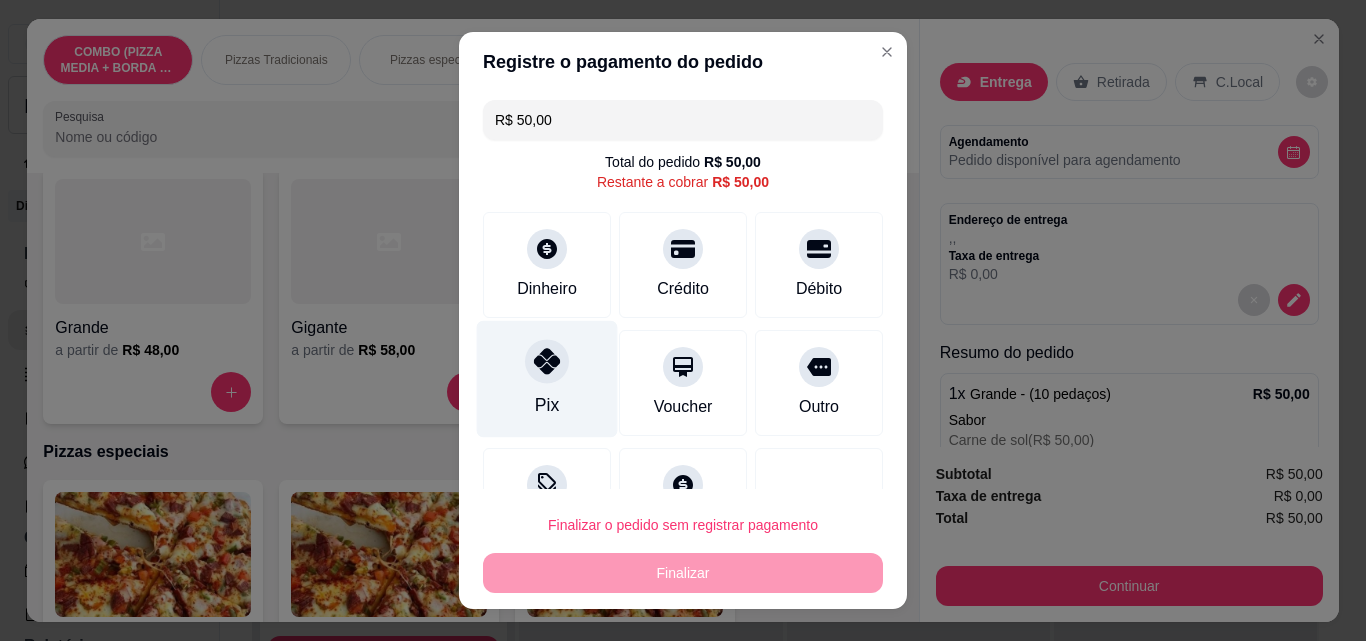 click on "Pix" at bounding box center [547, 379] 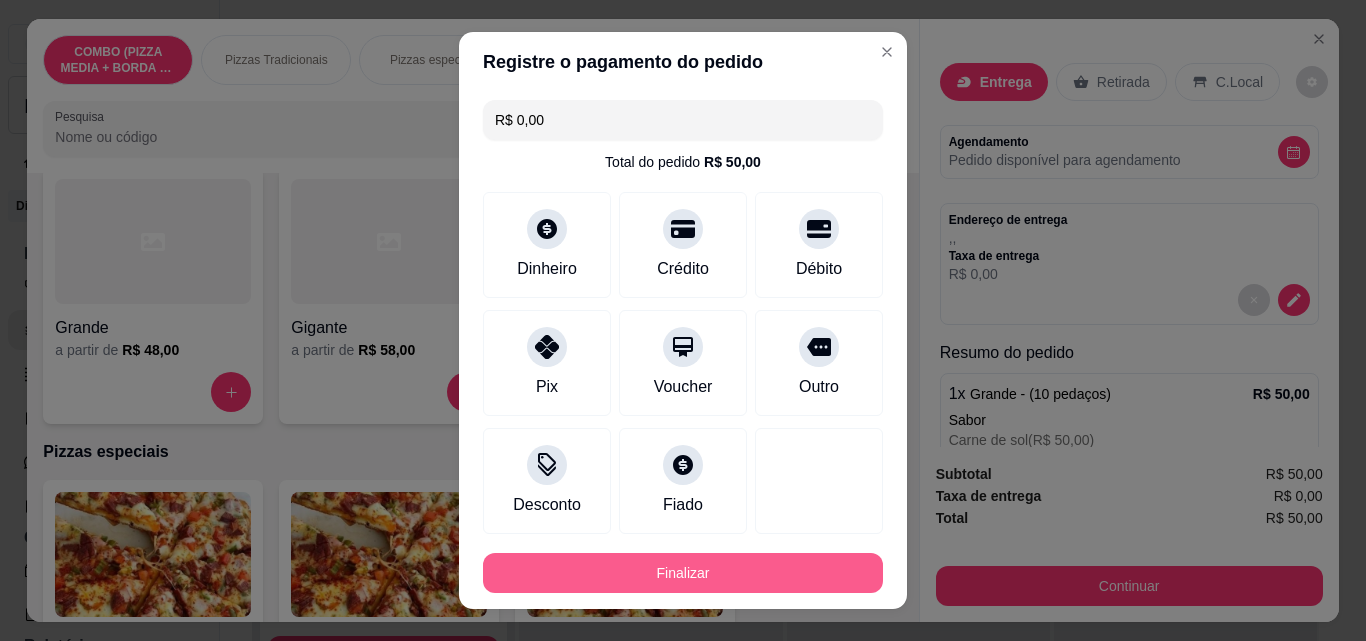 click on "Finalizar" at bounding box center [683, 573] 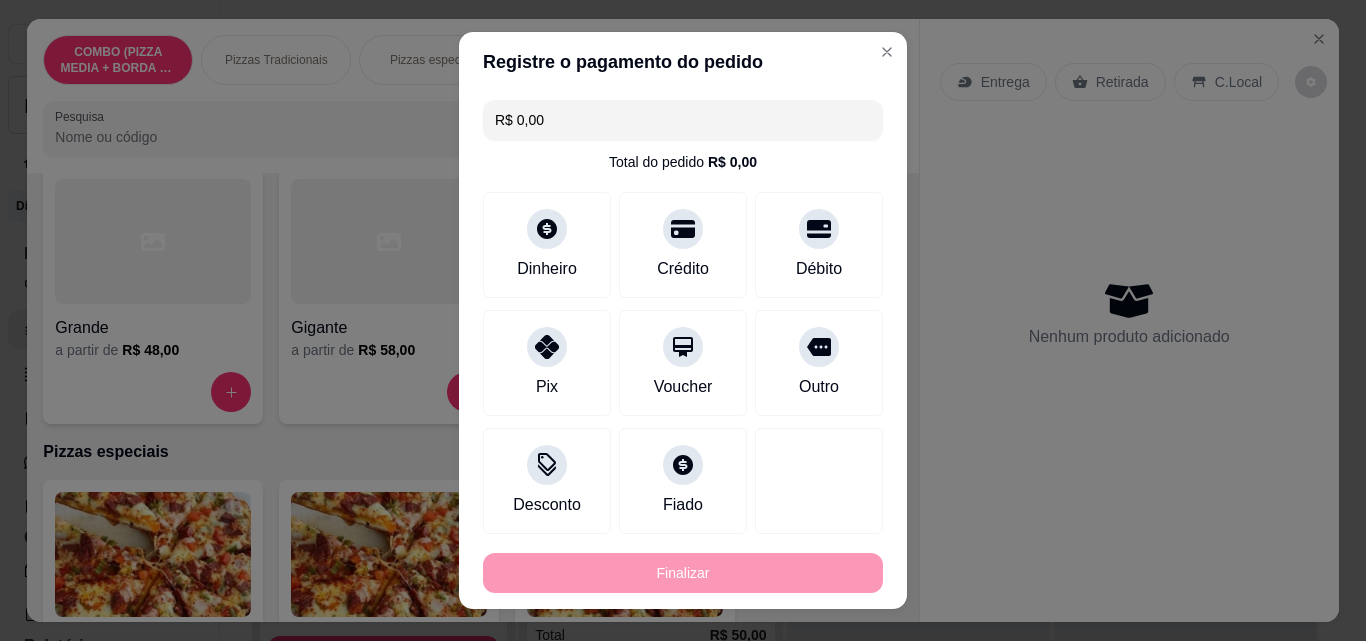 type on "-R$ 50,00" 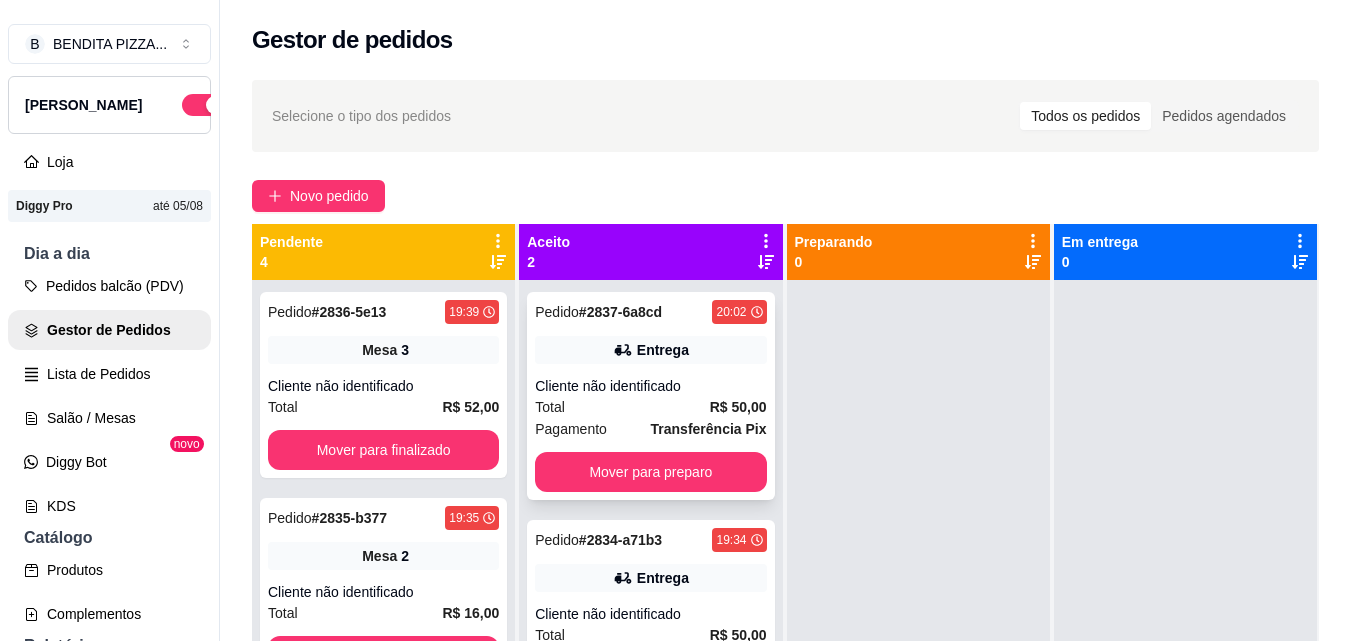 click on "Cliente não identificado" at bounding box center (650, 386) 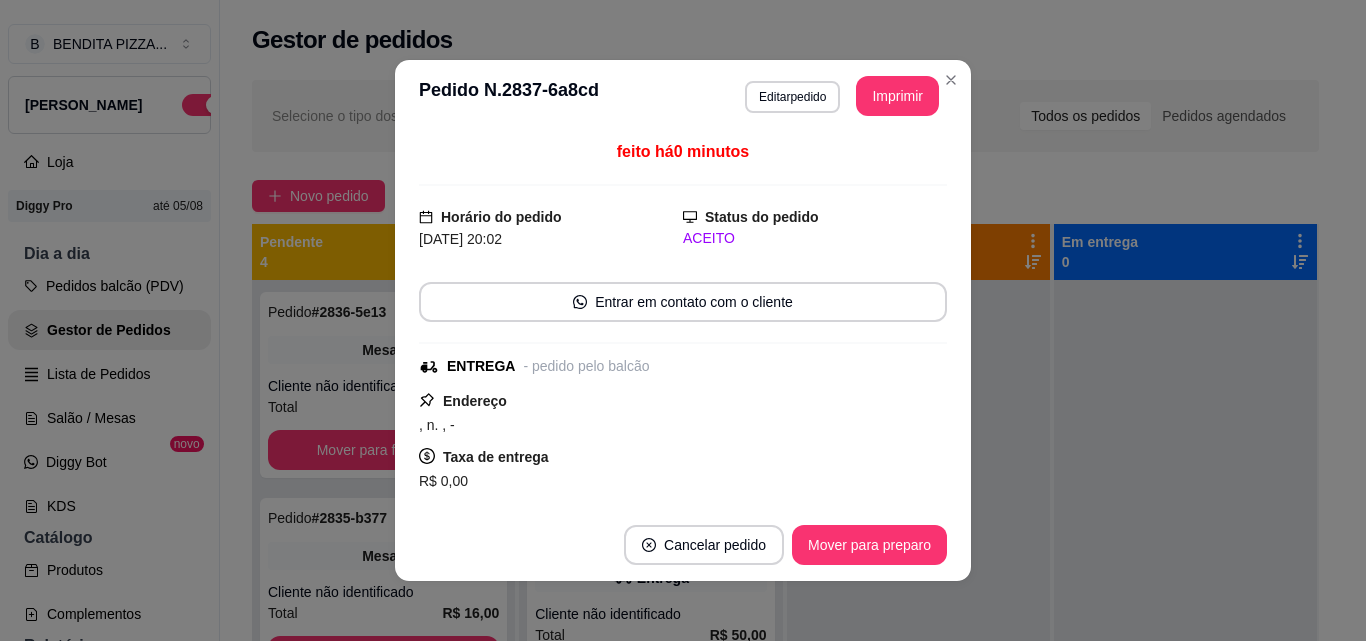 click on "**********" at bounding box center (683, 96) 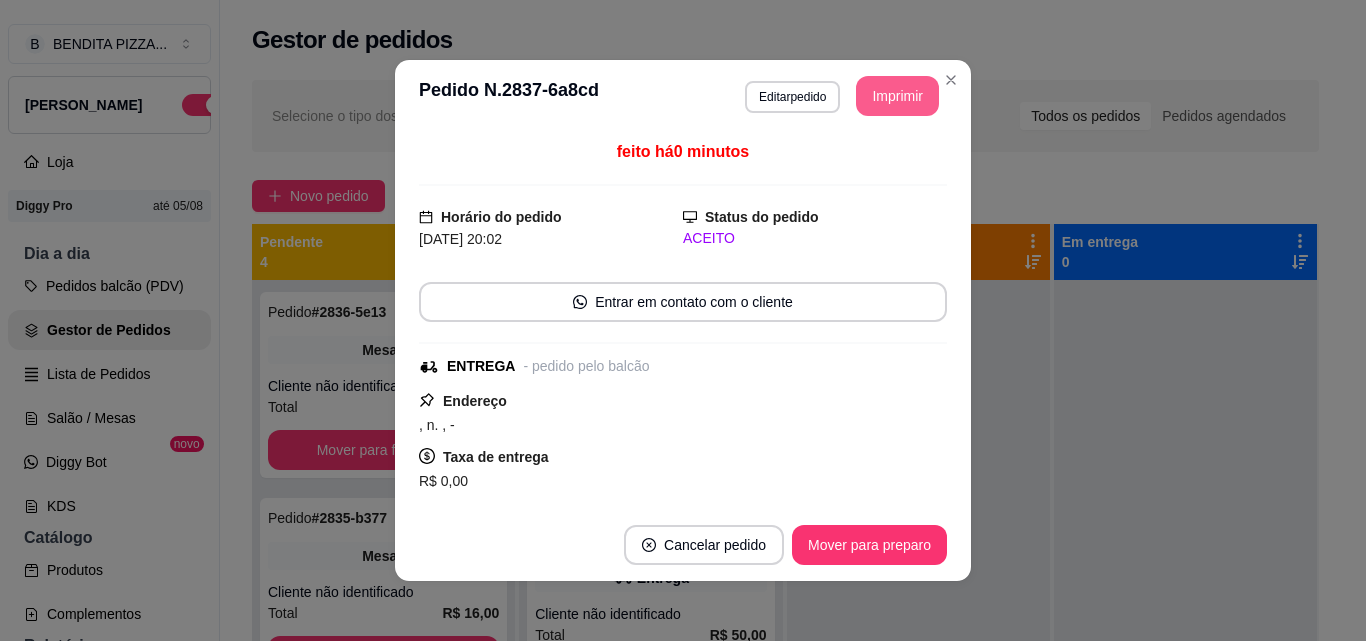 click on "Imprimir" at bounding box center (897, 96) 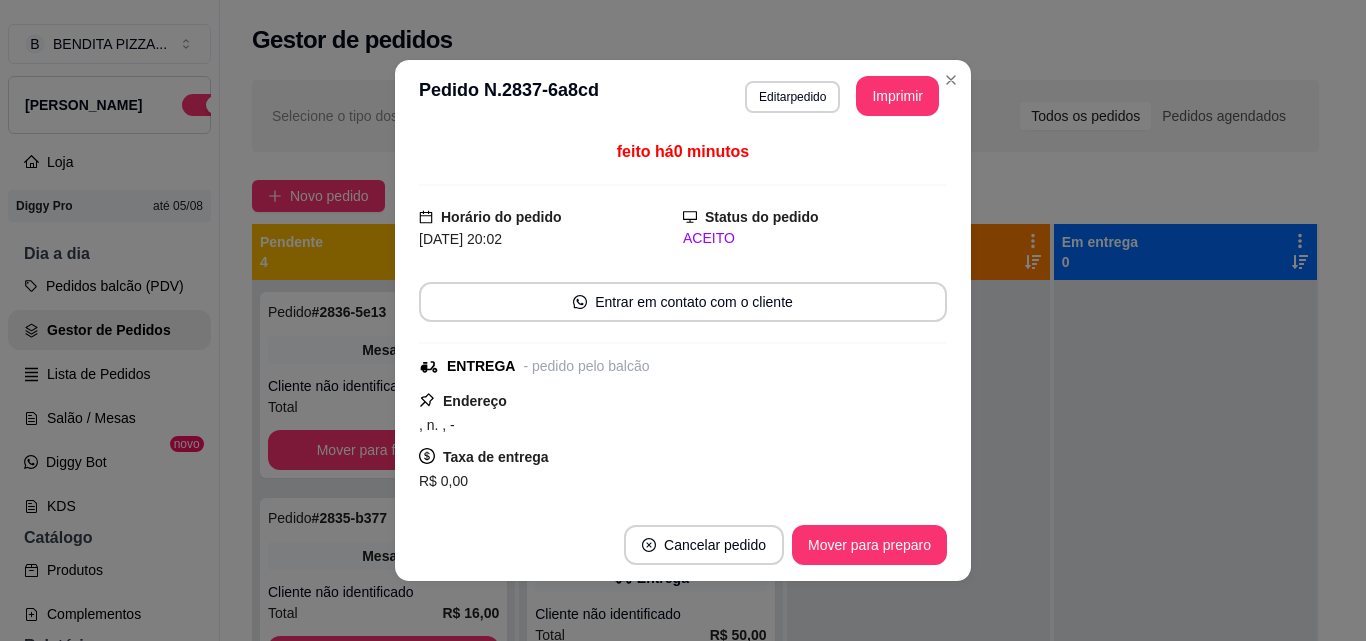scroll, scrollTop: 0, scrollLeft: 0, axis: both 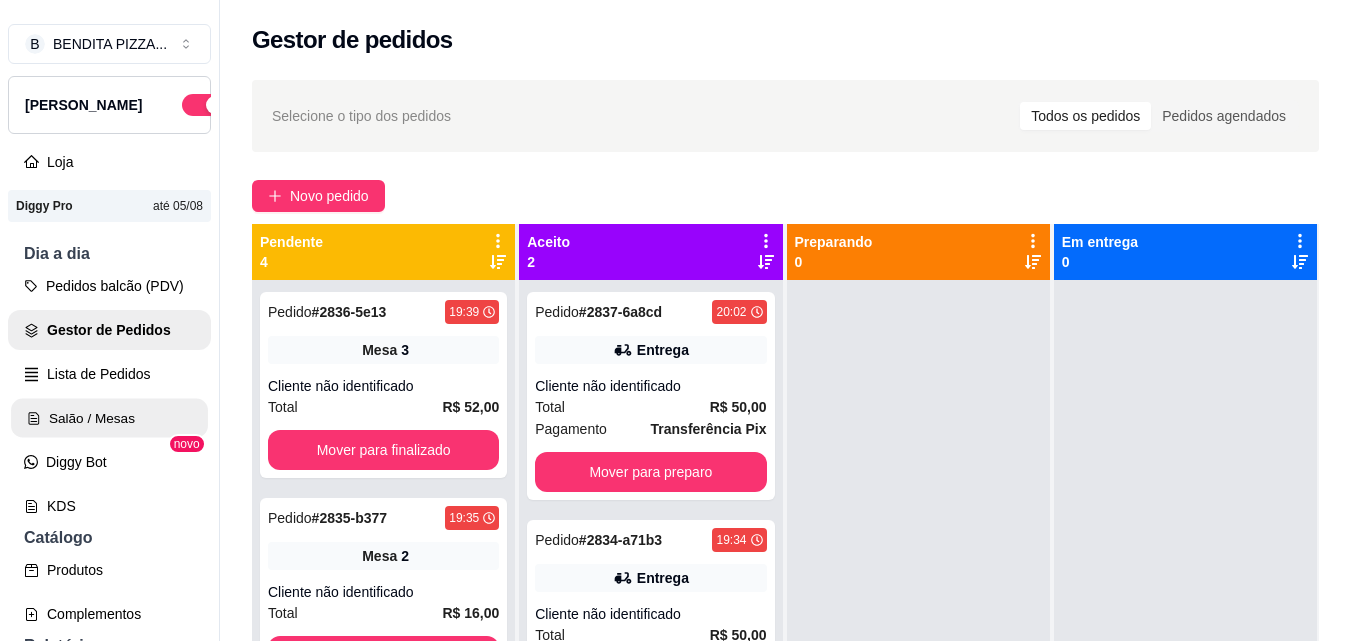 click on "Salão / Mesas" at bounding box center [109, 418] 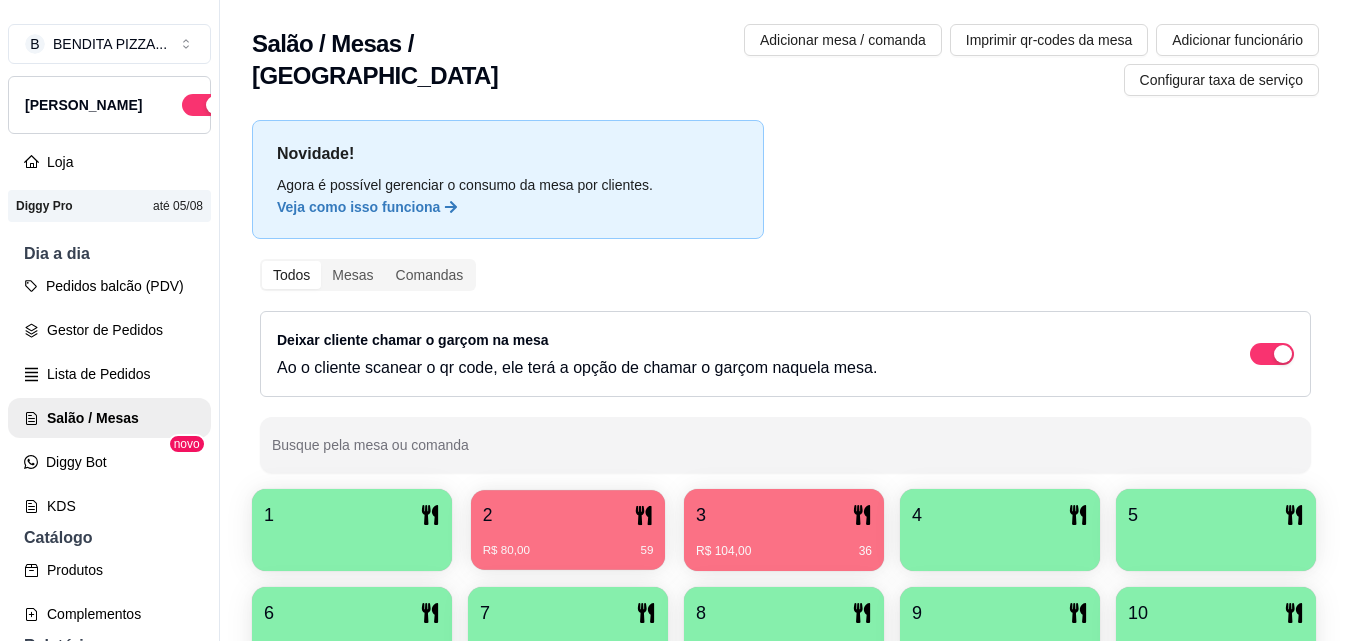 click on "R$ 80,00 59" at bounding box center (568, 543) 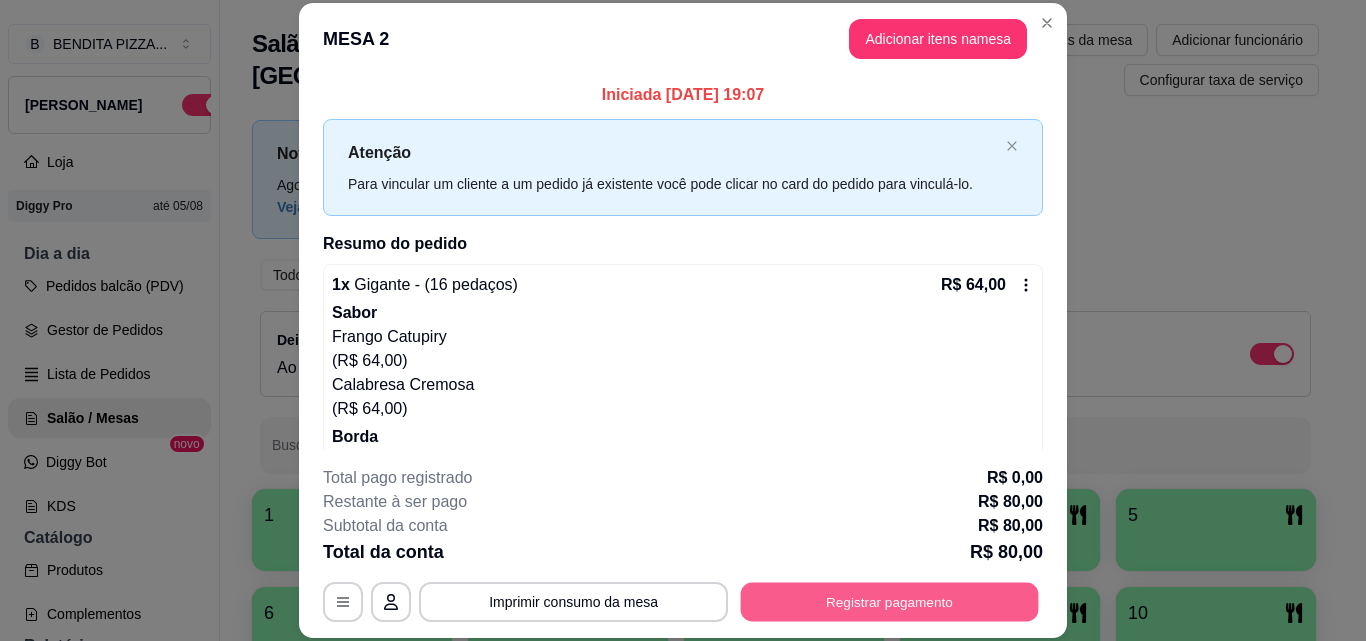 click on "Registrar pagamento" at bounding box center (890, 601) 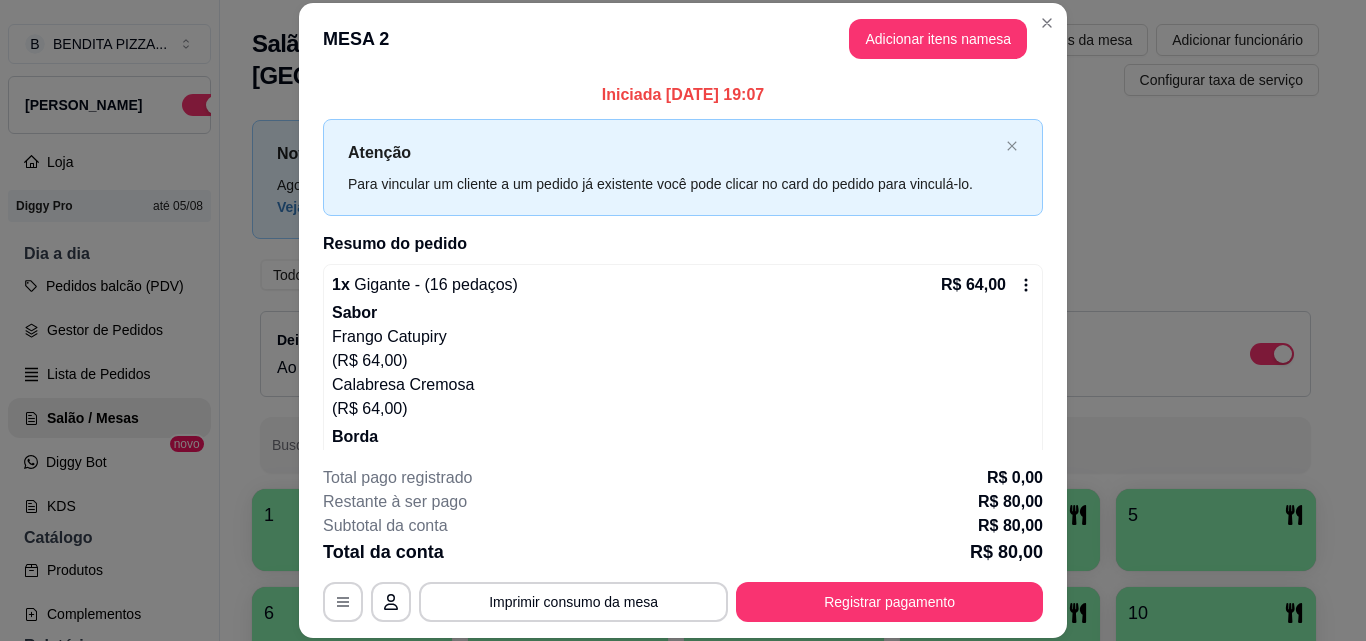 click on "Iniciada   [DATE] 19:07 Atenção Para vincular um cliente a um pedido já existente você pode clicar no card do pedido para vinculá-lo. Resumo do pedido 1 x   Gigante  - (16 pedaços) R$ 64,00 Sabor Frango Catupiry    (R$ 64,00) Calabresa Cremosa    (R$ 64,00) Borda não escolhida Massa não escolhida Registrado por:   [EMAIL_ADDRESS][DOMAIN_NAME] 2 x   Retorvel - avulso R$ 16,00 Registrado por:   [EMAIL_ADDRESS][DOMAIN_NAME]" at bounding box center (683, 262) 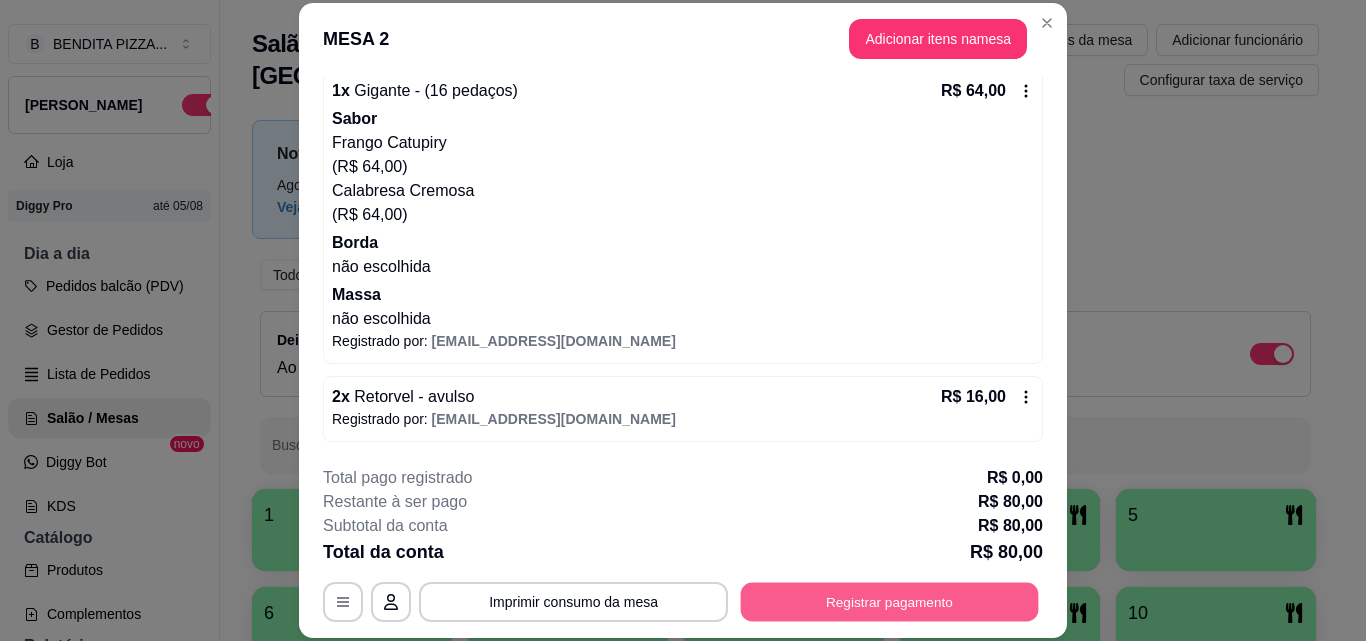 click on "Registrar pagamento" at bounding box center (890, 601) 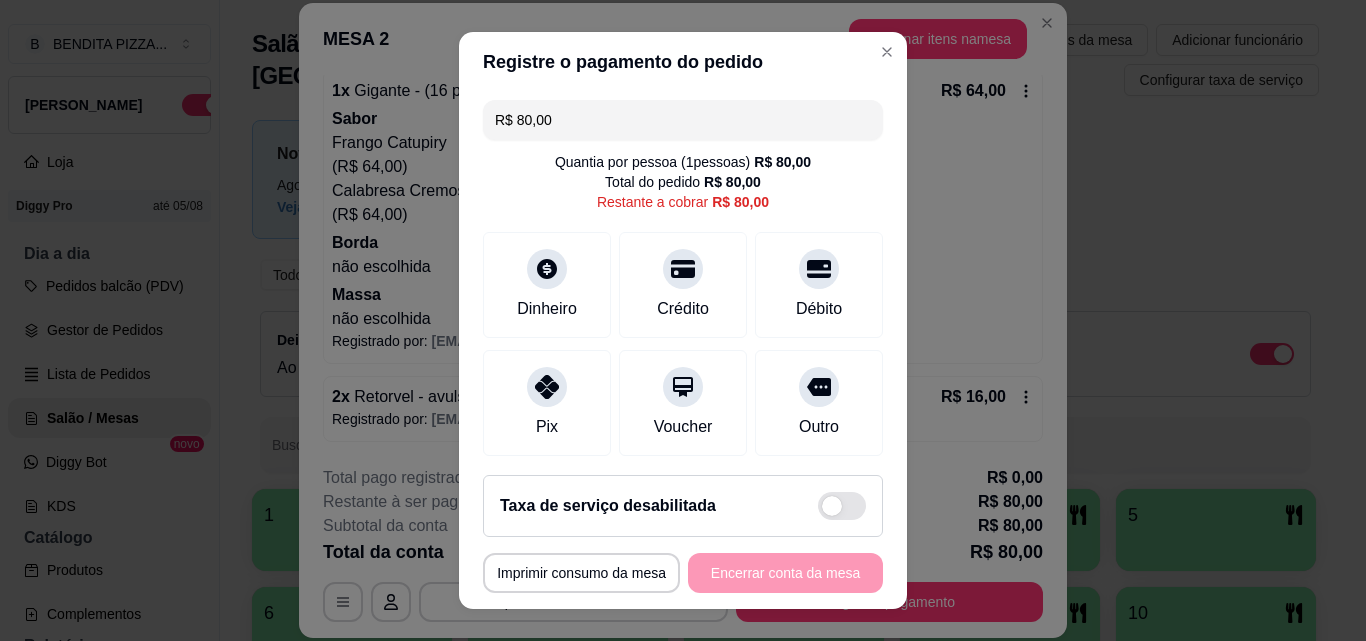 click on "R$ 80,00 Quantia por pessoa ( 1  pessoas)   R$ 80,00 Total do pedido   R$ 80,00 Restante a cobrar   R$ 80,00 Dinheiro Crédito Débito Pix Voucher Outro Desconto Dividir conta" at bounding box center [683, 275] 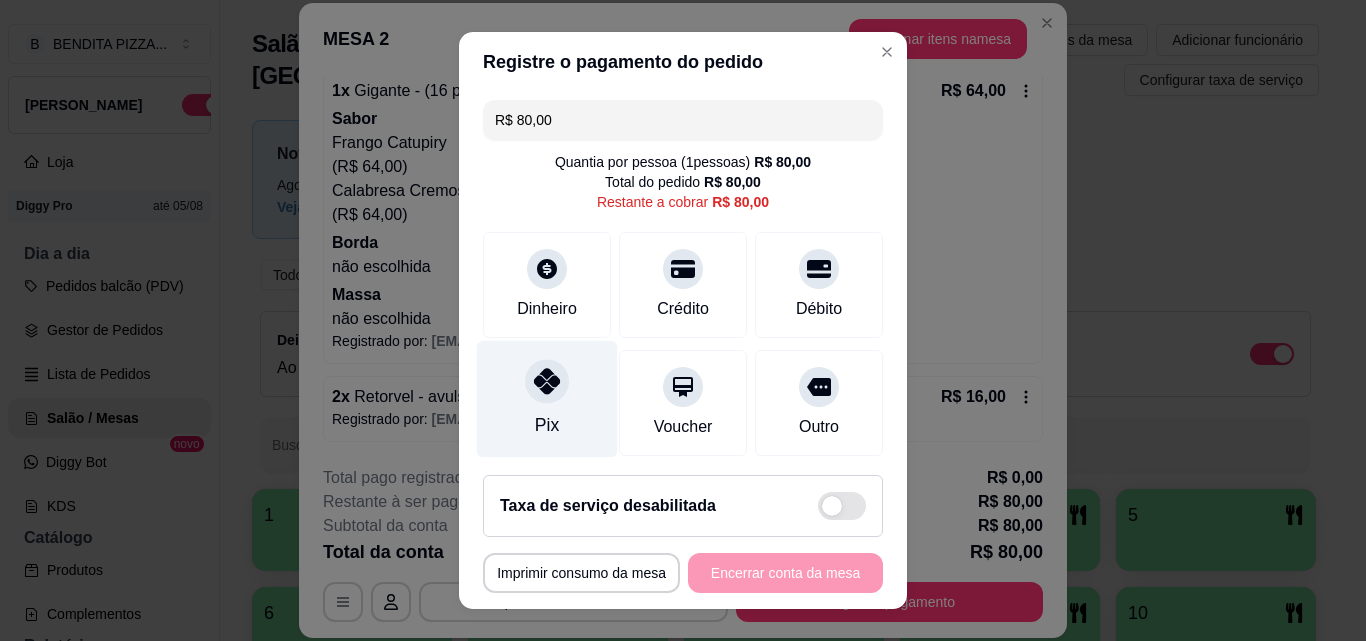click 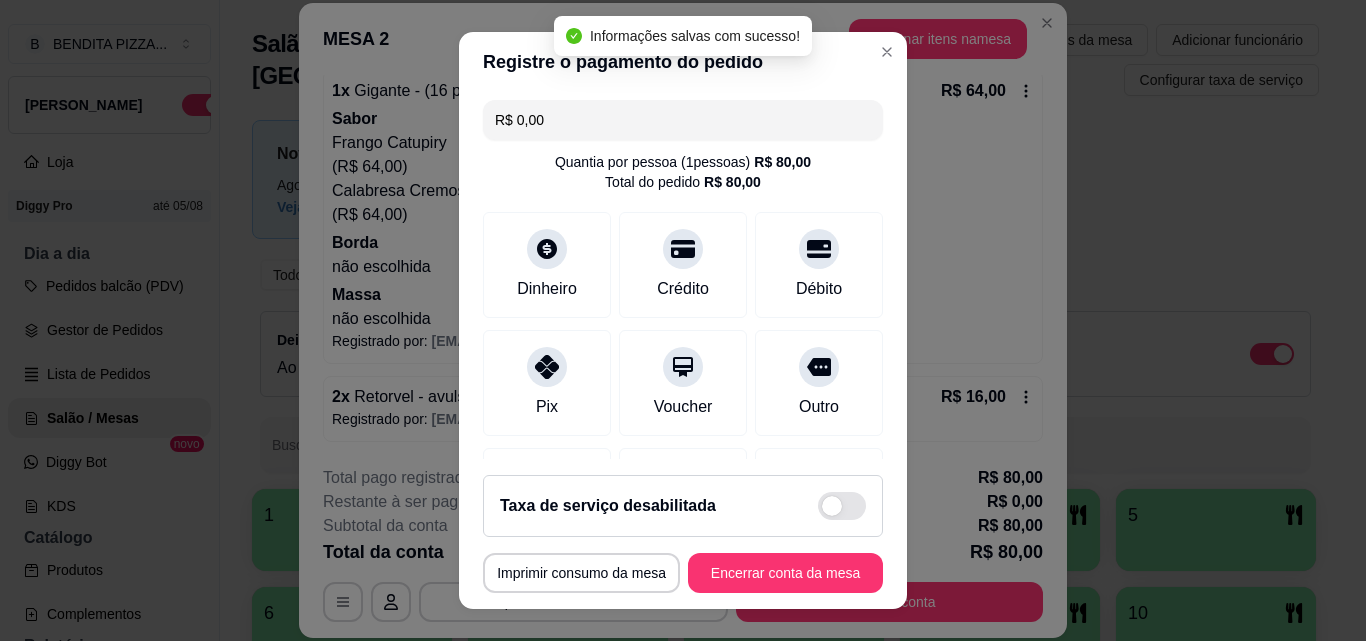 type on "R$ 0,00" 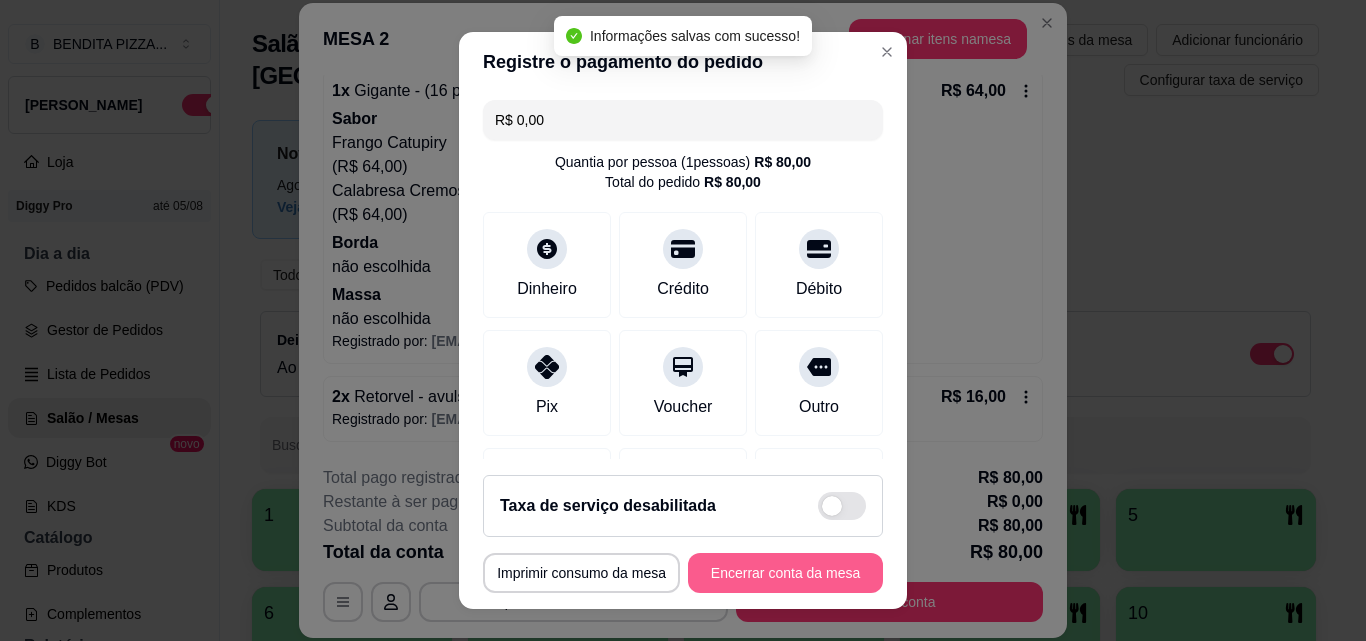 click on "Encerrar conta da mesa" at bounding box center [785, 573] 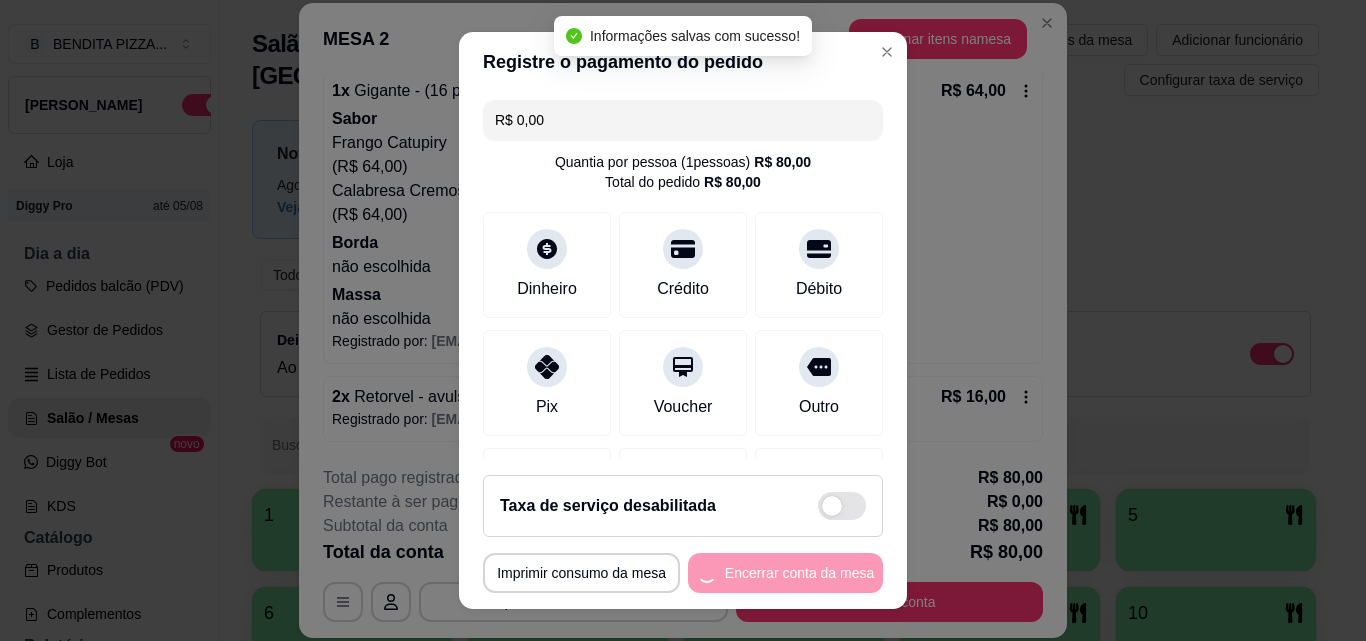 scroll, scrollTop: 0, scrollLeft: 0, axis: both 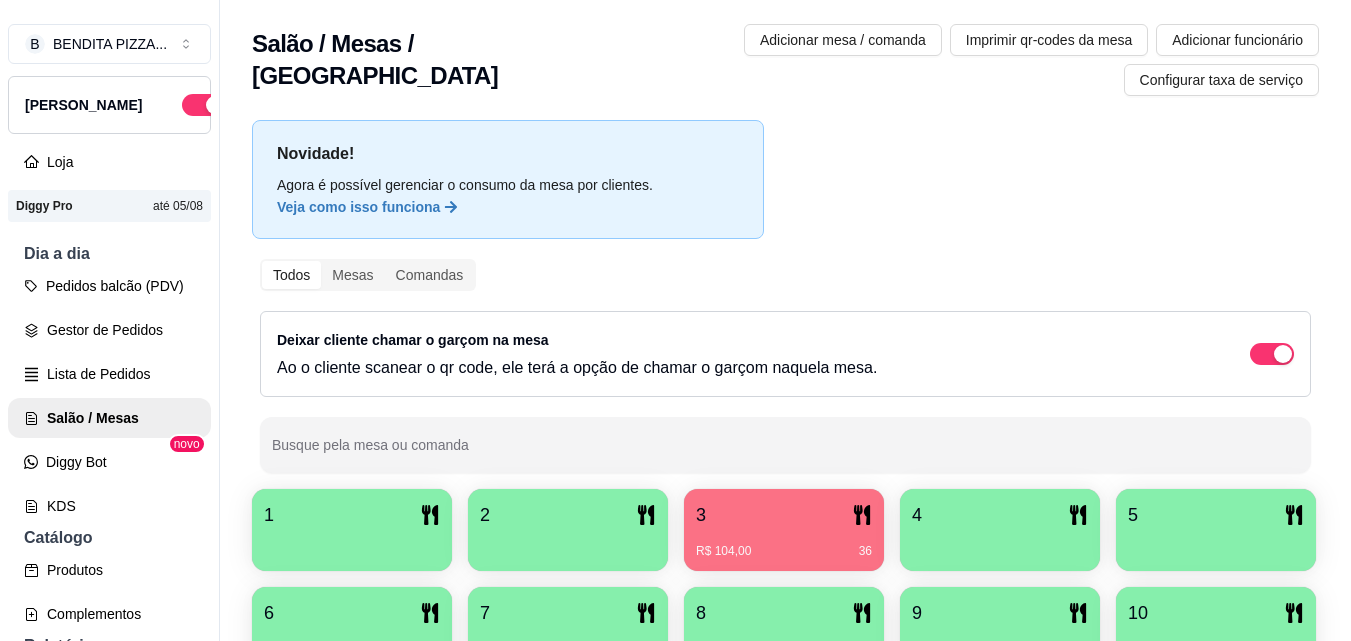 click on "3" at bounding box center [784, 515] 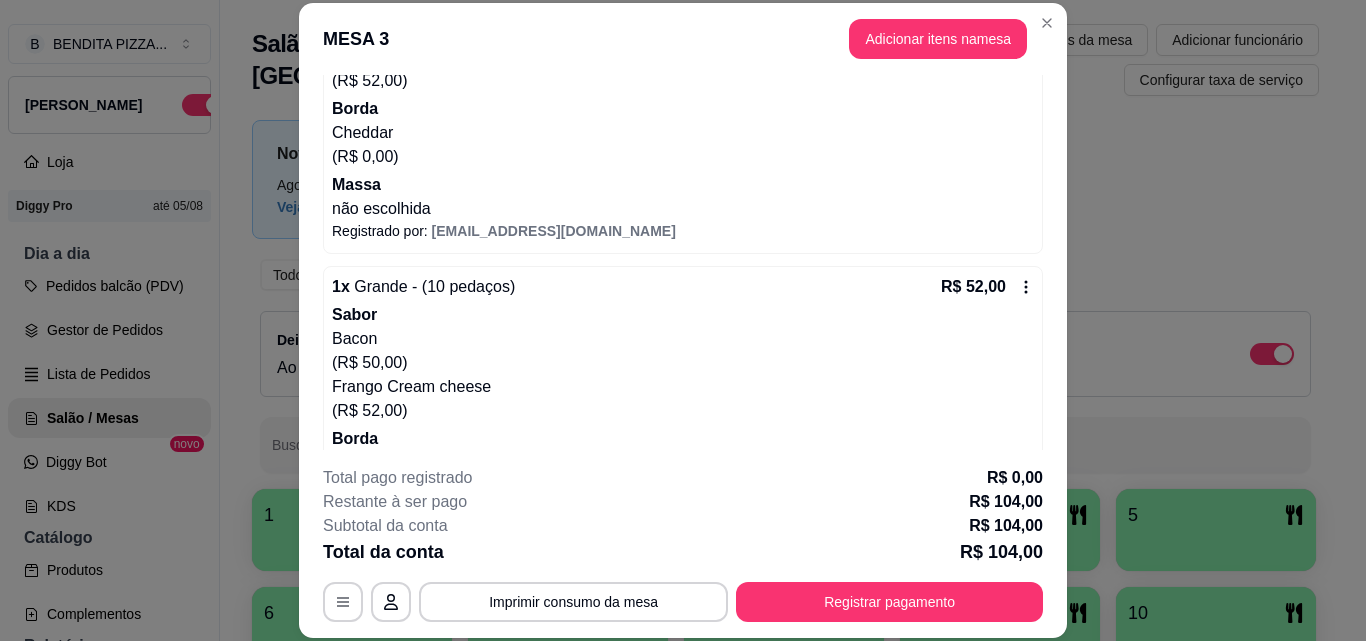 scroll, scrollTop: 526, scrollLeft: 0, axis: vertical 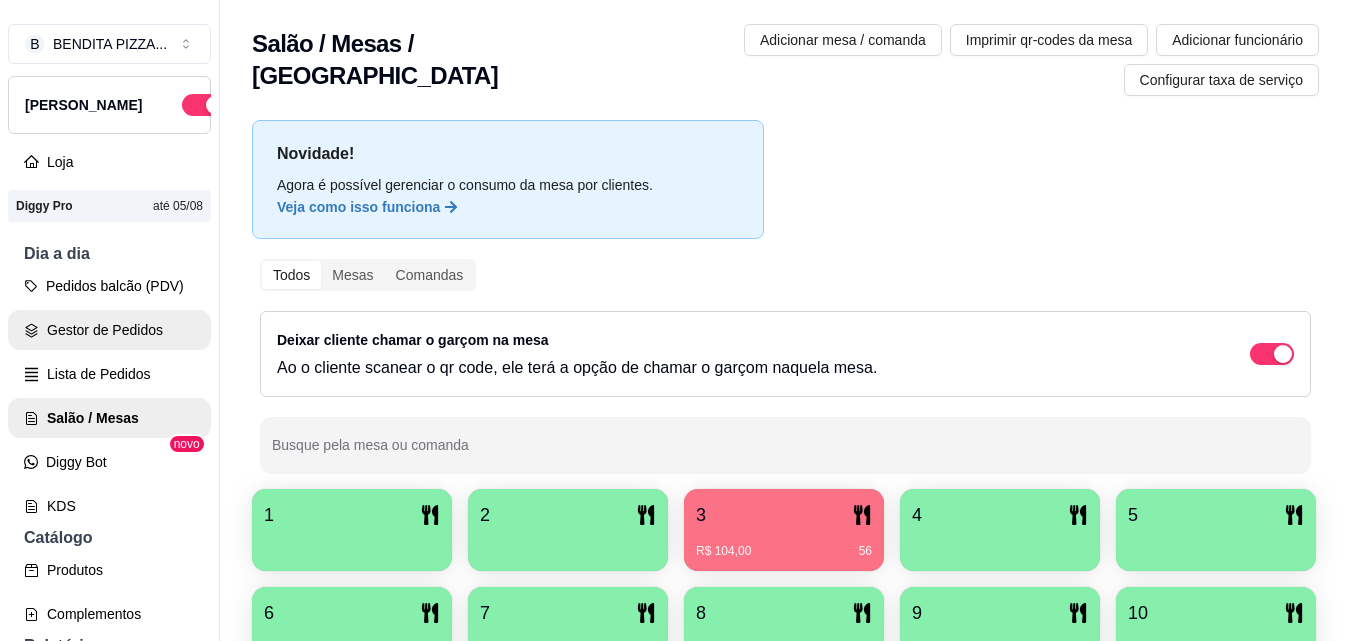 click on "Gestor de Pedidos" at bounding box center (109, 330) 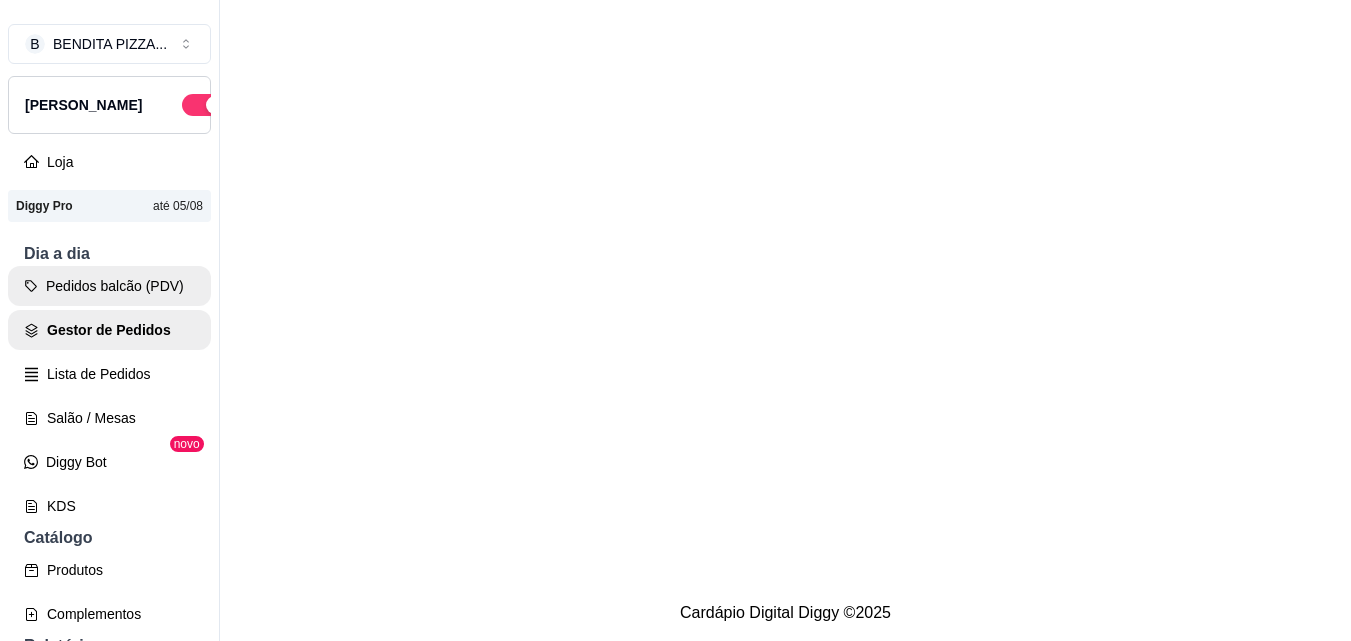 click on "Pedidos balcão (PDV)" at bounding box center [109, 286] 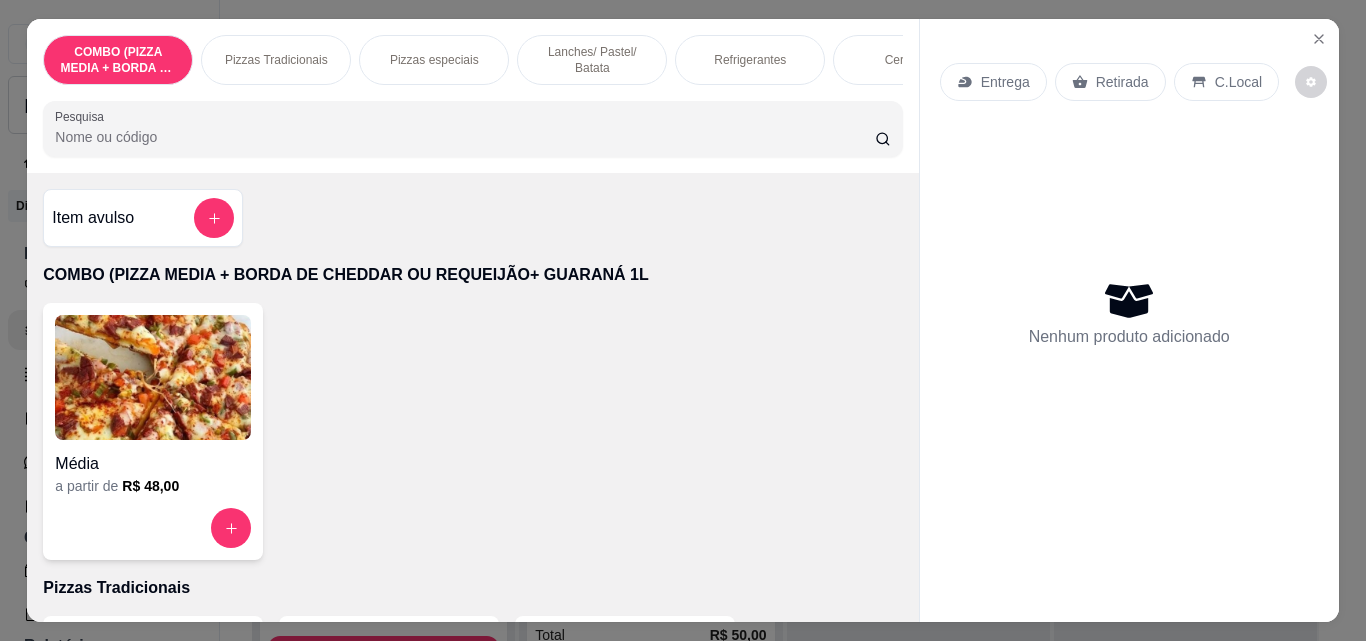 click on "Pizzas Tradicionais" at bounding box center (276, 60) 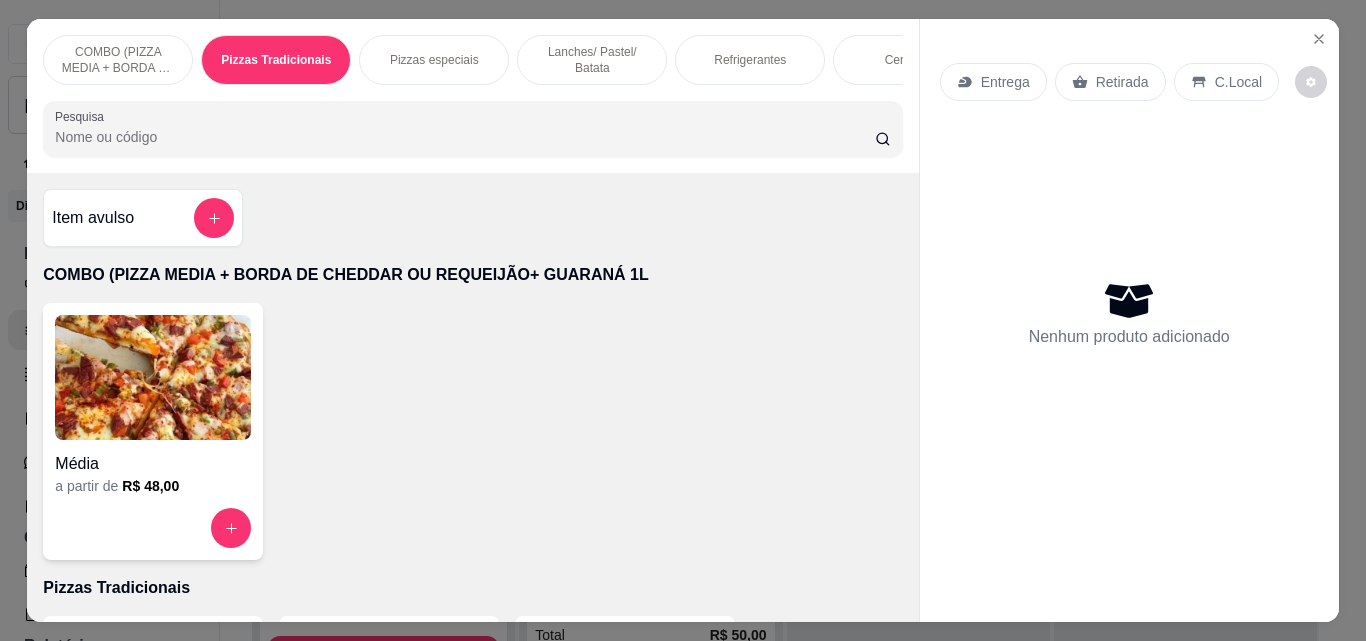 scroll, scrollTop: 403, scrollLeft: 0, axis: vertical 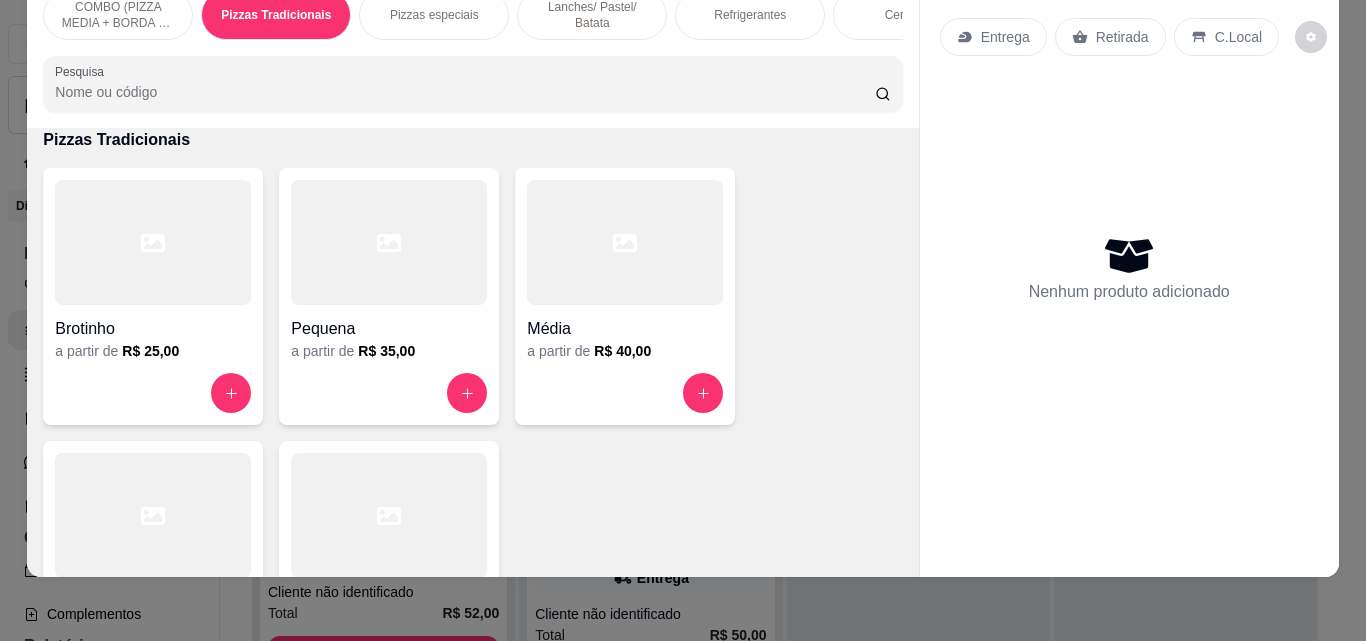 click at bounding box center [153, 515] 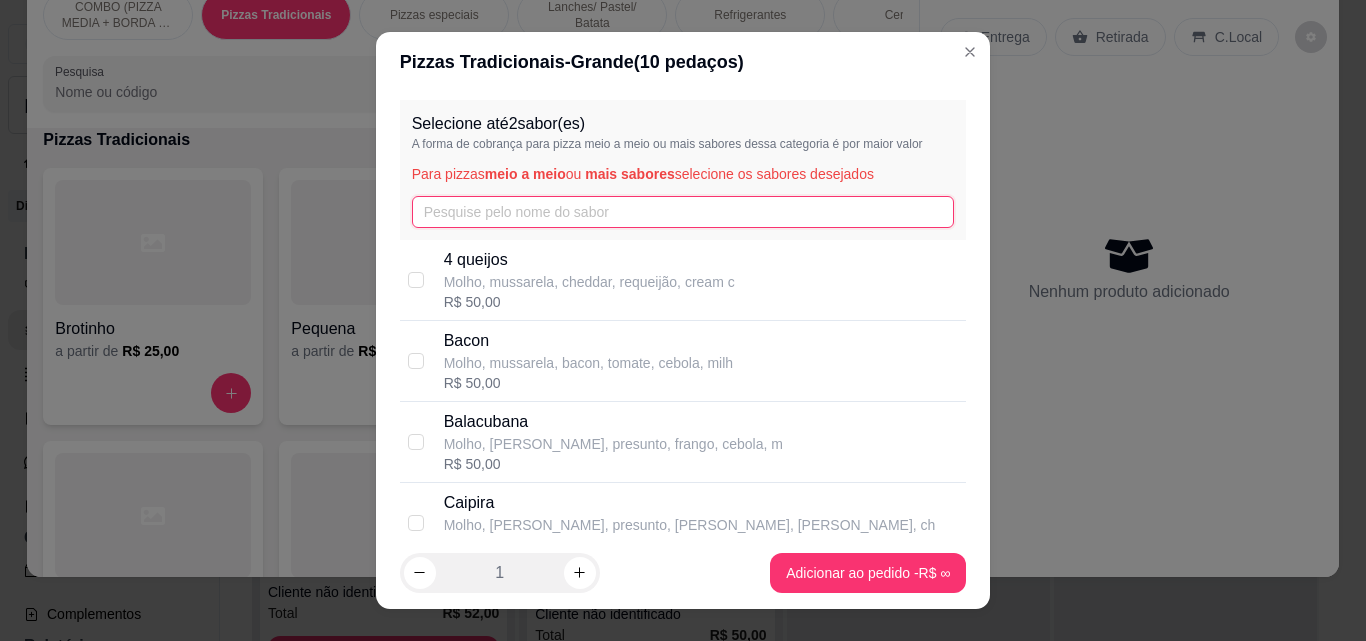 click at bounding box center (683, 212) 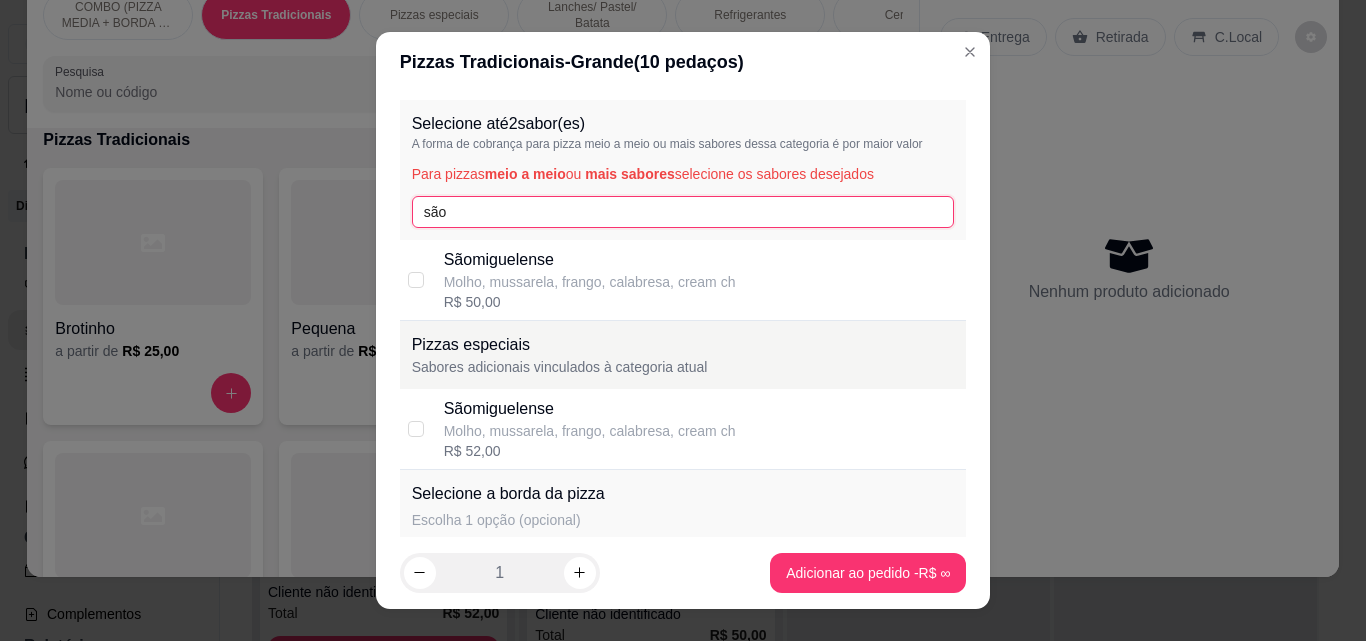 type on "são" 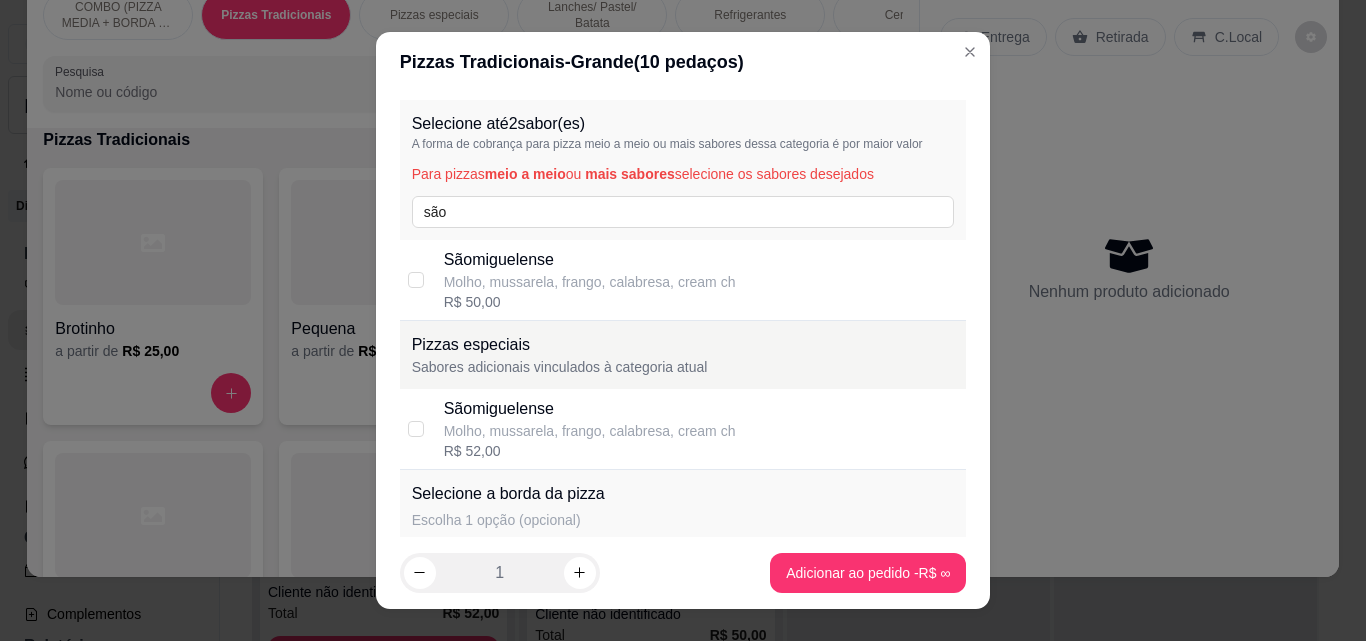 click on "Molho, mussarela, frango, calabresa, cream ch" at bounding box center [590, 282] 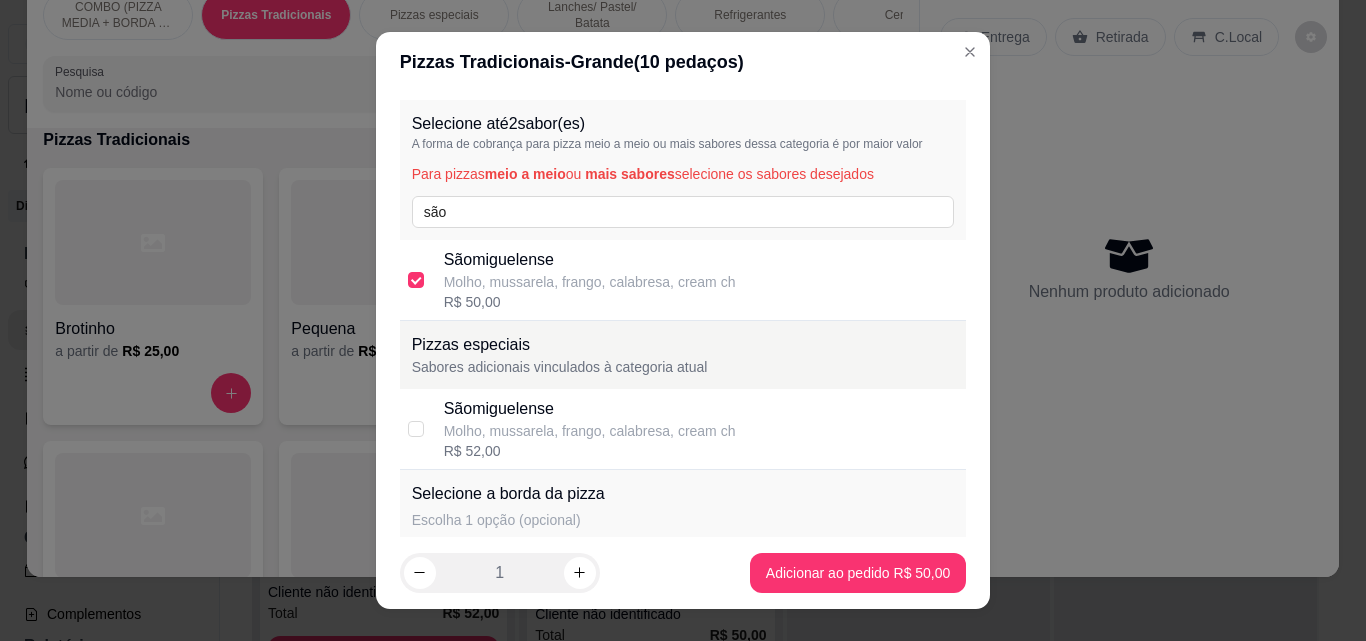 click on "Sãomiguelense" at bounding box center (590, 260) 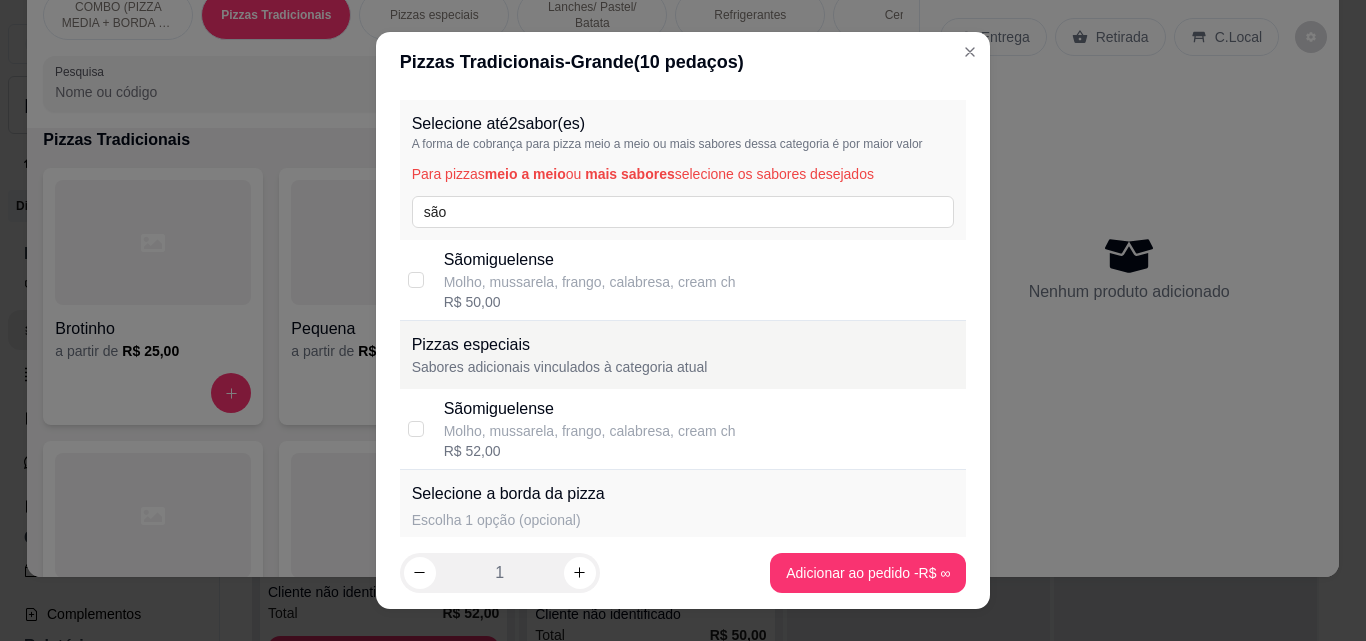 click on "Sãomiguelense" at bounding box center (590, 409) 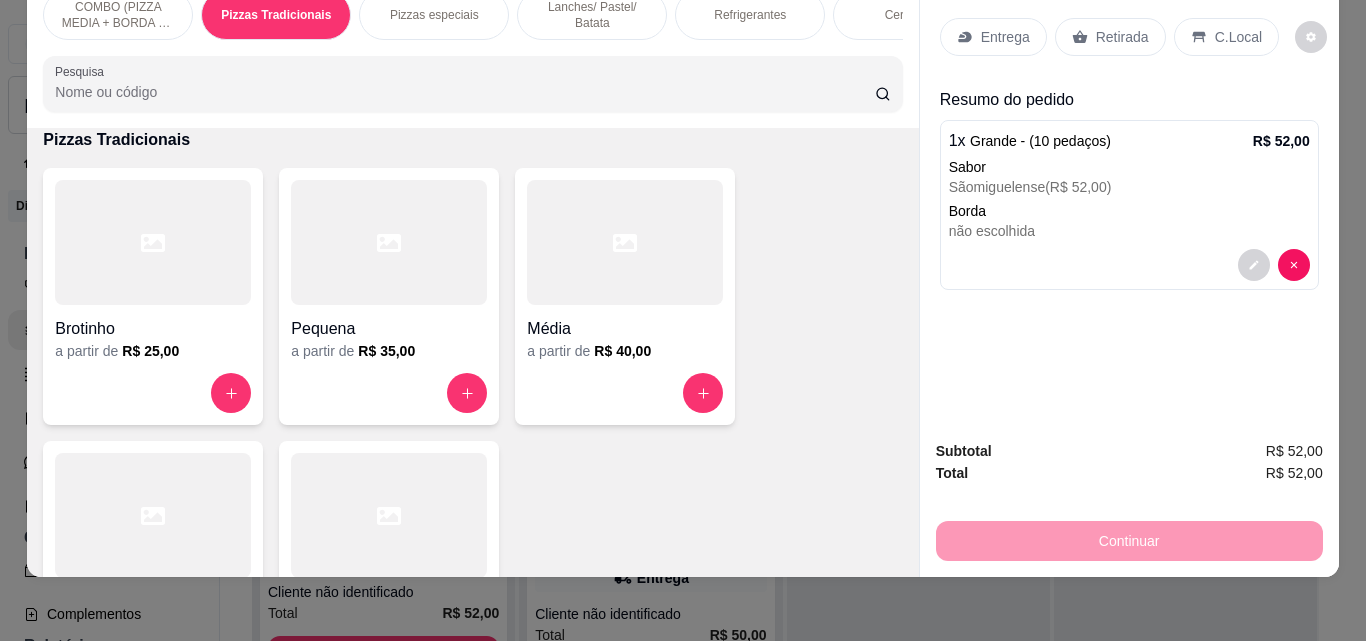 click on "Entrega" at bounding box center (1005, 37) 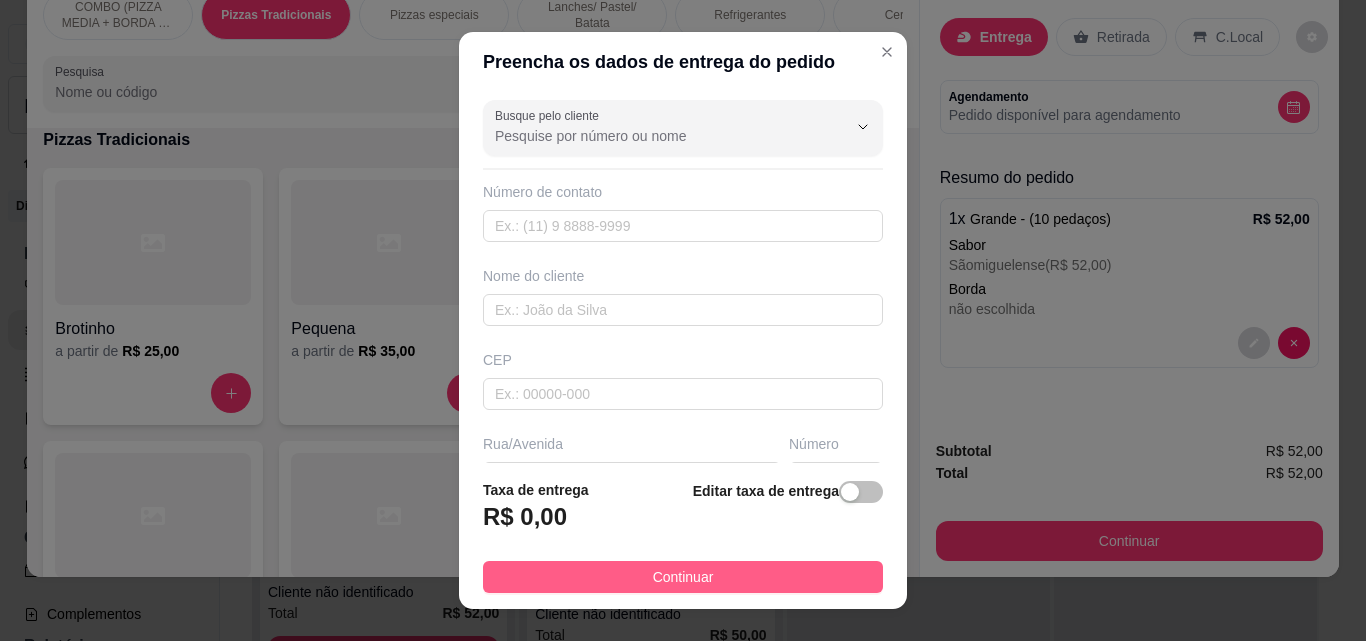 click on "Continuar" at bounding box center [683, 577] 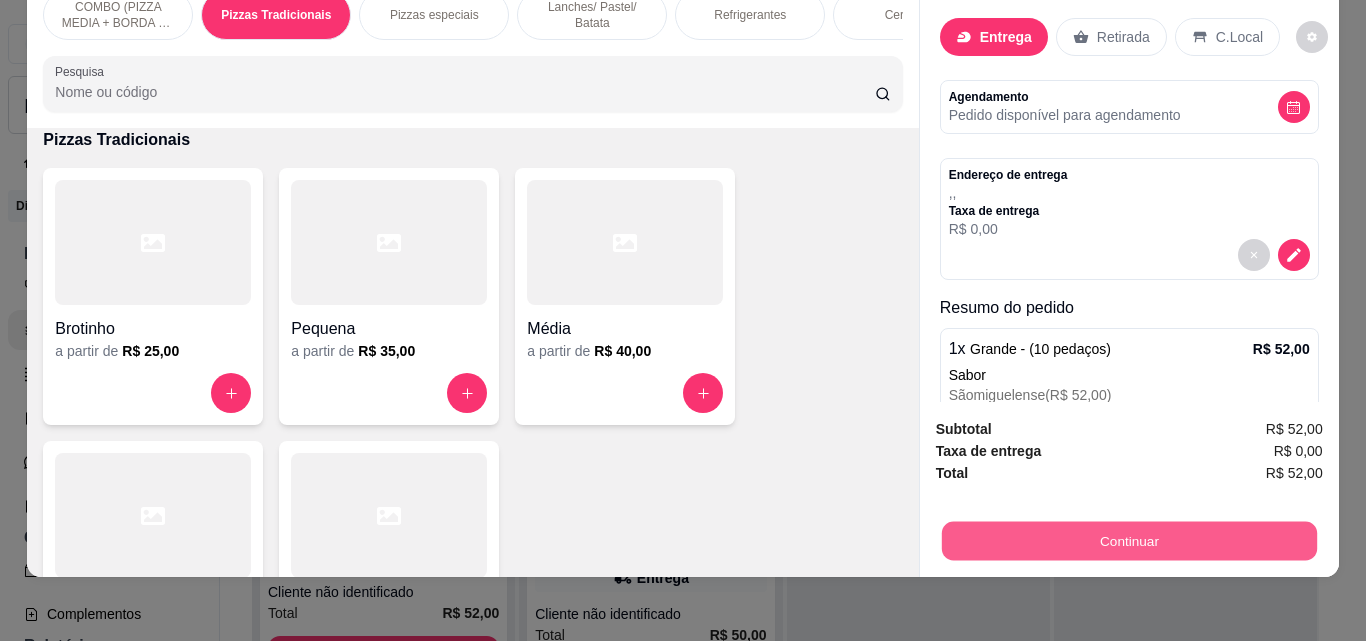 click on "Continuar" at bounding box center (1128, 540) 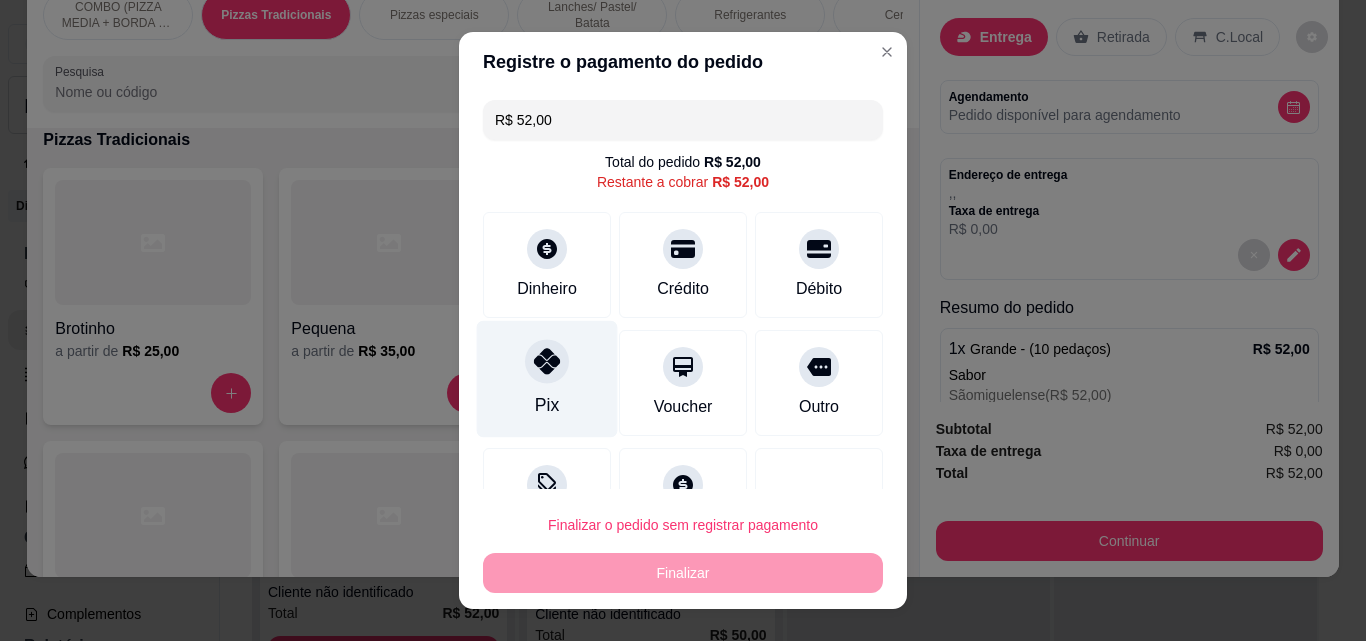 click on "Pix" at bounding box center (547, 379) 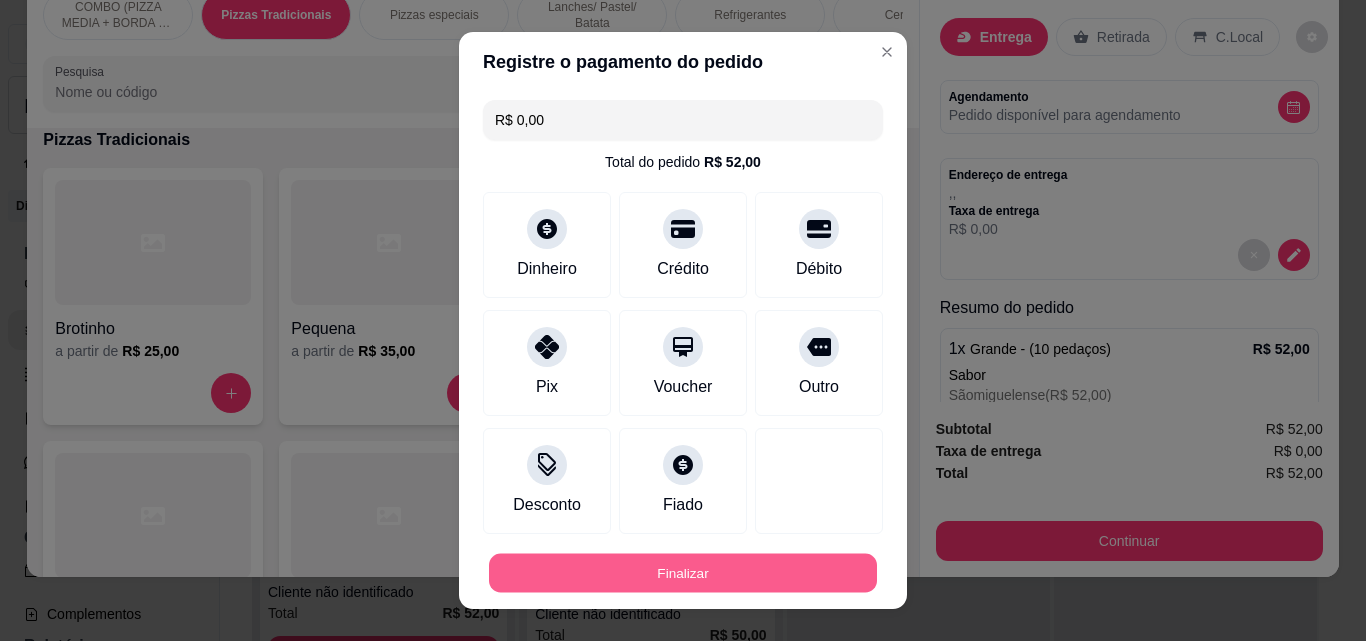 click on "Finalizar" at bounding box center [683, 573] 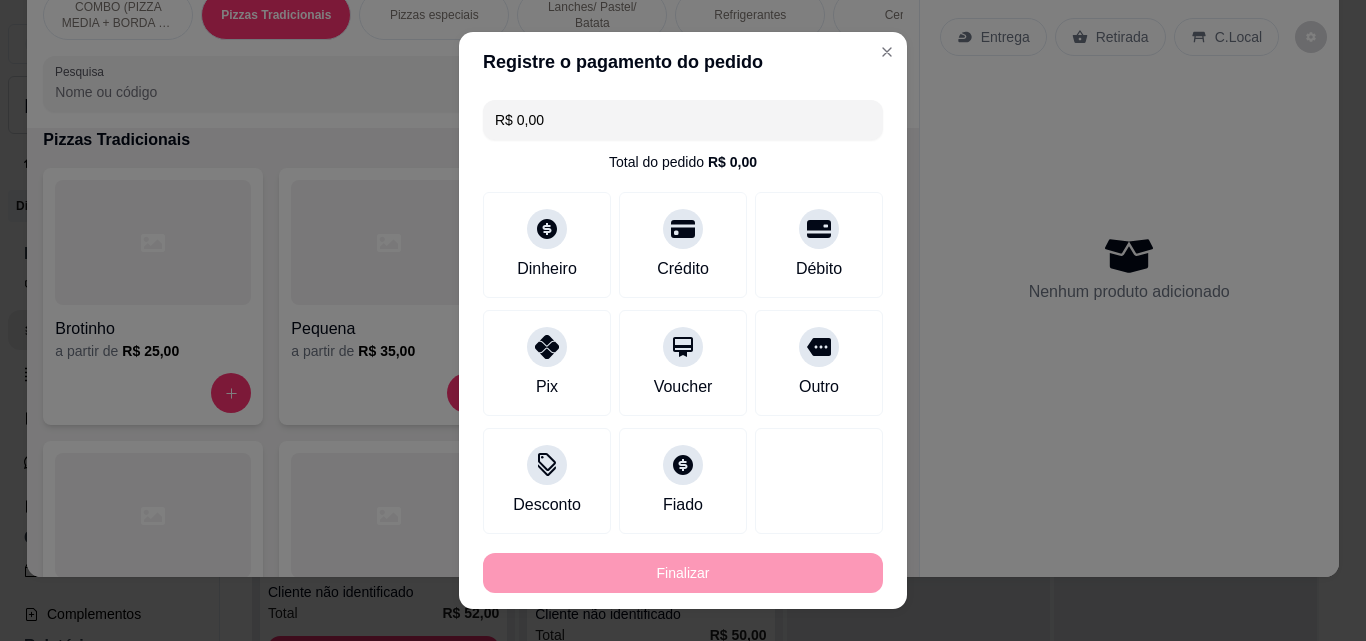 type on "-R$ 52,00" 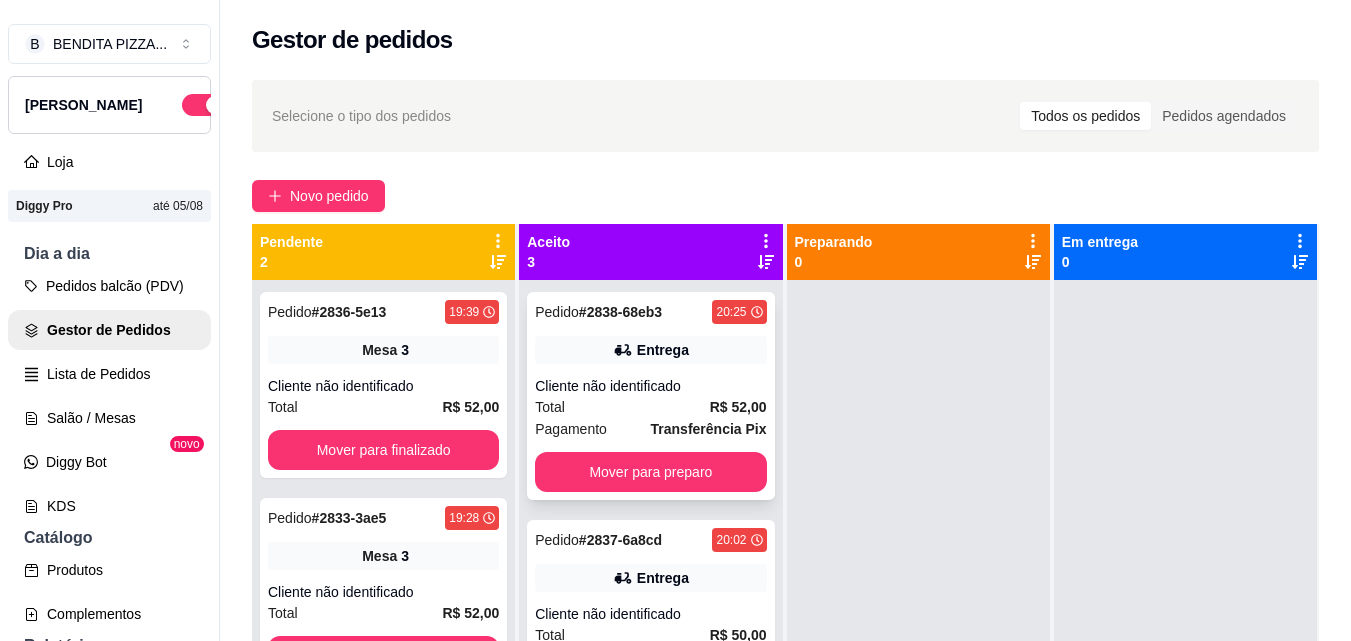 click on "Total R$ 52,00" at bounding box center [650, 407] 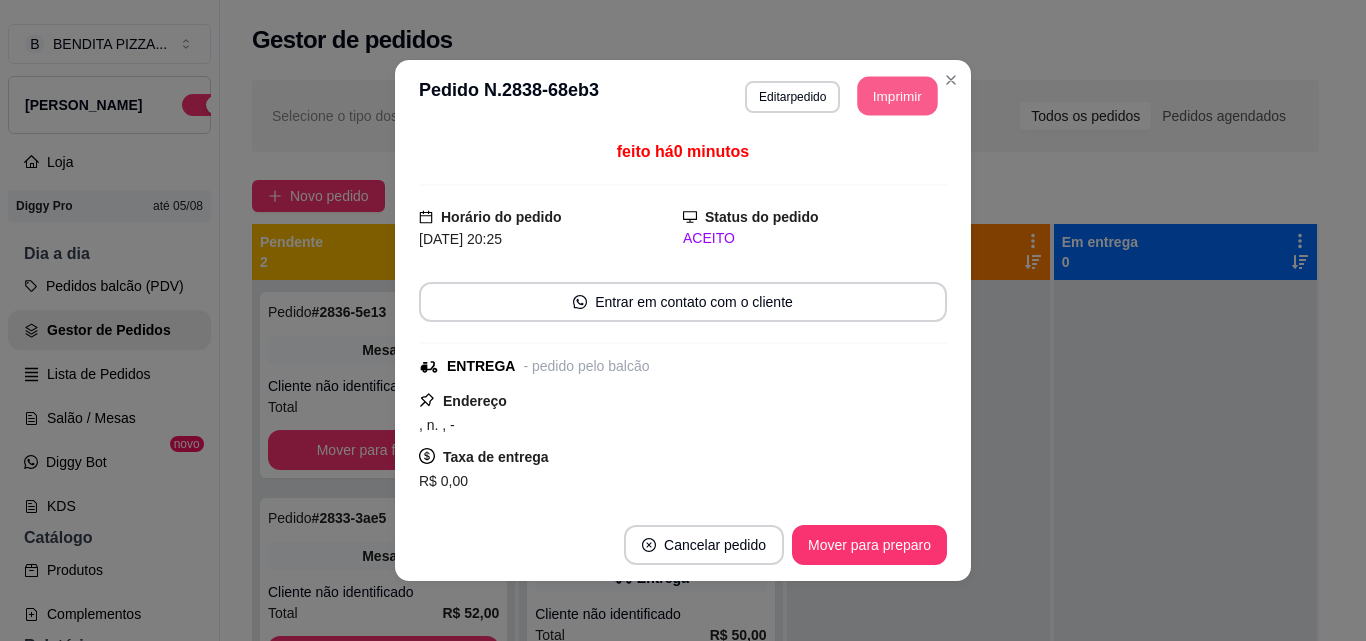 click on "Imprimir" at bounding box center (898, 96) 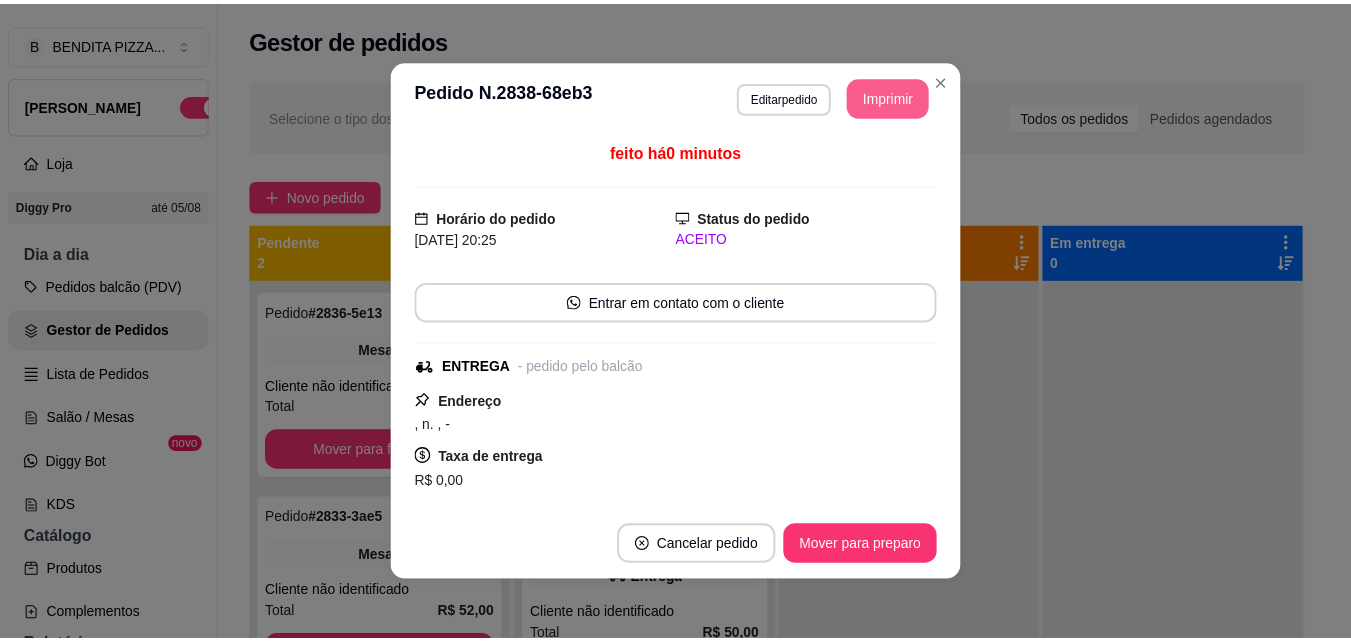 scroll, scrollTop: 0, scrollLeft: 0, axis: both 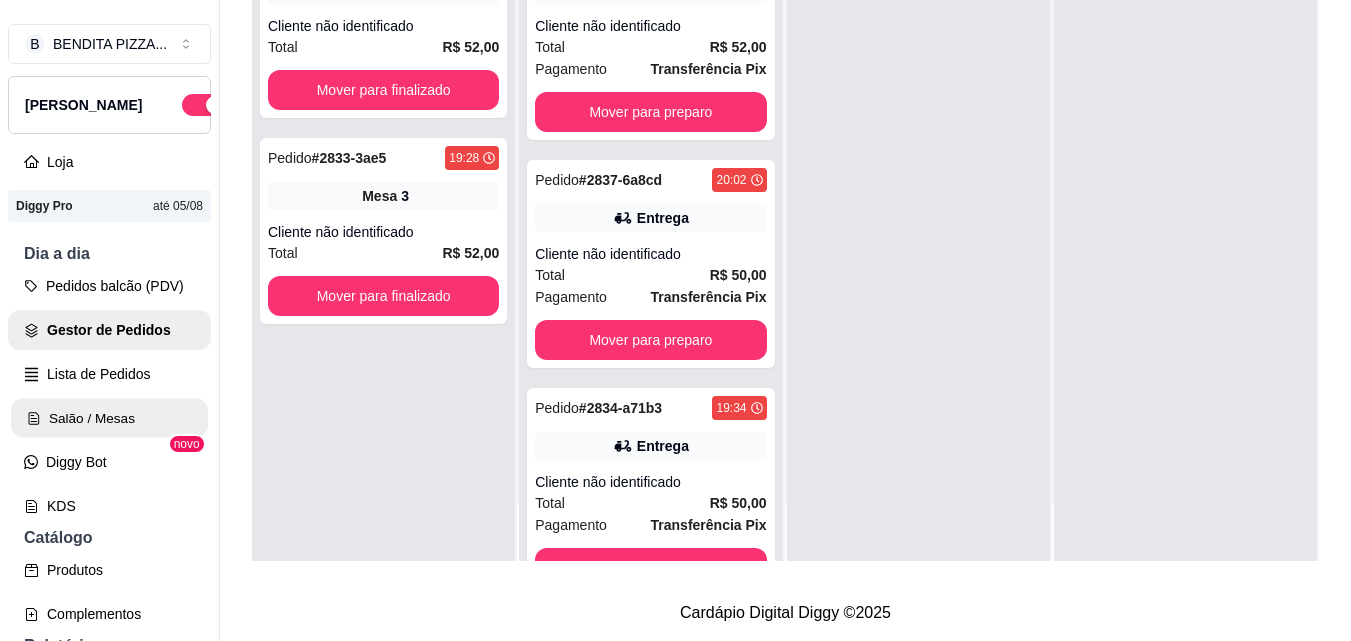 click on "Salão / Mesas" at bounding box center (109, 418) 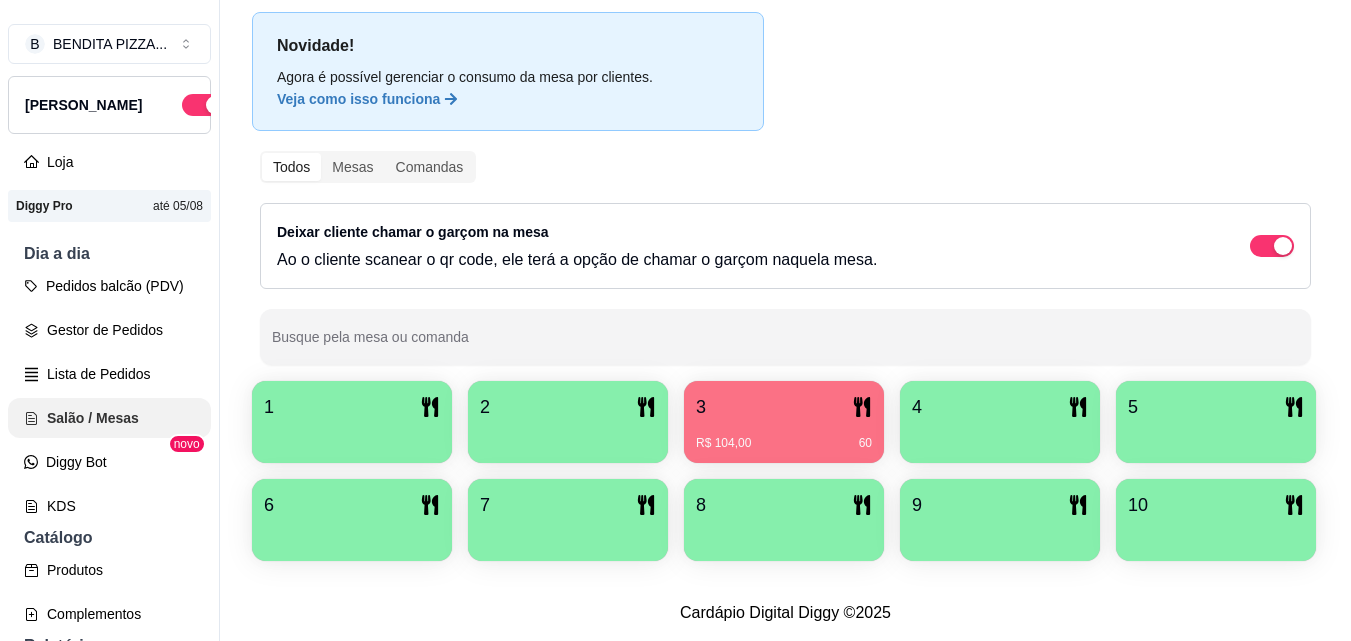 scroll, scrollTop: 0, scrollLeft: 0, axis: both 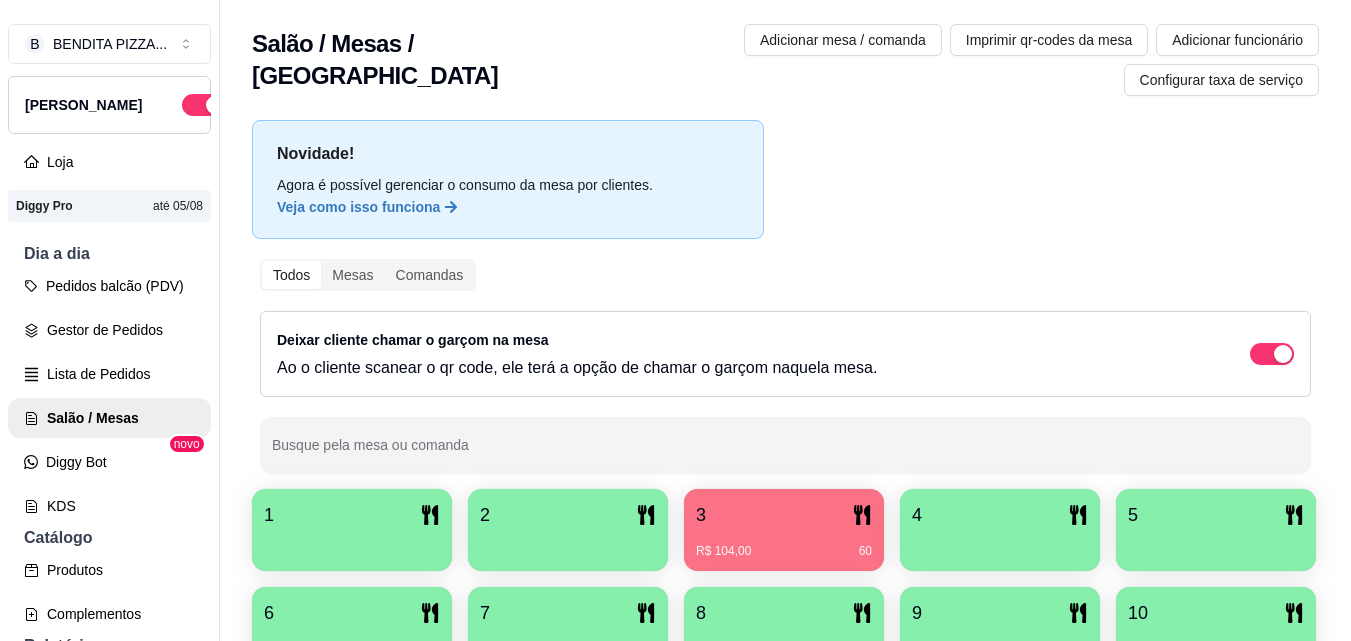 click on "R$ 104,00 60" at bounding box center (784, 551) 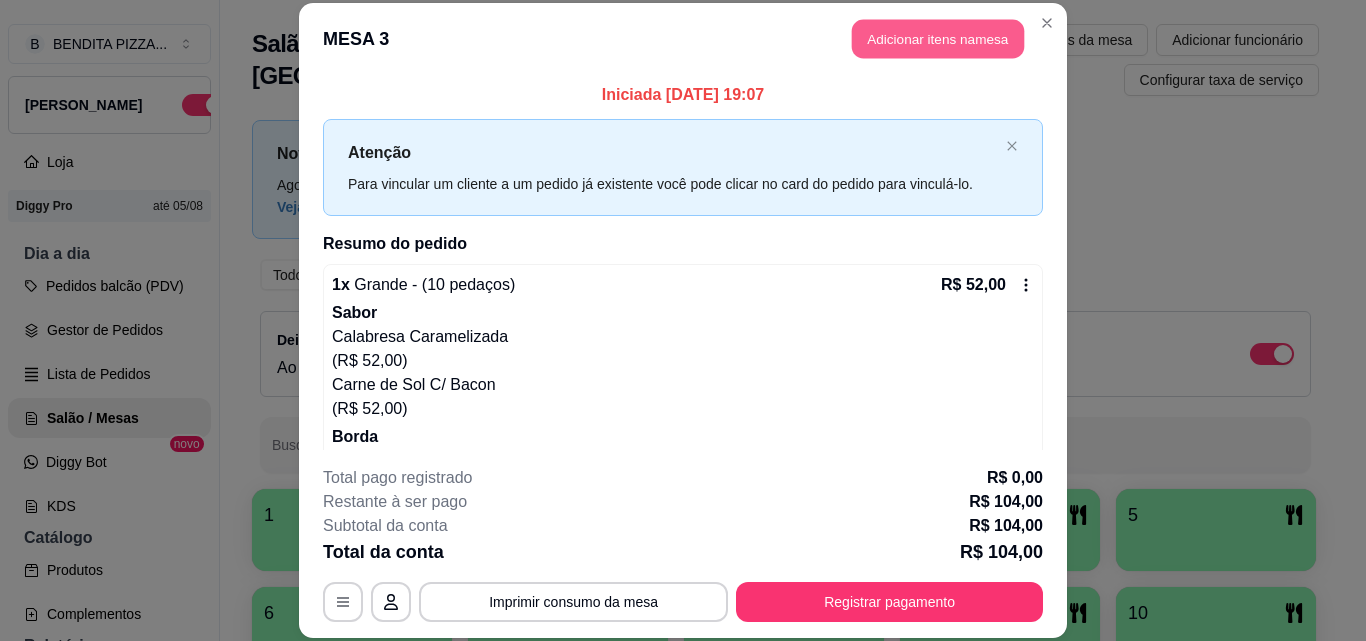 click on "Adicionar itens na  mesa" at bounding box center [938, 39] 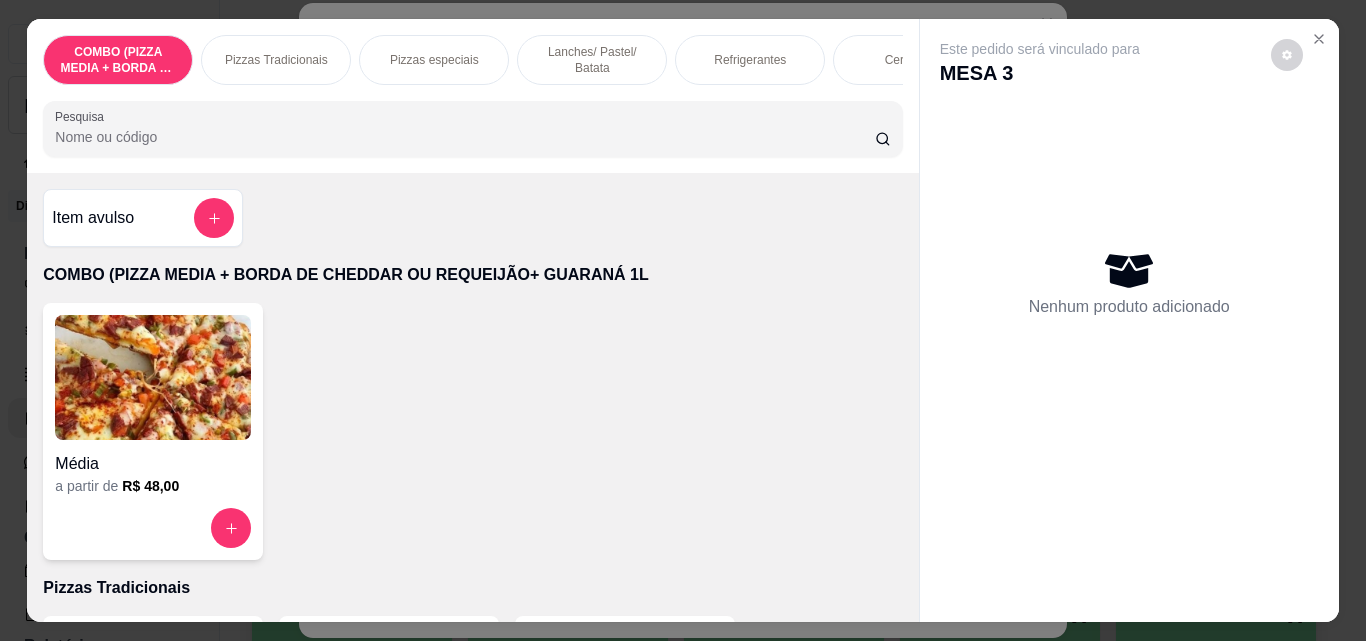 click on "Item avulso COMBO (PIZZA MEDIA + BORDA DE CHEDDAR OU REQUEIJÃO+ GUARANÁ 1L  Média  a partir de     R$ 48,00 Pizzas Tradicionais  Brotinho a partir de     R$ 25,00 Pequena  a partir de     R$ 35,00 Média  a partir de     R$ 40,00 Grande a partir de     R$ 48,00 Gigante  a partir de     R$ 58,00 Pizzas especiais  Brotinho a partir de     R$ 28,00 Pequena a partir de     R$ 40,00 Média a partir de     R$ 46,00 Grande a partir de     R$ 52,00 Gigante a partir de     R$ 64,00 Lanches/ Pastel/ Batata Pastel Mussarela    R$ 13,00 0 Pastel Frango    R$ 13,00 0 Pastel Napolitano   R$ 13,00 0 Pastel Frango c/ cheddar    R$ 13,00 0 Pastel Frango Catupiry    R$ 13,00 0 Pastel Frango c/ bacon    R$ 13,00 0 Pastel Pizza   R$ 13,00 0 Pastel Carne de sol    R$ 13,00 0 Pastel Carne ao cheese   R$ 13,00 0 Pastel Carne ao cheddar    R$ 13,00 0 Pastel pequeno frango    R$ 7,00 0 Pastel pequeno carne de sol   R$ 7,00 0 Pastel pequeno de pizza   R$ 7,00 0 Pastel pequeno frango catupiry   R$ 7,00 0   0" at bounding box center (472, 397) 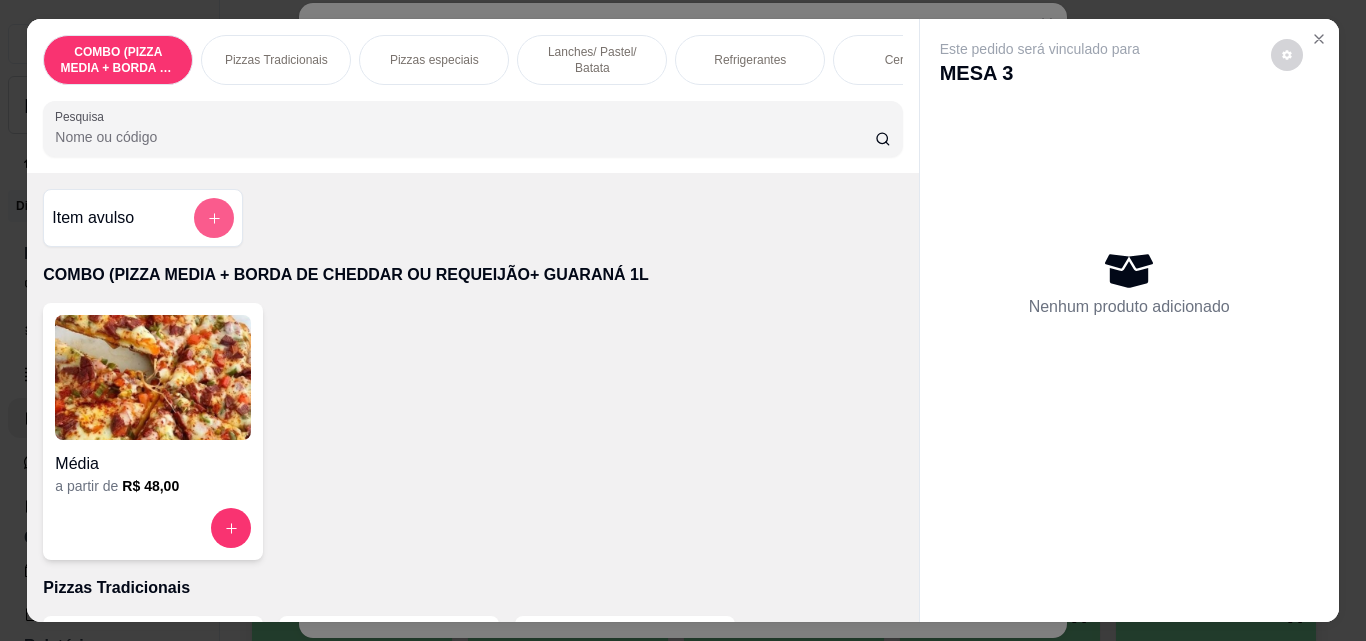 click 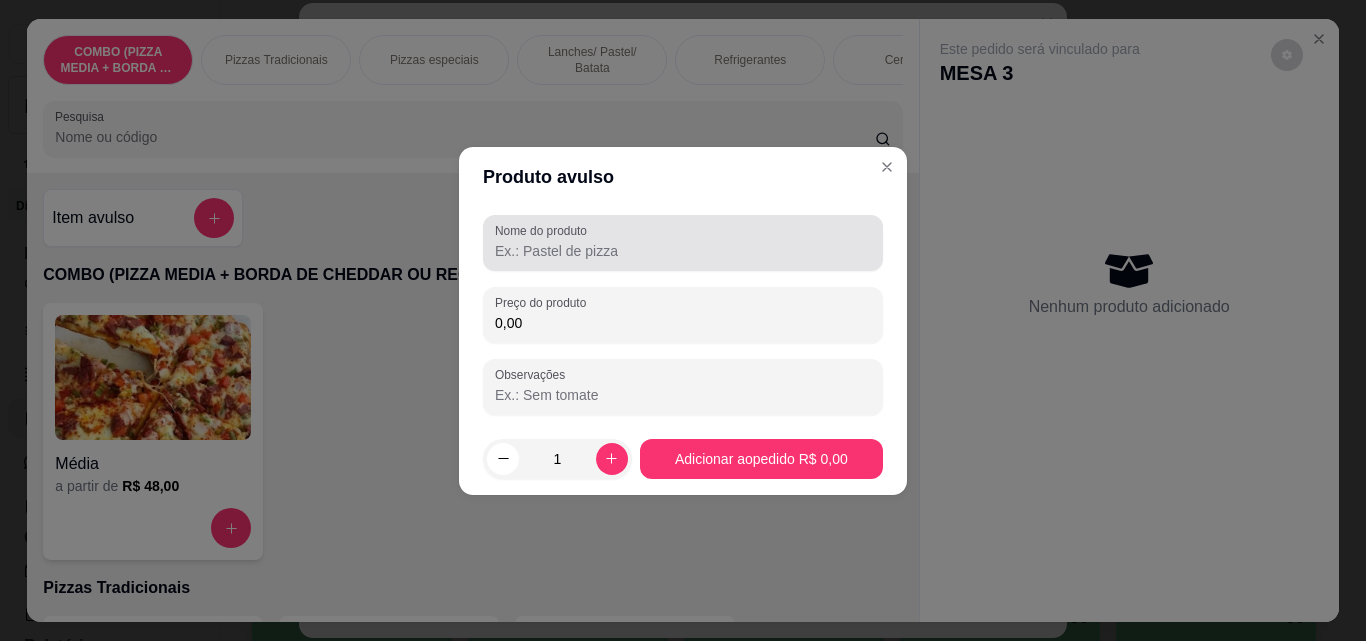 click on "Nome do produto" at bounding box center (683, 251) 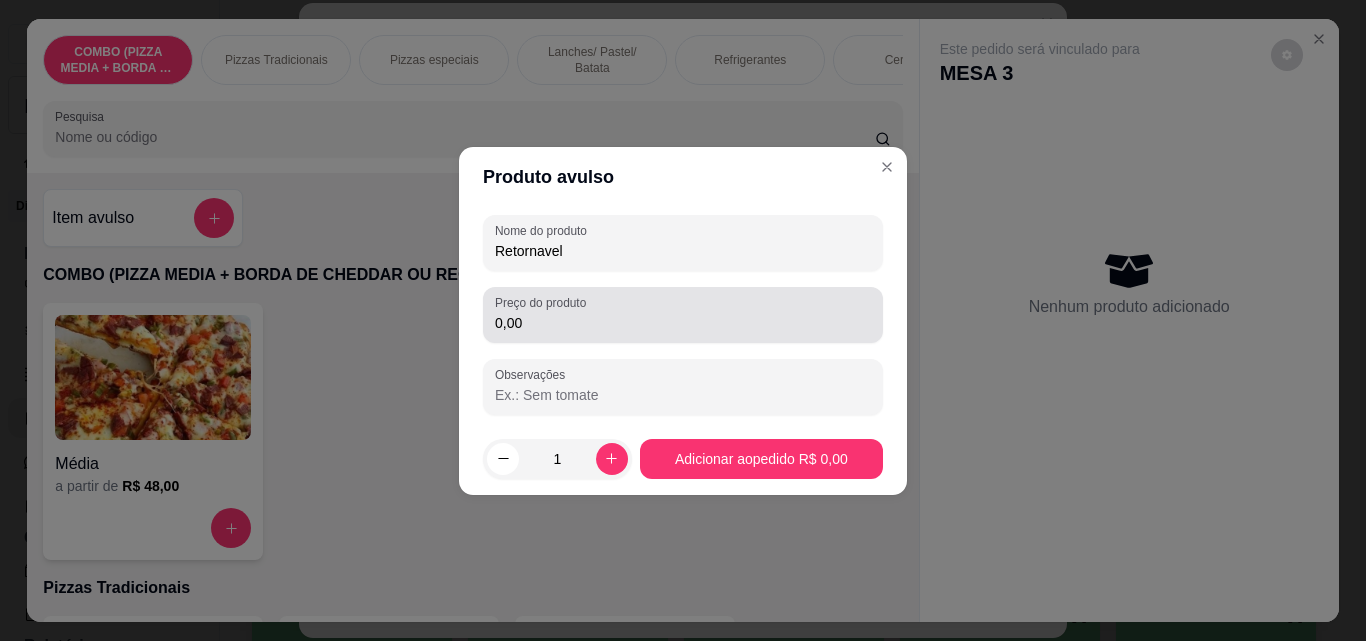 type on "Retornavel" 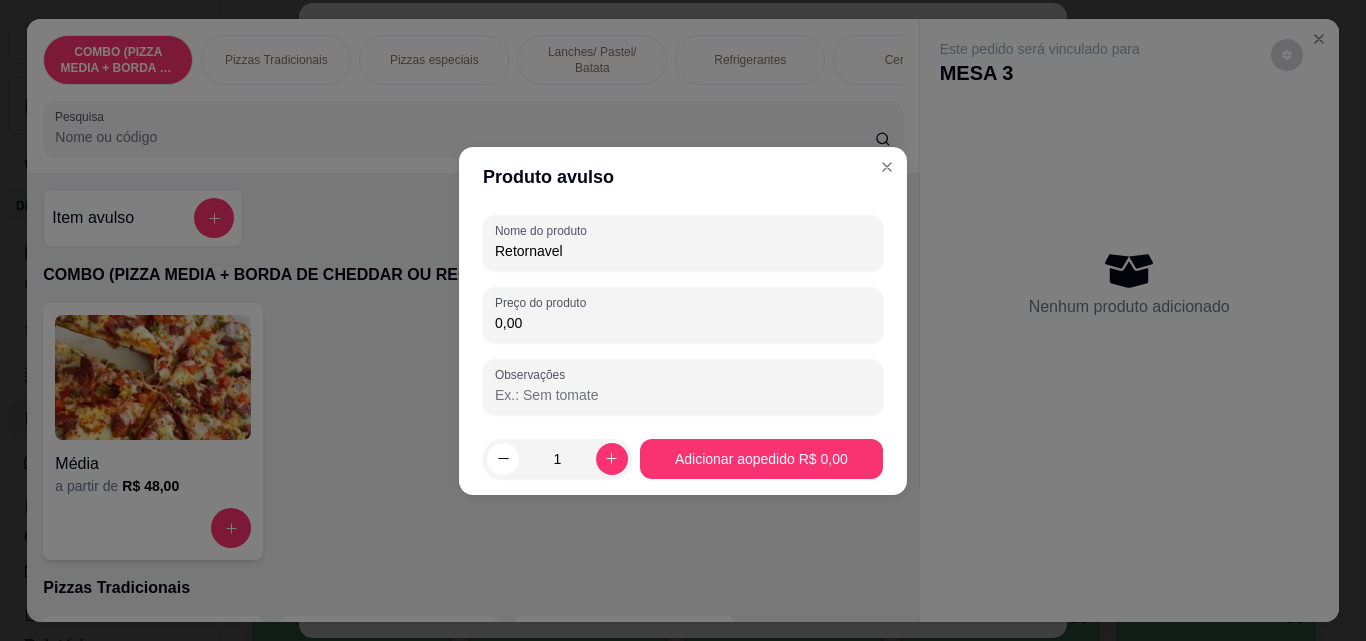 click on "0,00" at bounding box center (683, 323) 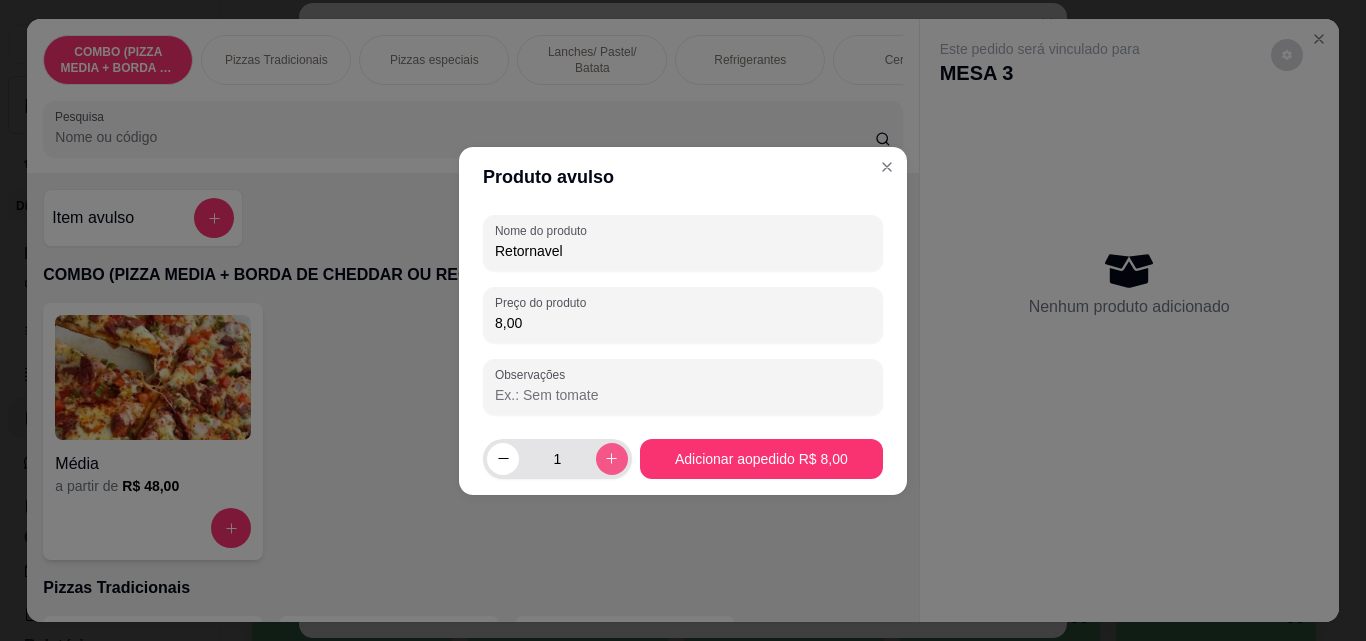 type on "8,00" 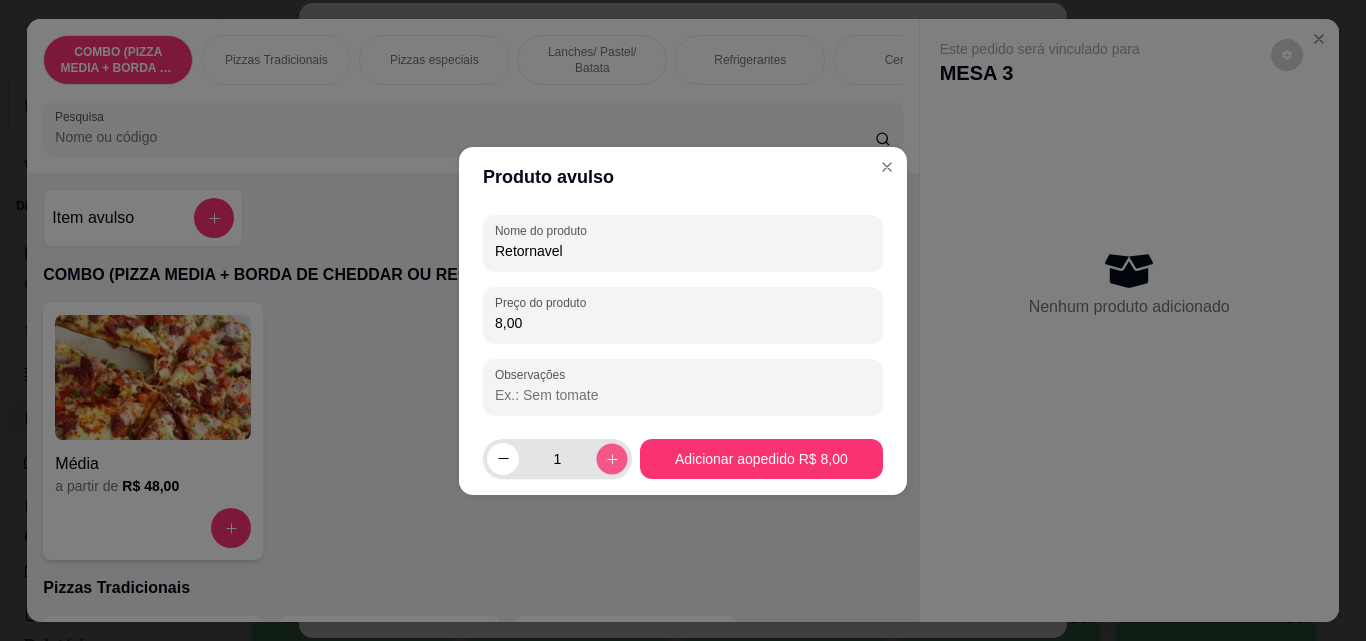 click at bounding box center (611, 458) 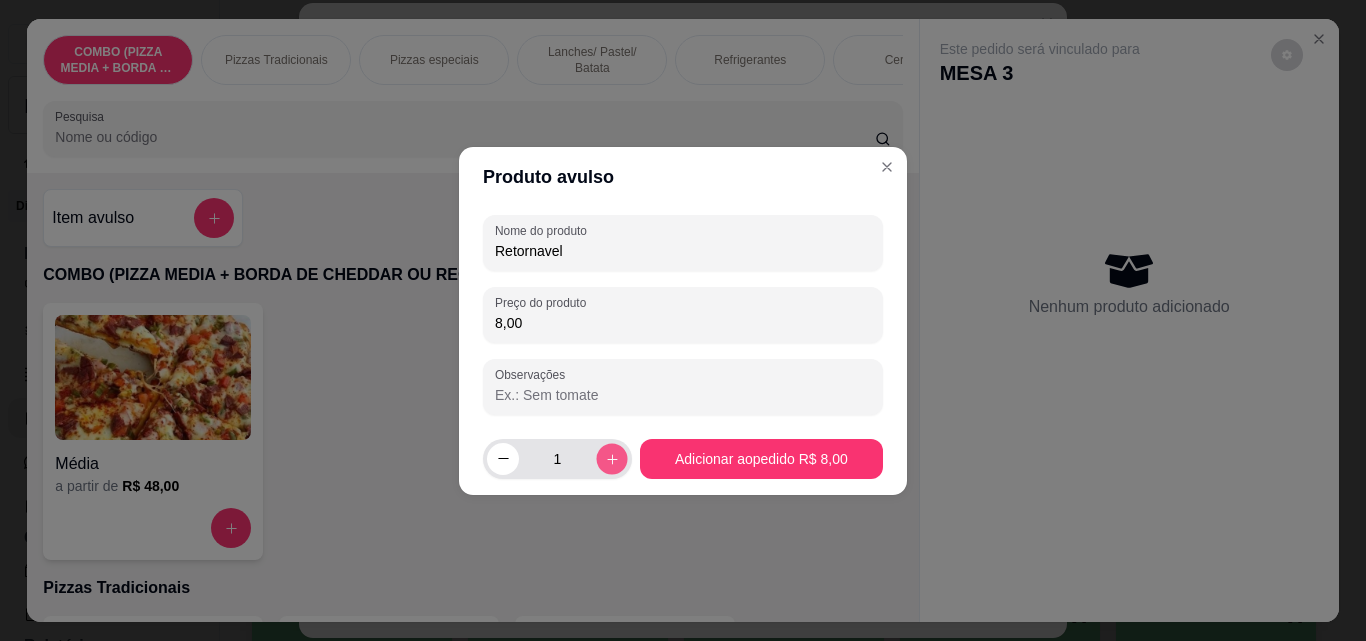type on "2" 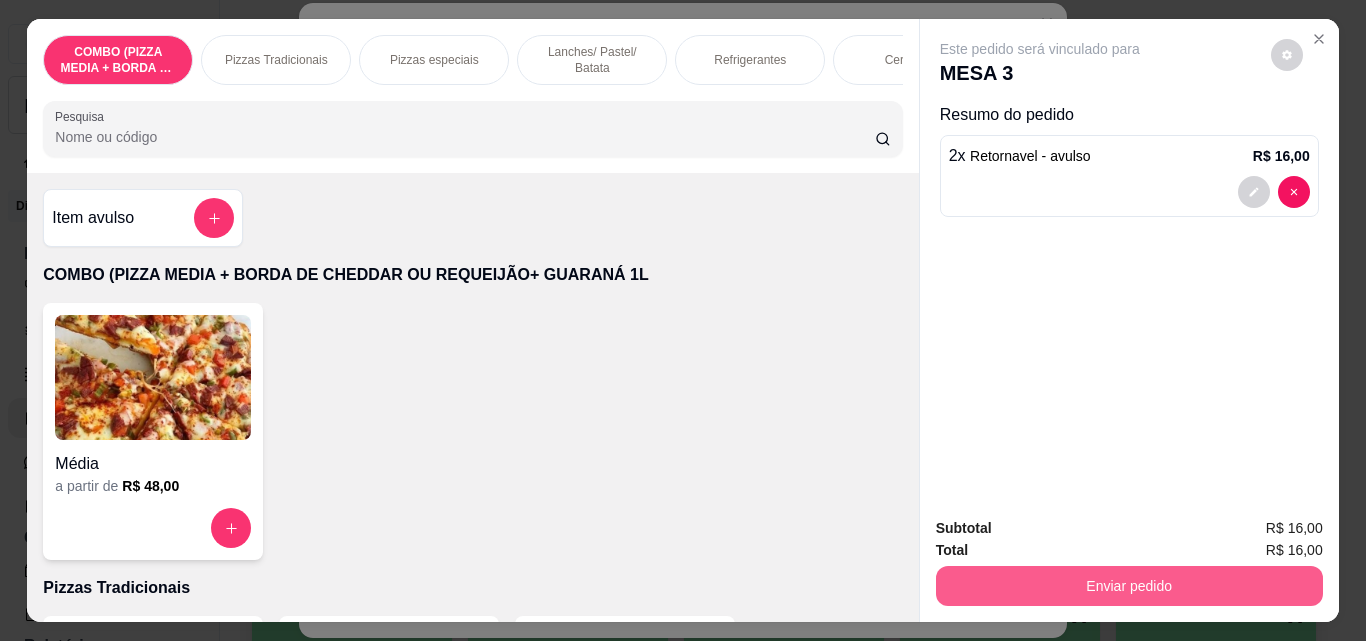 click on "Enviar pedido" at bounding box center [1129, 586] 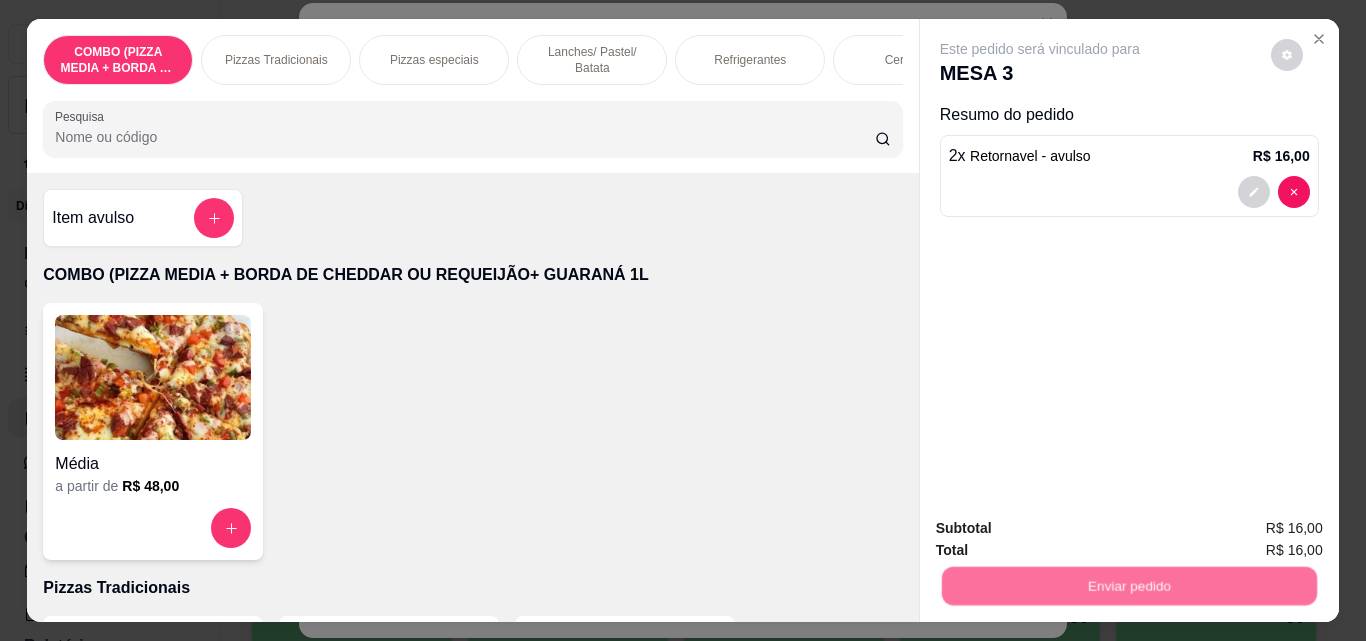 click on "Não registrar e enviar pedido" at bounding box center (1063, 529) 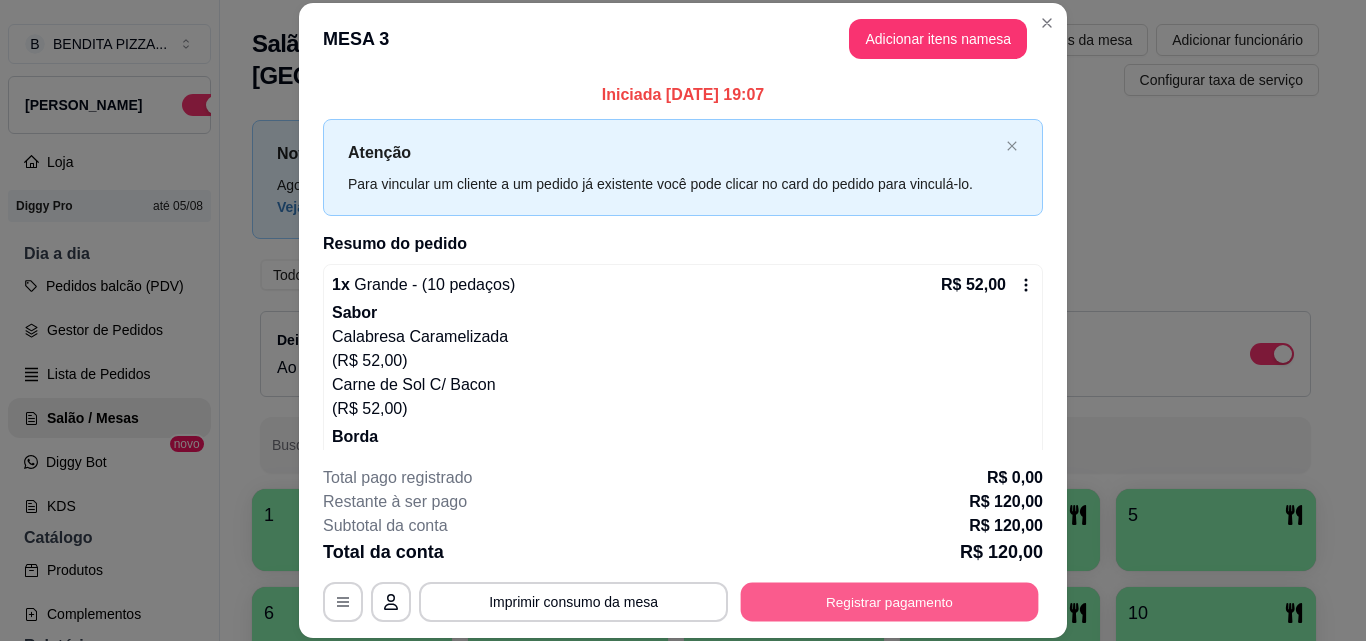 click on "Registrar pagamento" at bounding box center (890, 601) 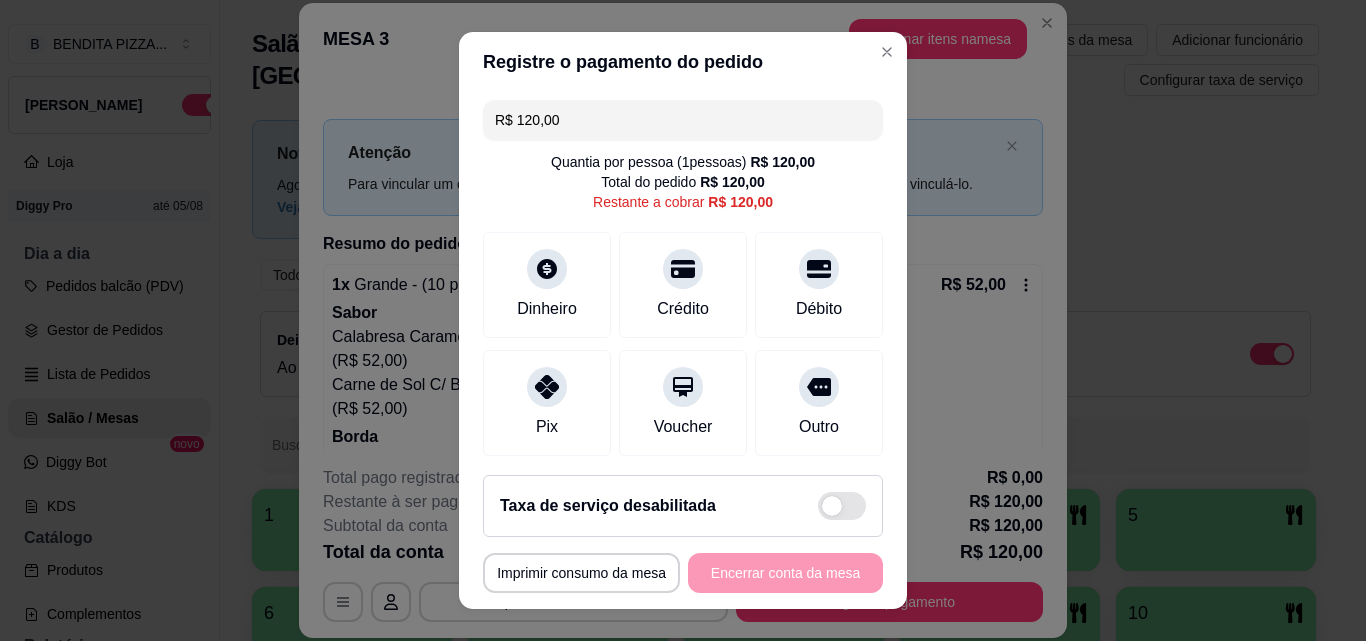 click on "R$ 120,00" at bounding box center [683, 120] 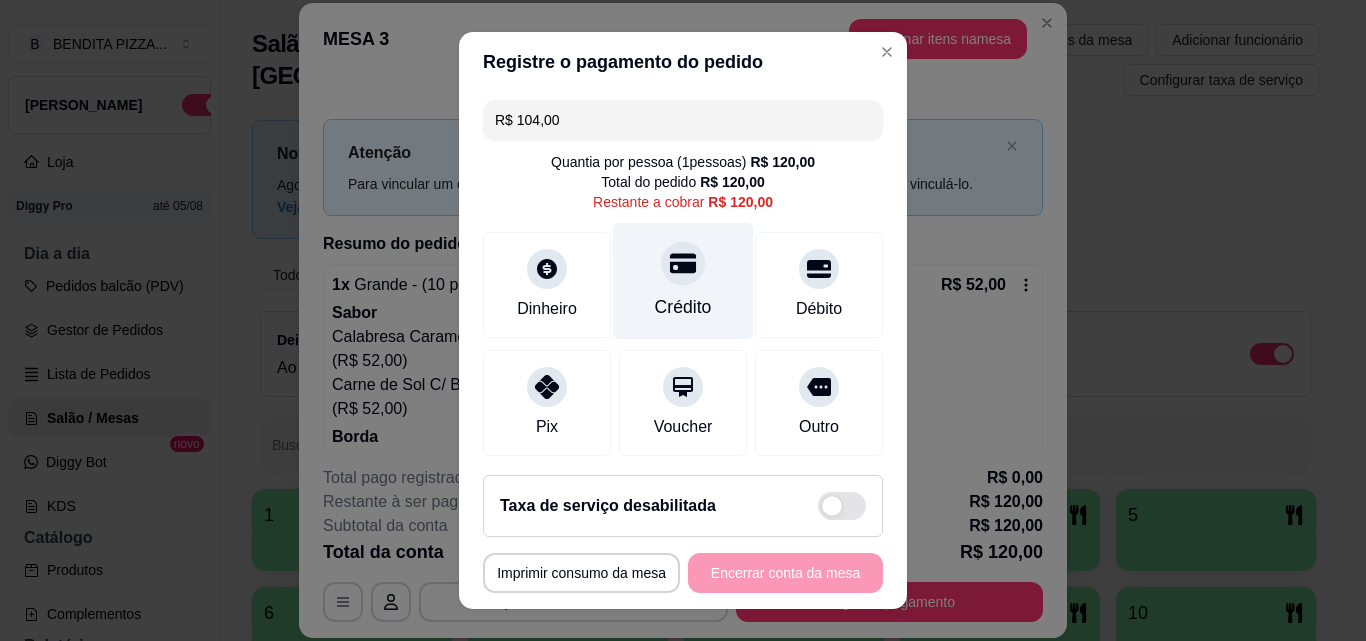 click on "Crédito" at bounding box center (683, 281) 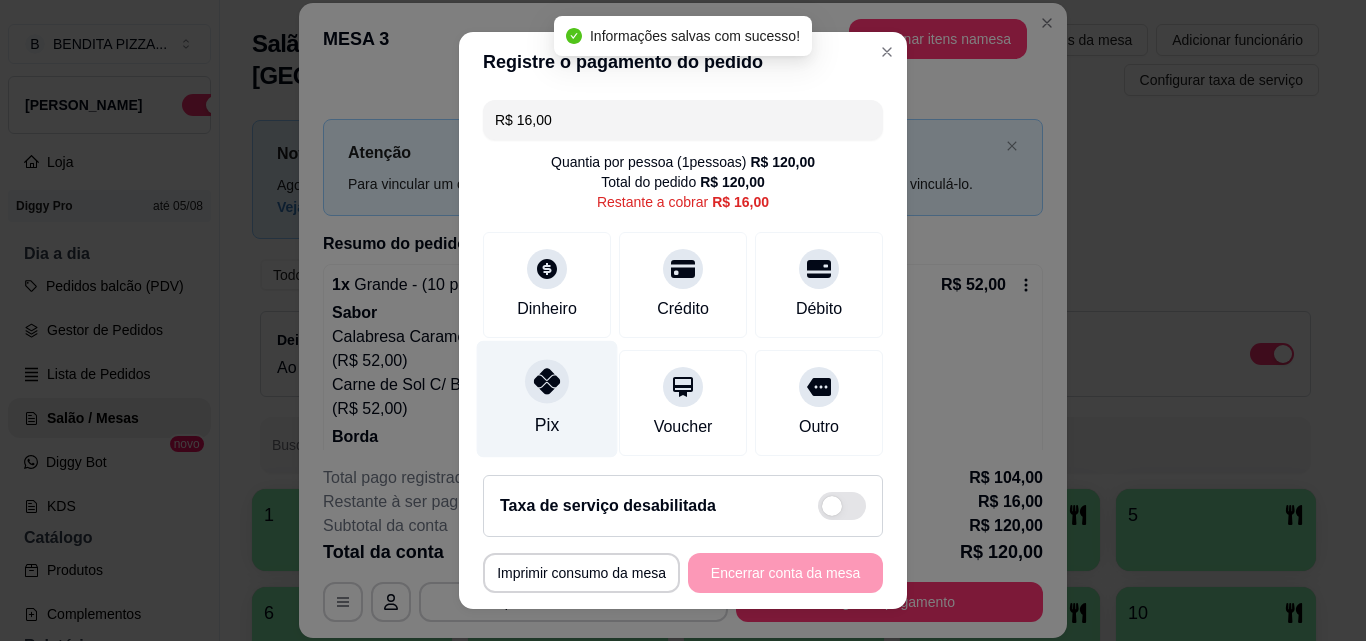 click on "Pix" at bounding box center [547, 399] 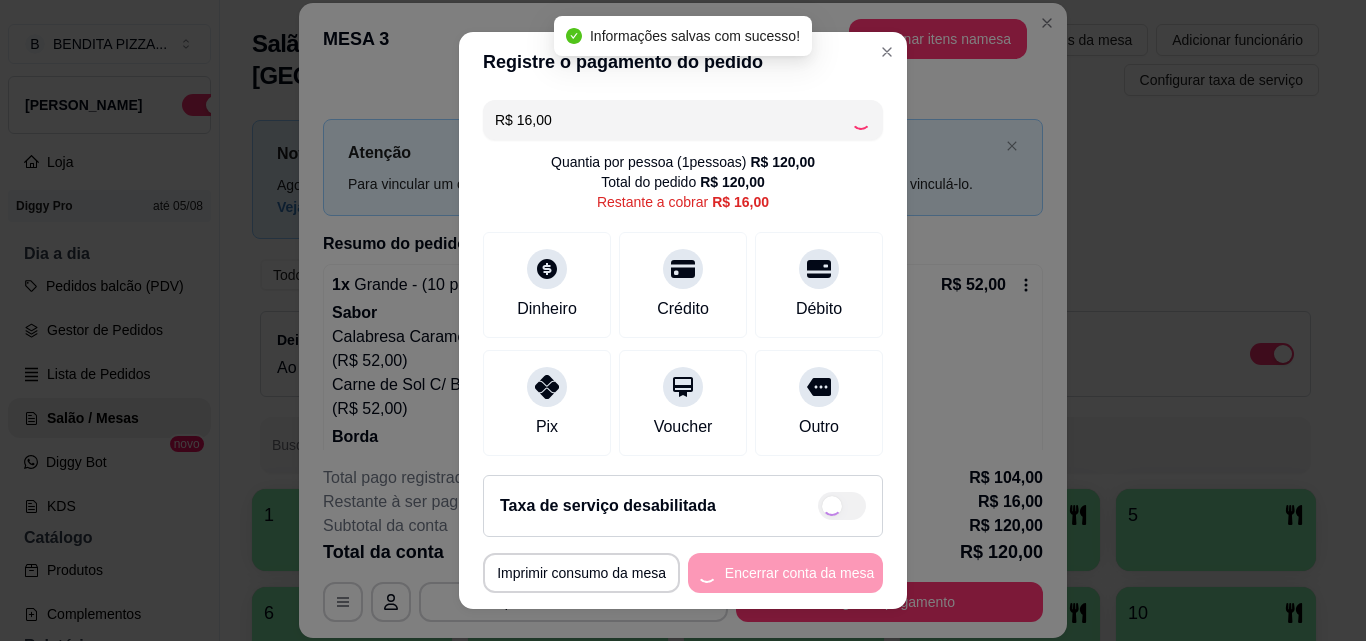 type on "R$ 0,00" 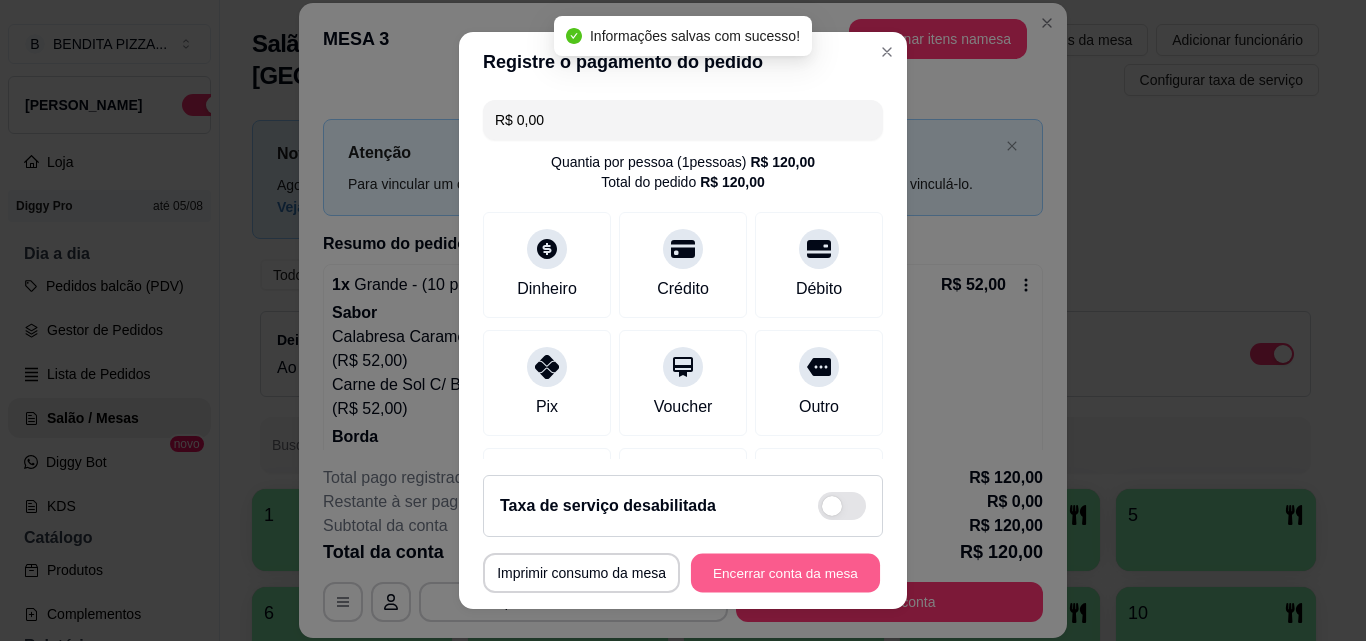 click on "Encerrar conta da mesa" at bounding box center (785, 573) 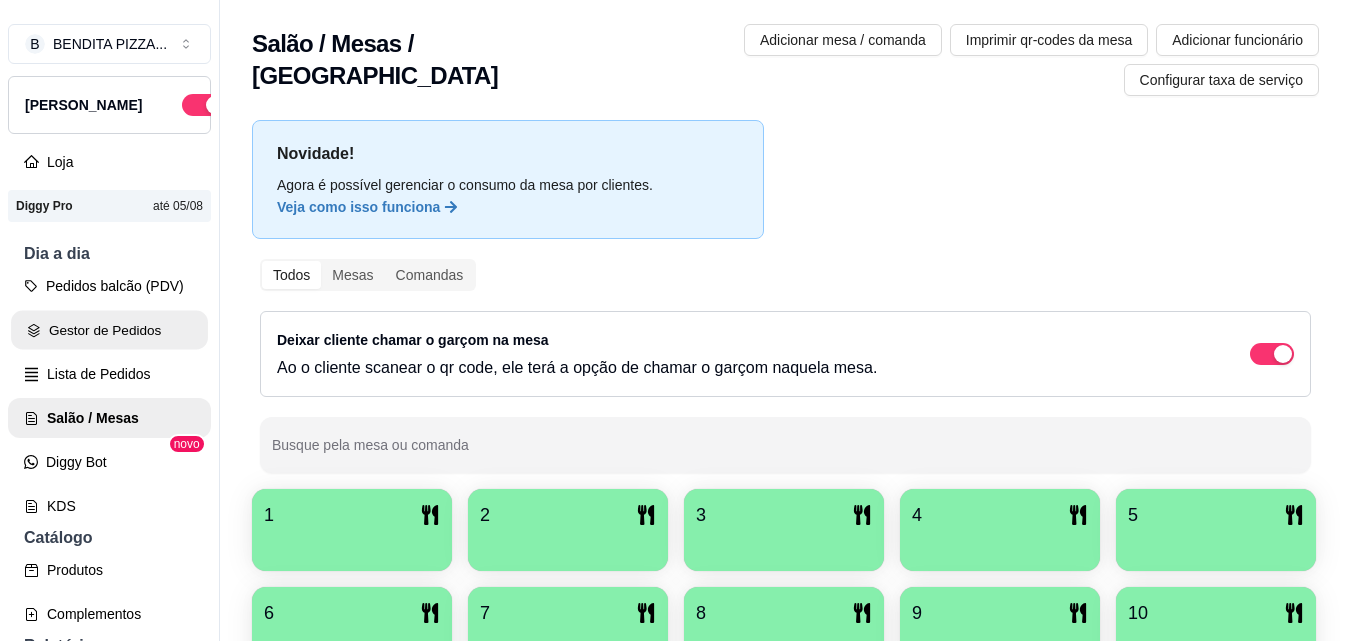 click on "Gestor de Pedidos" at bounding box center [109, 330] 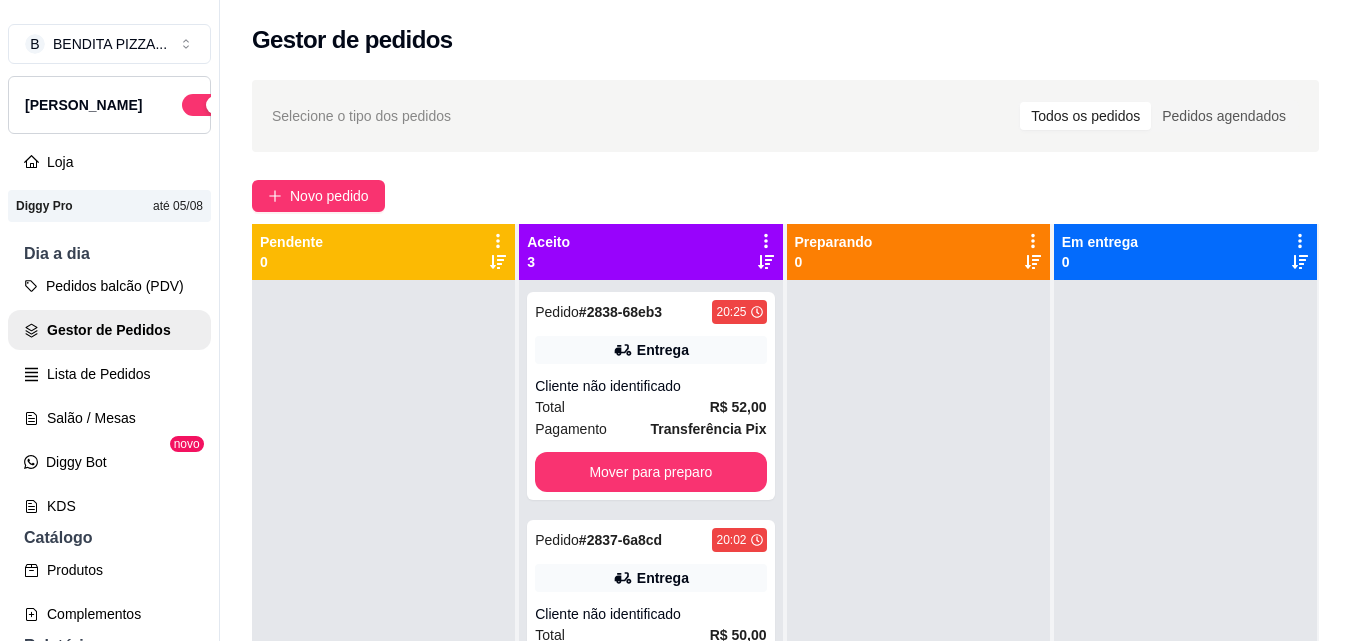 scroll, scrollTop: 319, scrollLeft: 0, axis: vertical 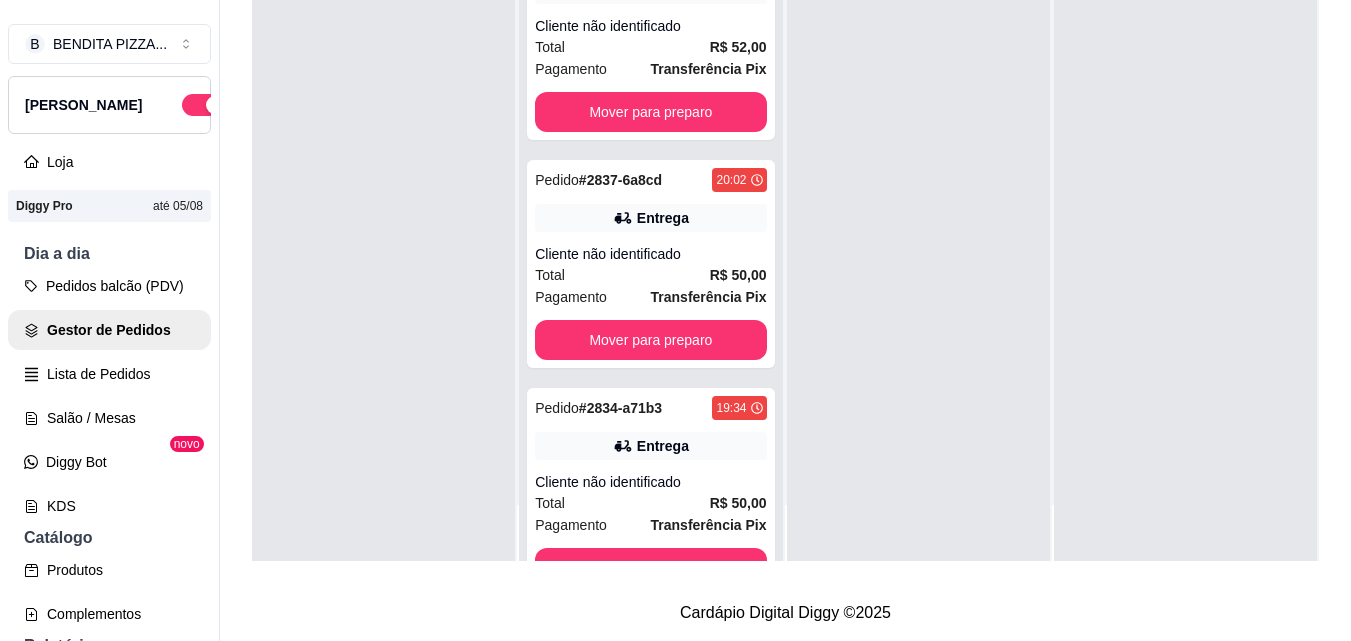 click on "Aceito 3 Pedido  # 2838-68eb3 20:25 Entrega Cliente não identificado Total R$ 52,00 Pagamento Transferência Pix Mover para preparo Pedido  # 2837-6a8cd 20:02 Entrega Cliente não identificado Total R$ 50,00 Pagamento Transferência Pix Mover para preparo Pedido  # 2834-a71b3 19:34 Entrega Cliente não identificado Total R$ 50,00 Pagamento Transferência Pix Mover para preparo" at bounding box center [651, 212] 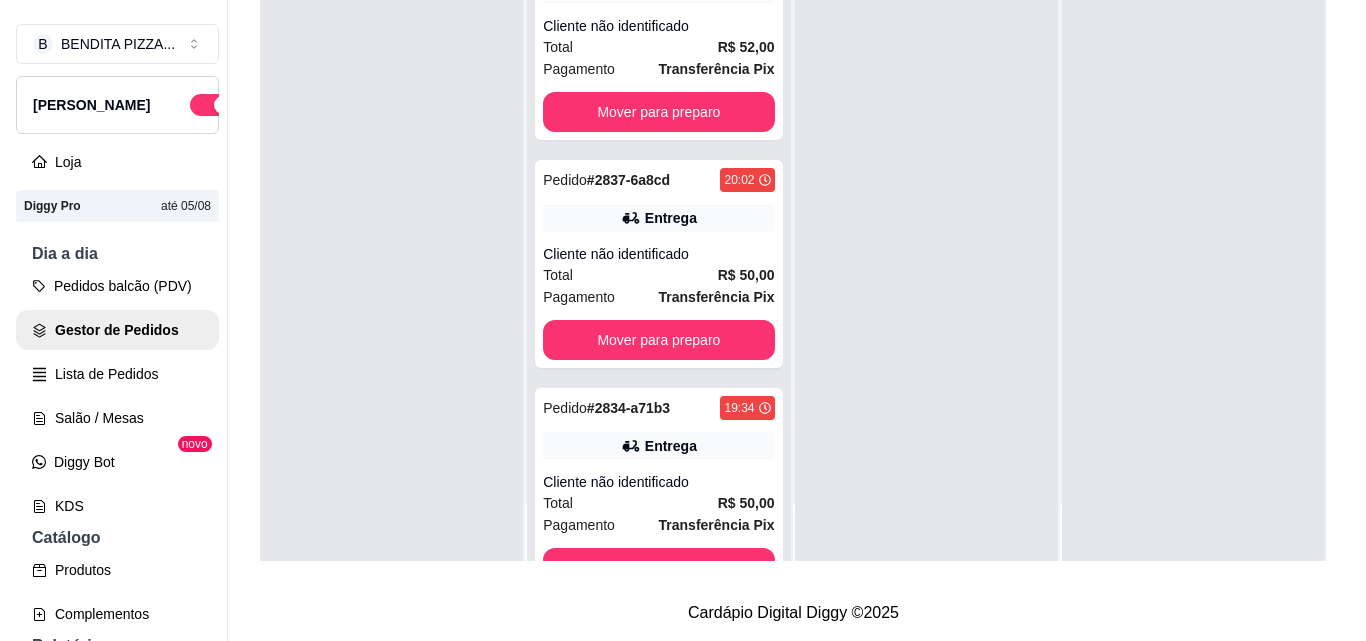 scroll, scrollTop: 63, scrollLeft: 0, axis: vertical 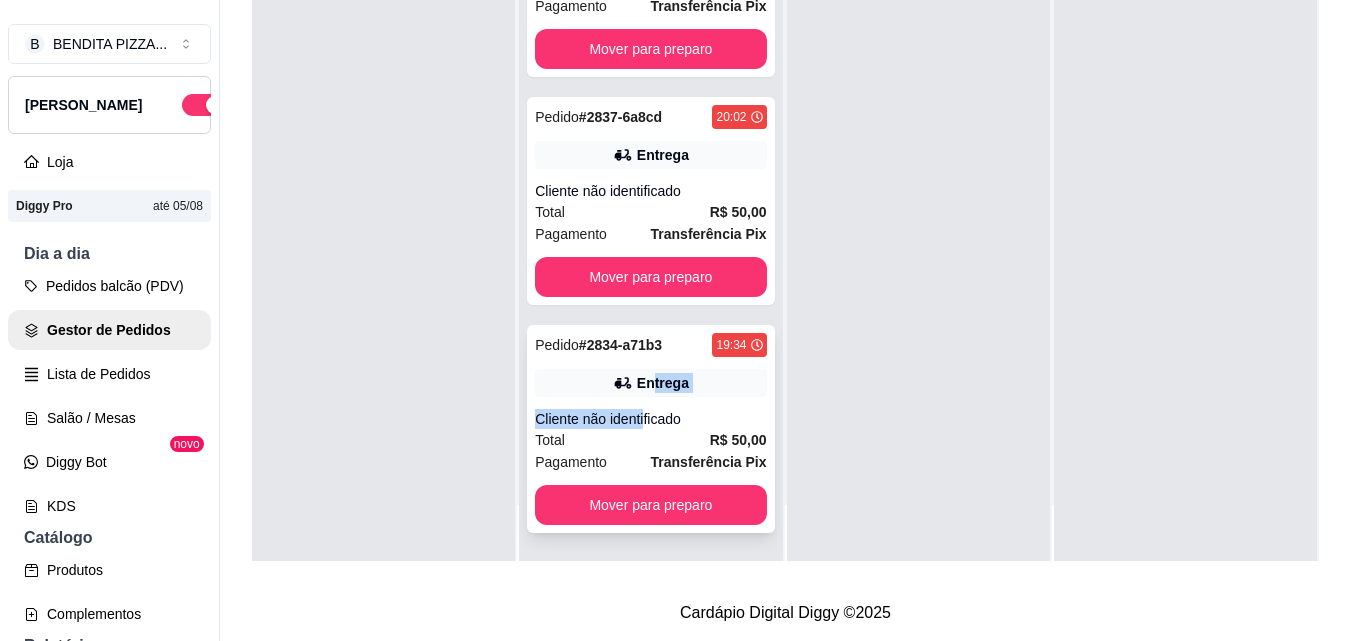 click on "Pedido  # 2834-a71b3 19:34 Entrega Cliente não identificado Total R$ 50,00 Pagamento Transferência Pix Mover para preparo" at bounding box center (650, 429) 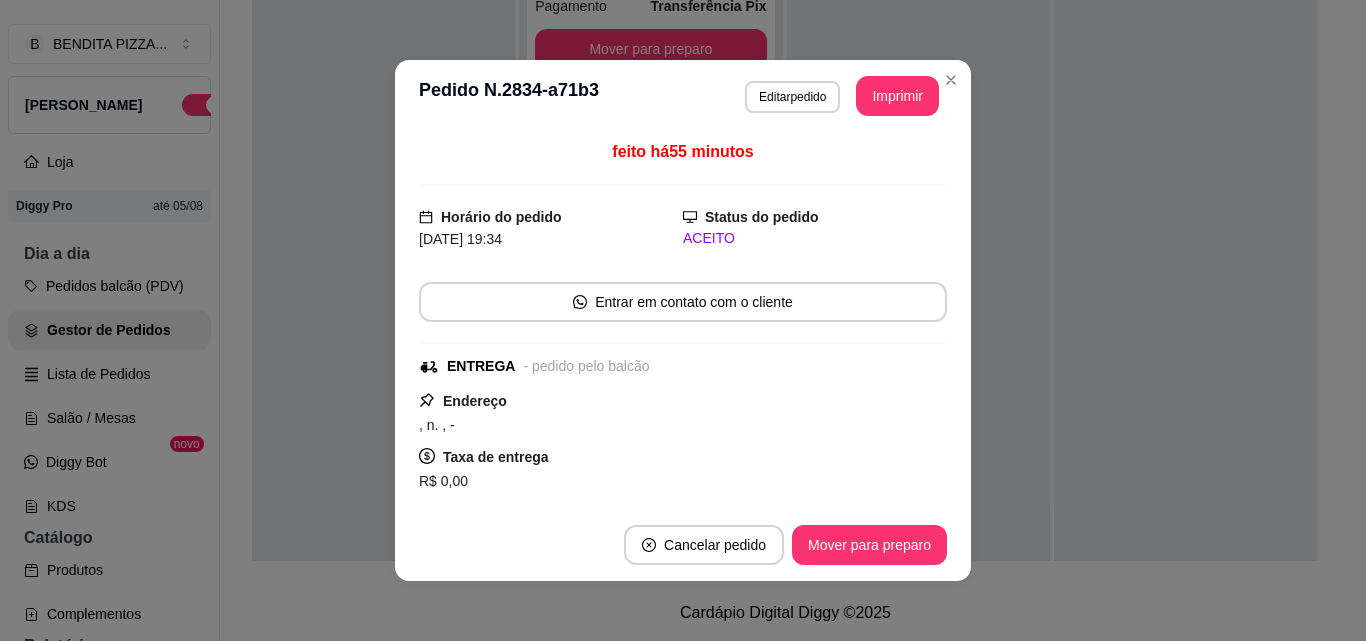 scroll, scrollTop: 316, scrollLeft: 0, axis: vertical 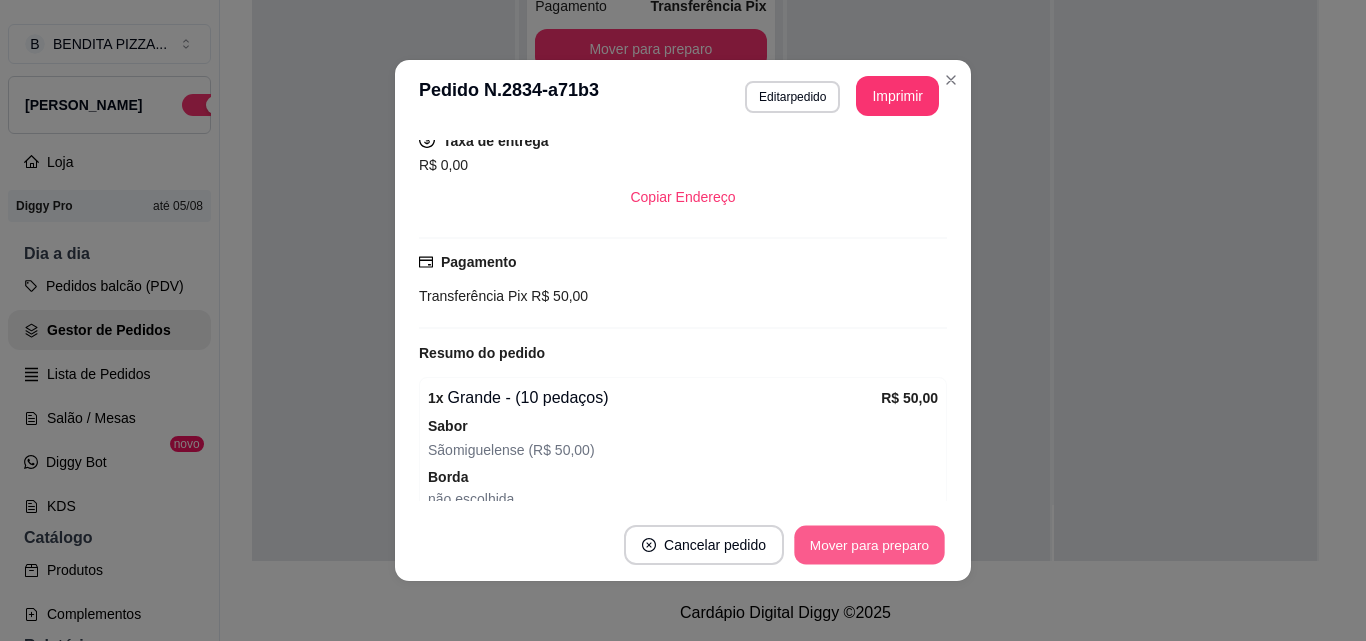 click on "Mover para preparo" at bounding box center [869, 545] 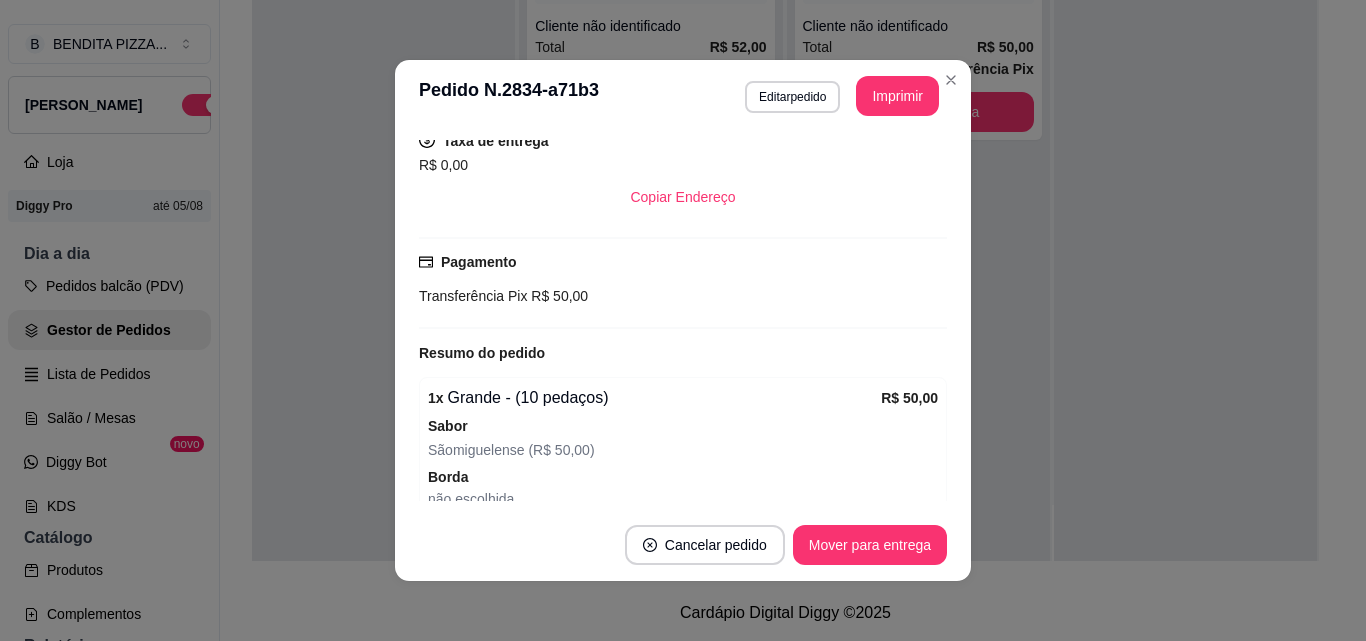scroll, scrollTop: 0, scrollLeft: 0, axis: both 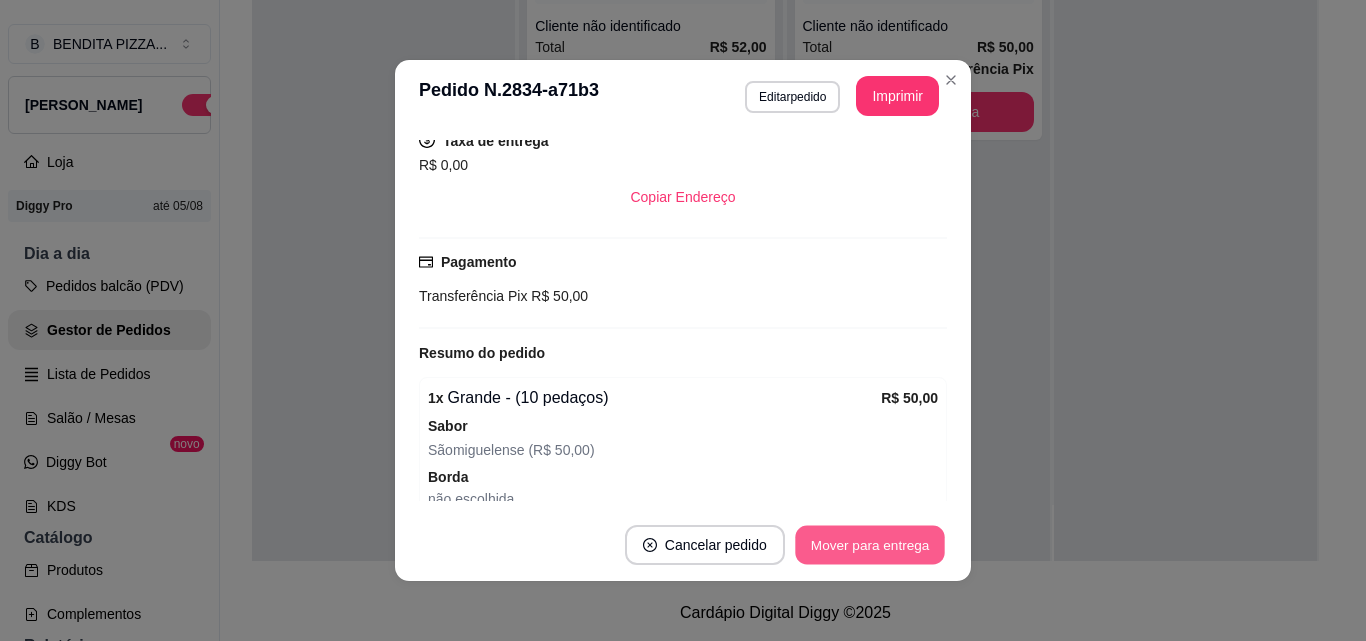 click on "Mover para entrega" at bounding box center [870, 545] 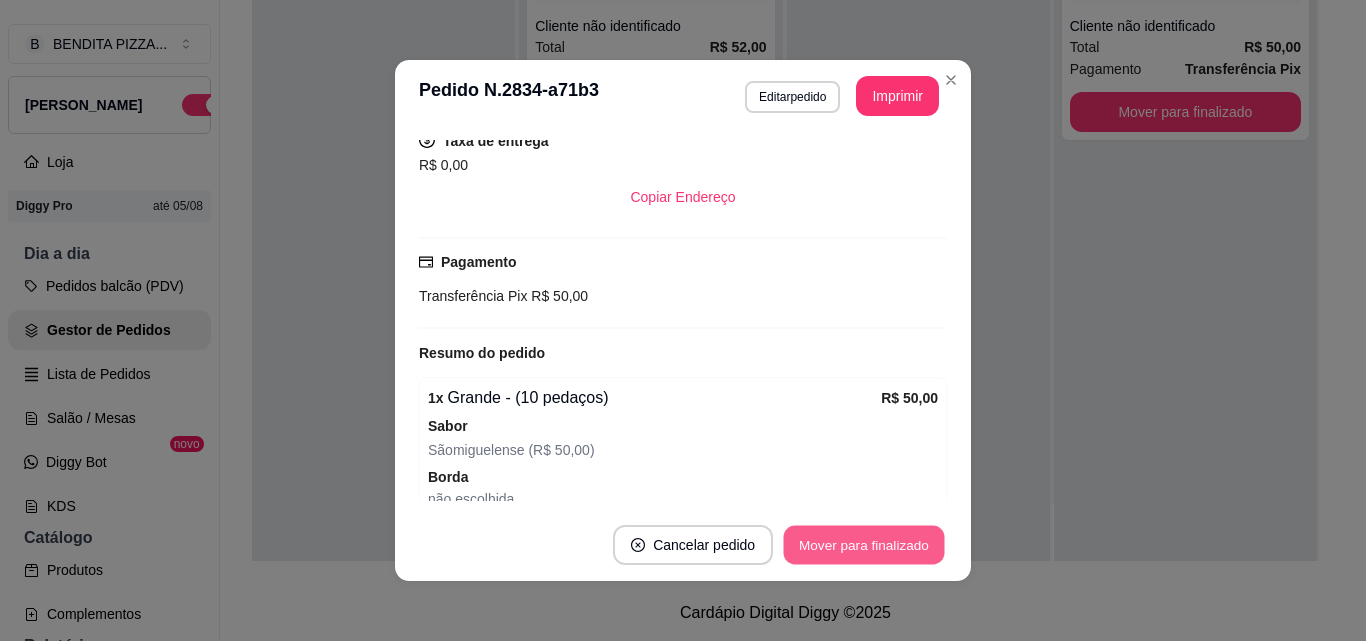 click on "Mover para finalizado" at bounding box center [864, 545] 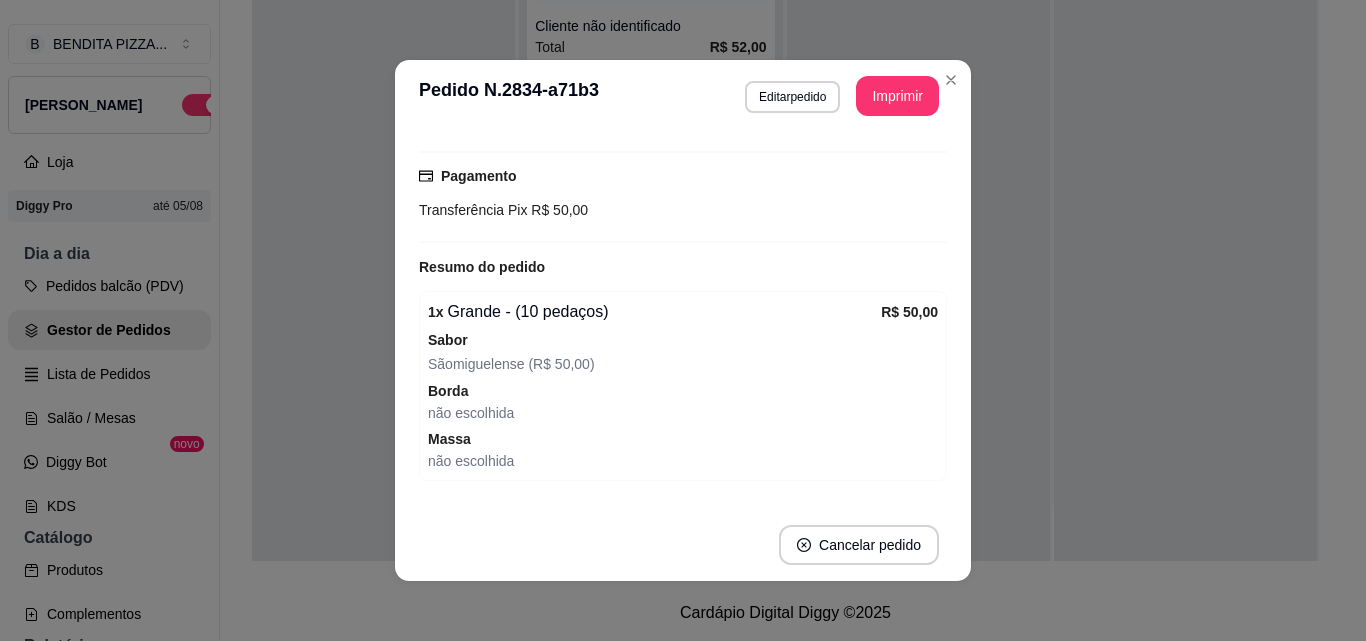 scroll, scrollTop: 230, scrollLeft: 0, axis: vertical 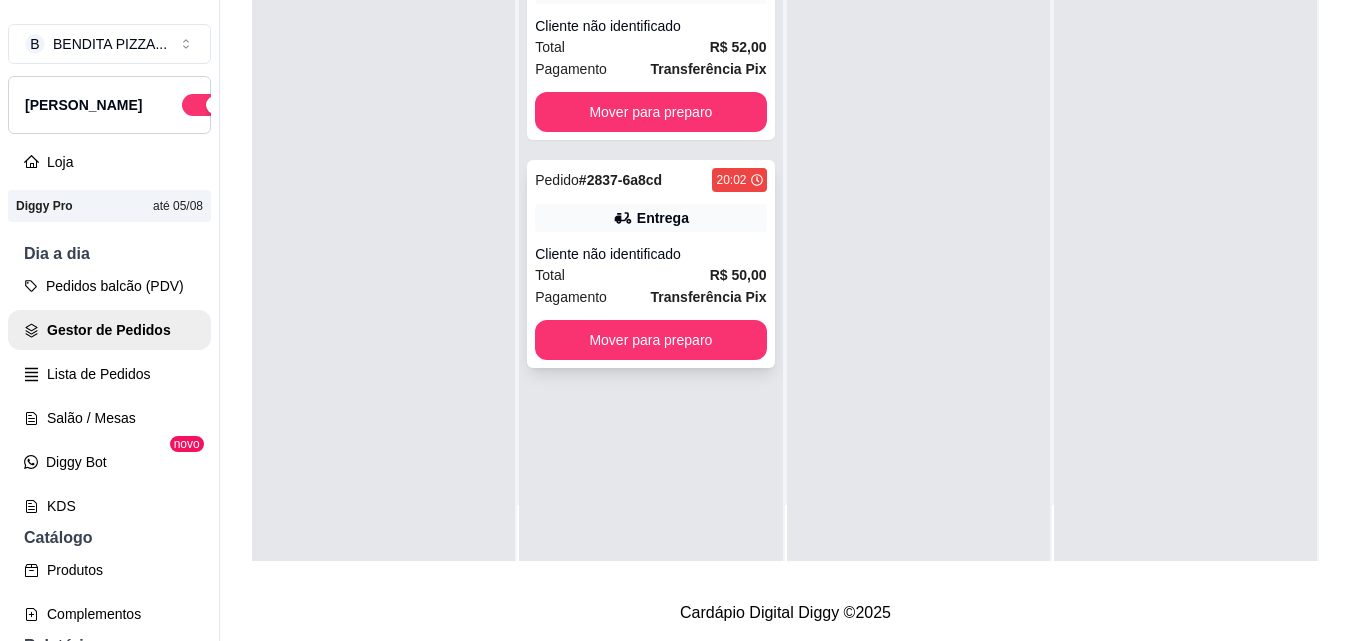 click on "Cliente não identificado" at bounding box center (650, 254) 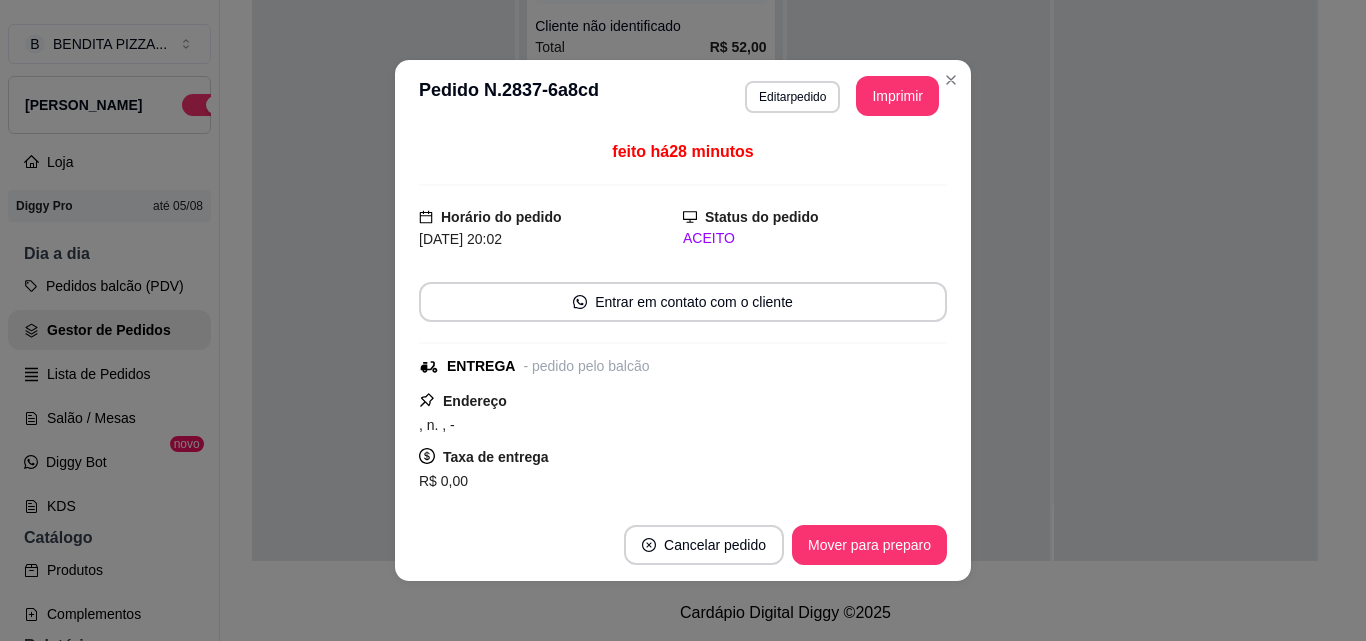 click on "feito há  28   minutos Horário do pedido [DATE] 20:02 Status do pedido ACEITO Entrar em contato com o cliente ENTREGA - pedido pelo balcão Endereço  , n. ,  -   Taxa de entrega  R$ 0,00 Copiar Endereço Pagamento Transferência Pix   R$ 50,00 Resumo do pedido 1 x     Grande - (10 pedaços) R$ 50,00 Sabor Carne de sol    (R$ 50,00) Calabresa Mexicana    (R$ 50,00) Borda não escolhida Massa não escolhida Subtotal R$ 50,00 Total R$ 50,00" at bounding box center [683, 320] 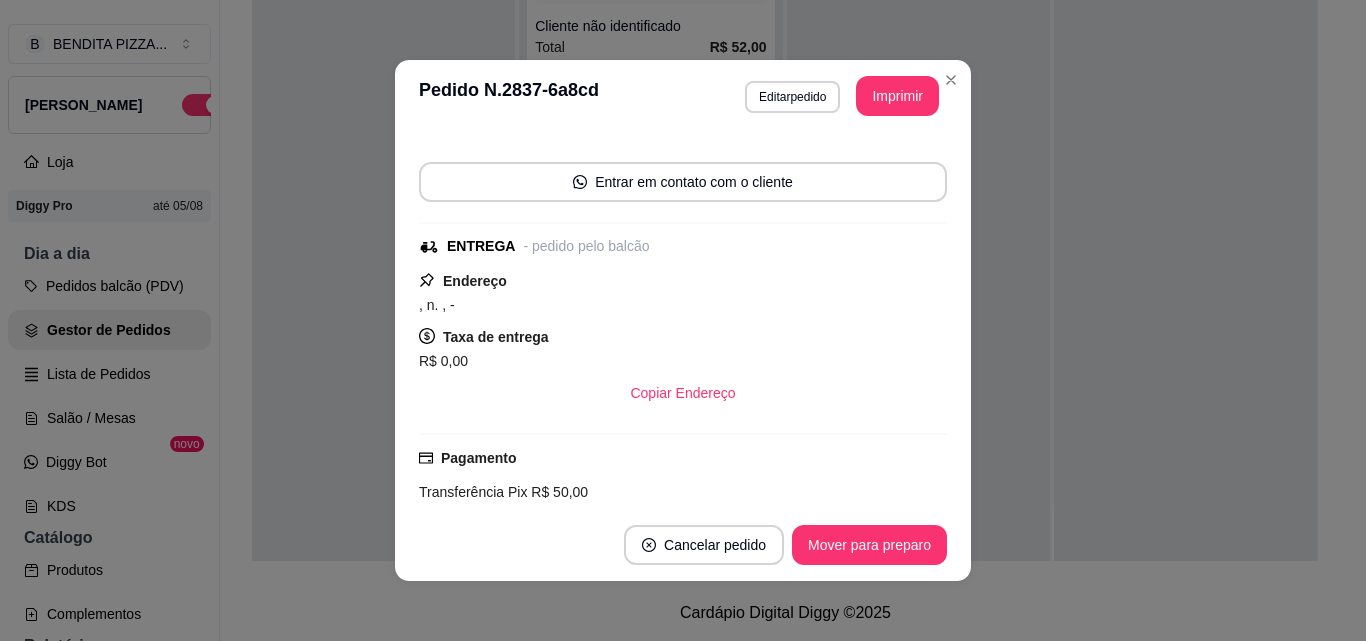 drag, startPoint x: 943, startPoint y: 380, endPoint x: 948, endPoint y: 412, distance: 32.38827 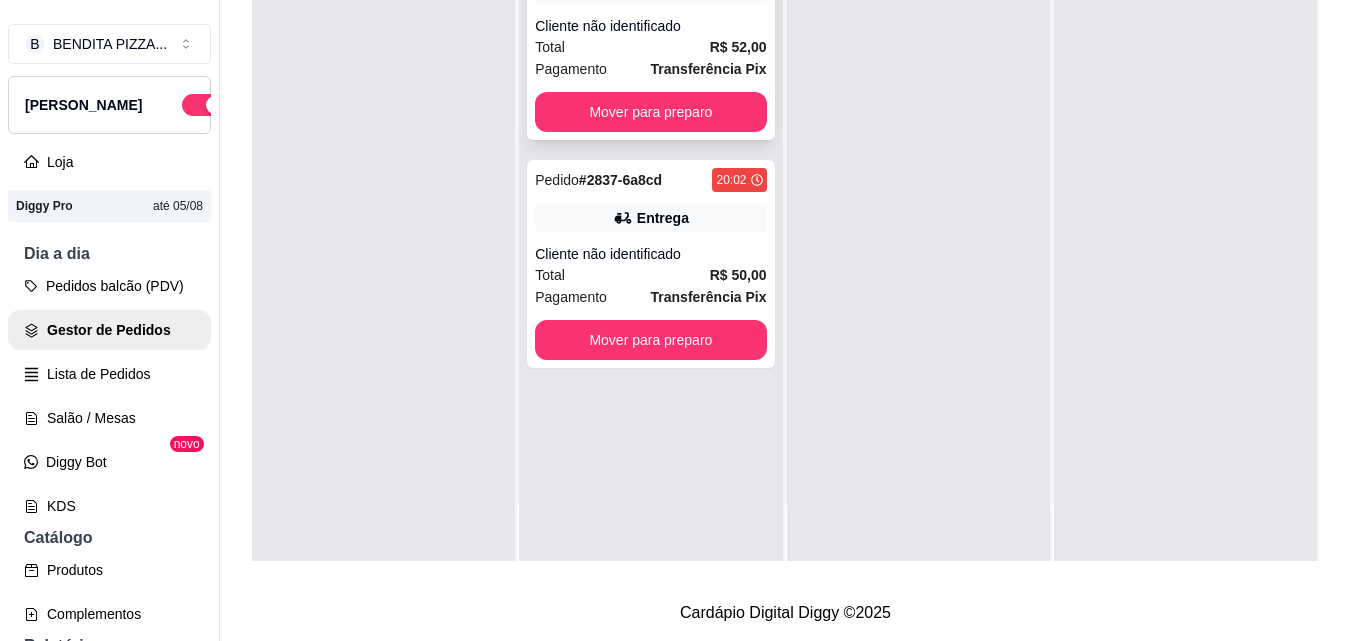 click on "Transferência Pix" at bounding box center (709, 69) 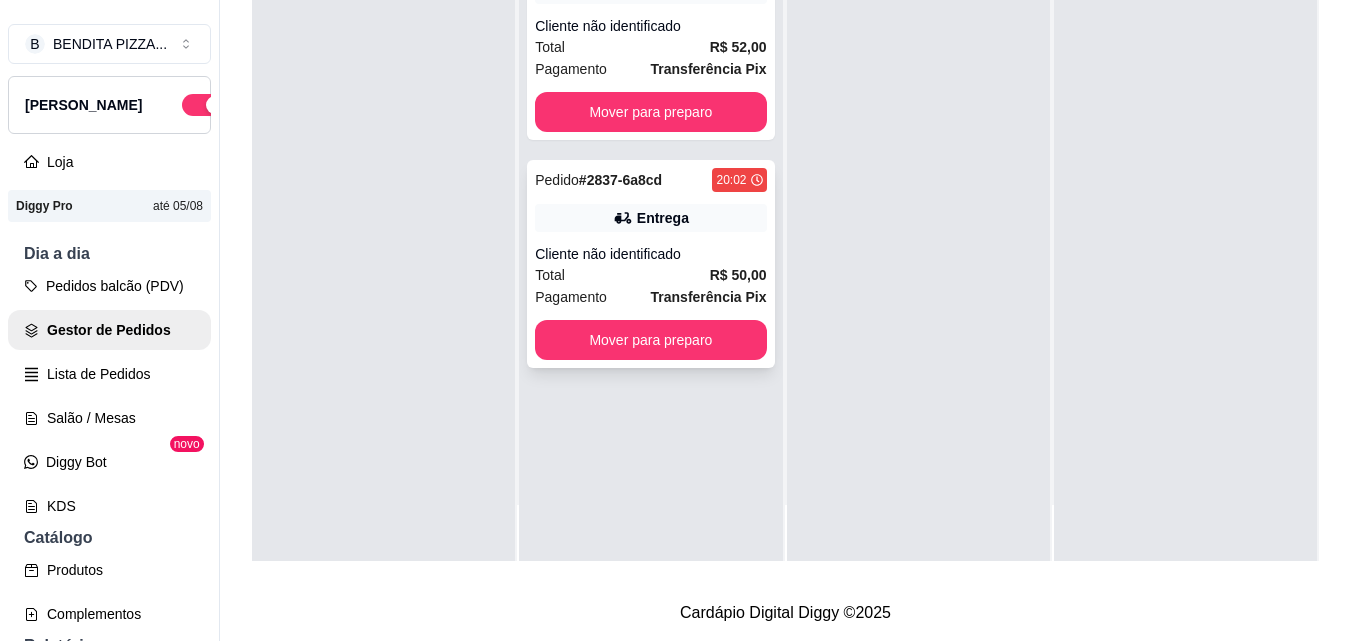 click on "R$ 50,00" at bounding box center (738, 275) 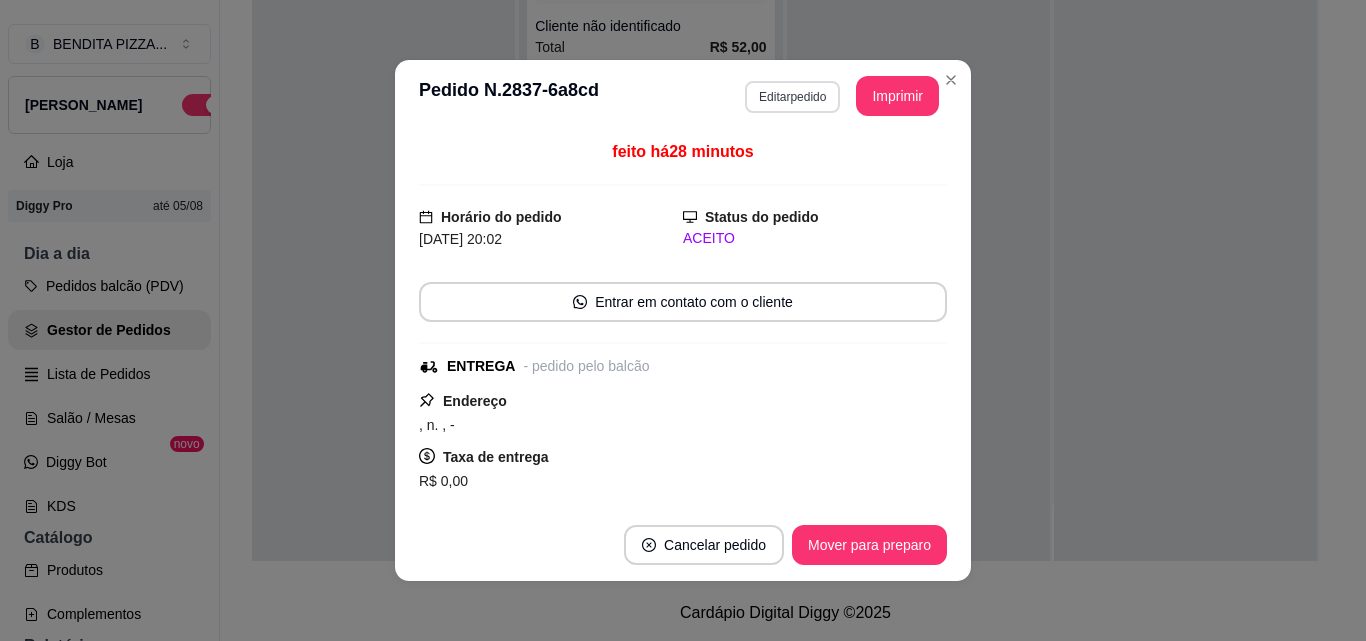 click on "Editar  pedido" at bounding box center (792, 97) 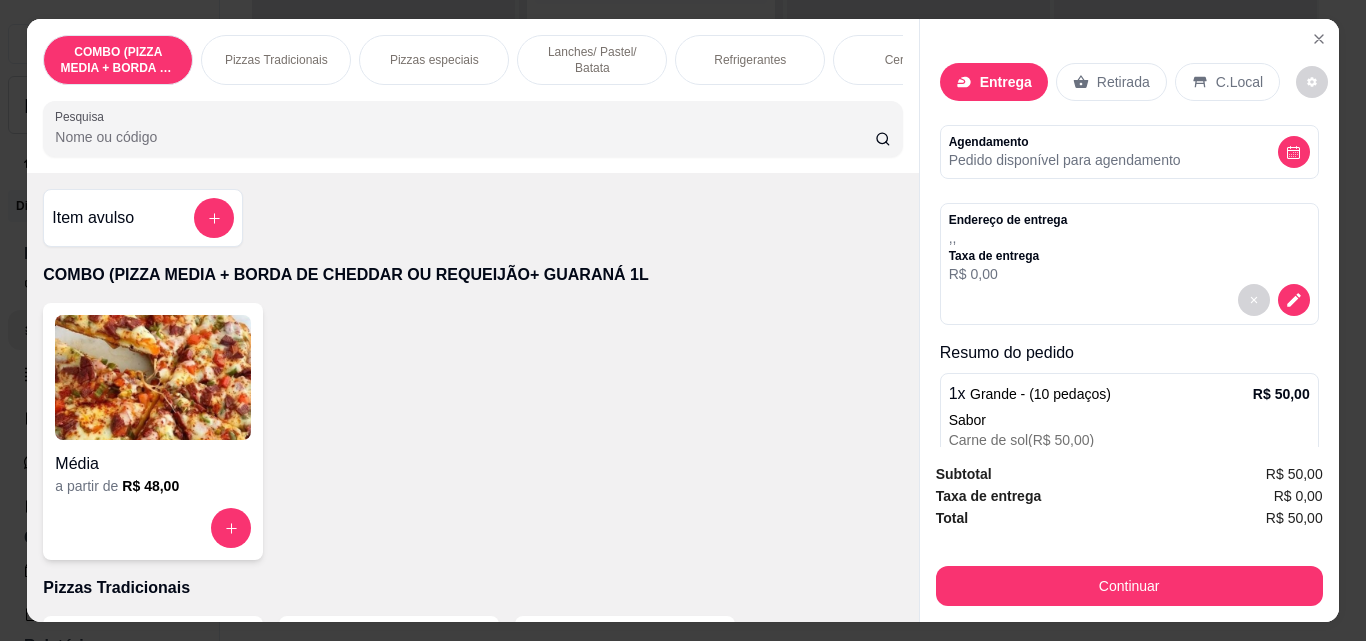 scroll, scrollTop: 144, scrollLeft: 0, axis: vertical 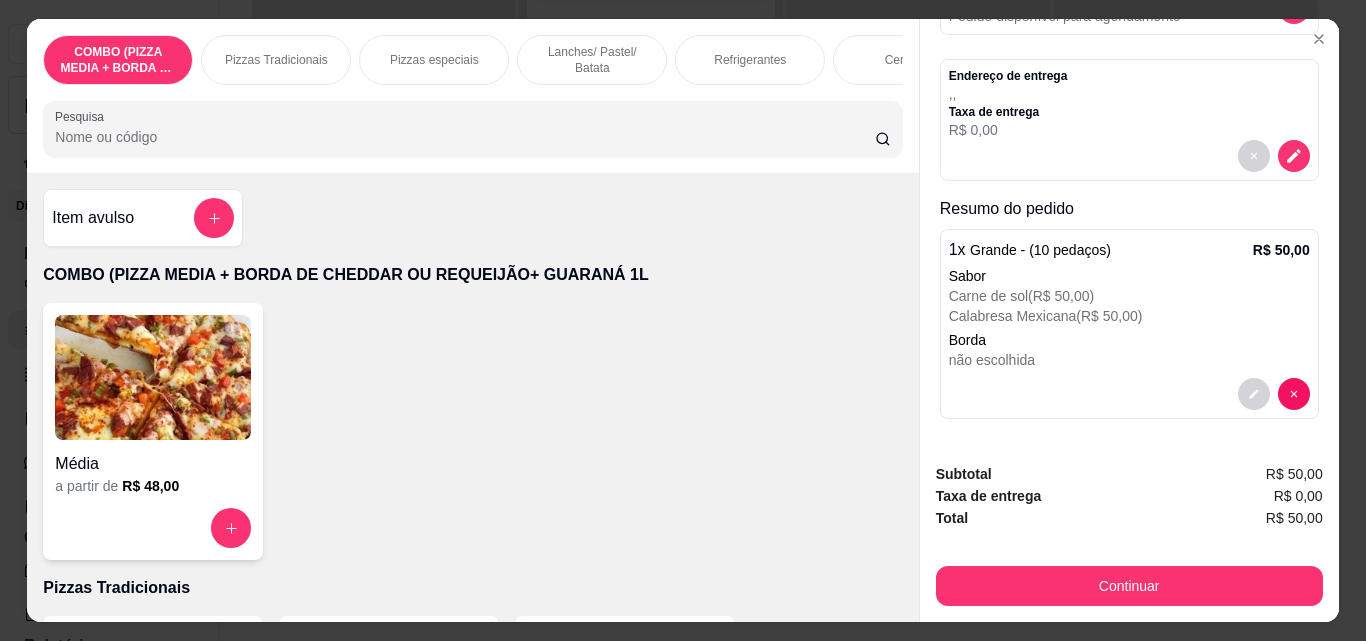 click on "Refrigerantes" at bounding box center [750, 60] 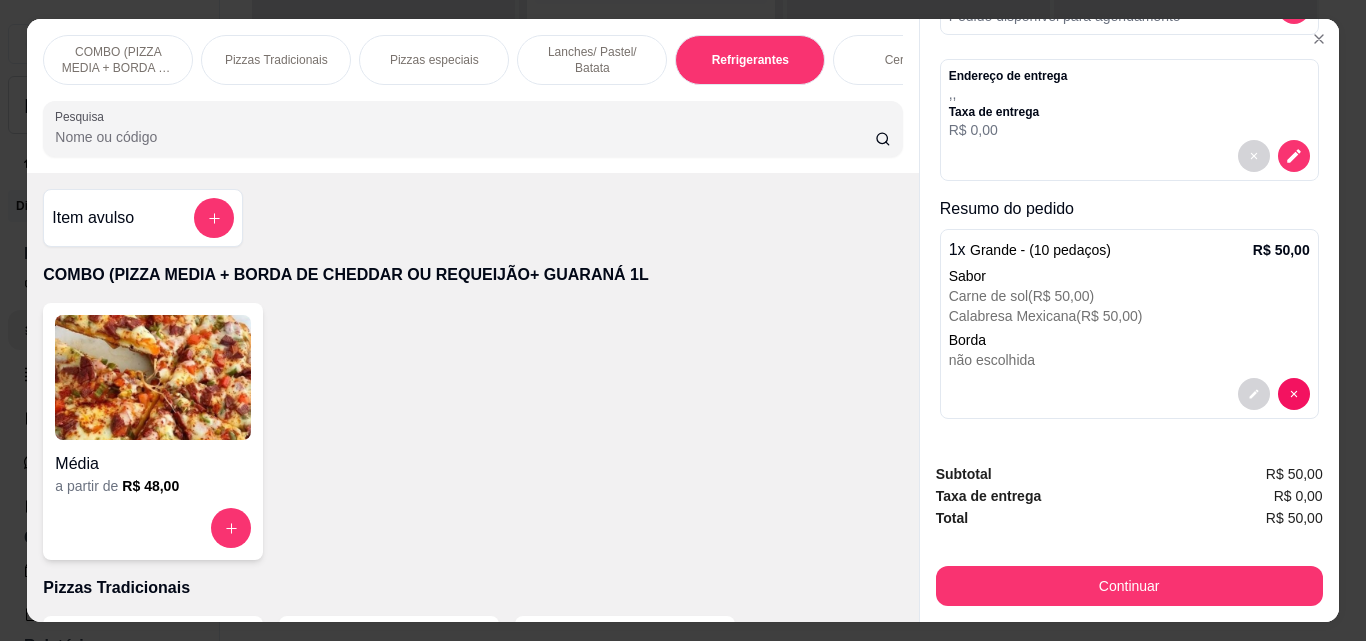 scroll, scrollTop: 3088, scrollLeft: 0, axis: vertical 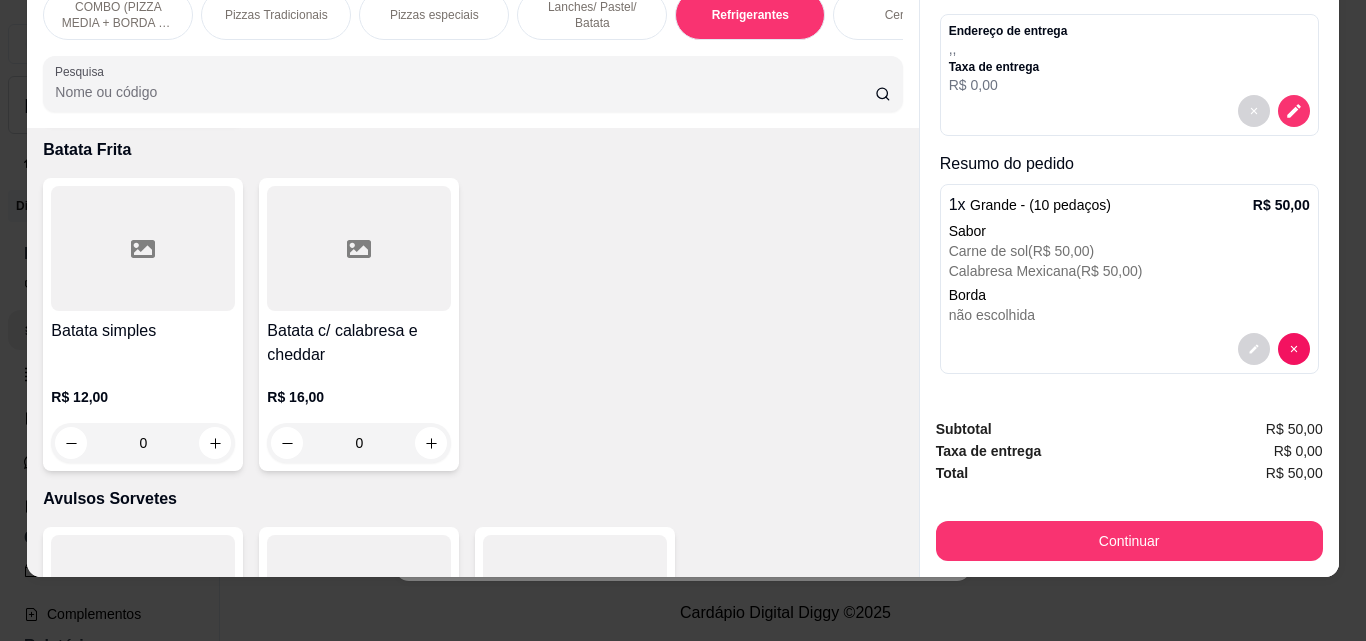 click 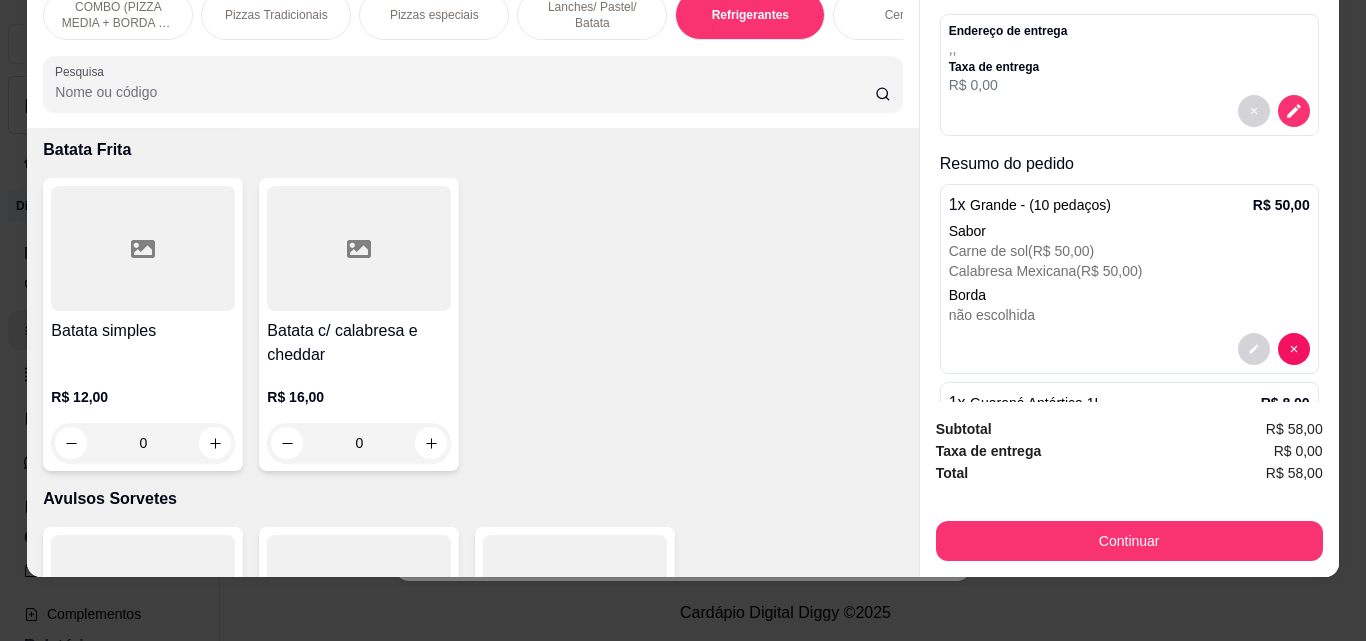 type on "1" 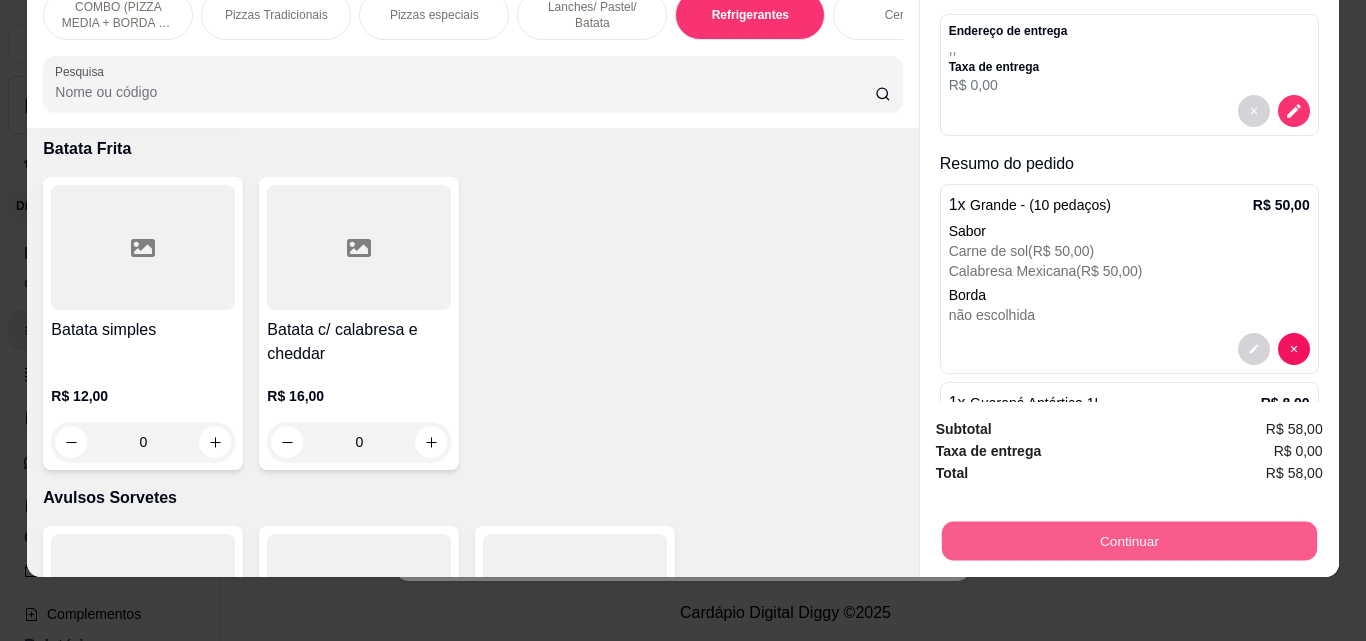 click on "Continuar" at bounding box center (1128, 540) 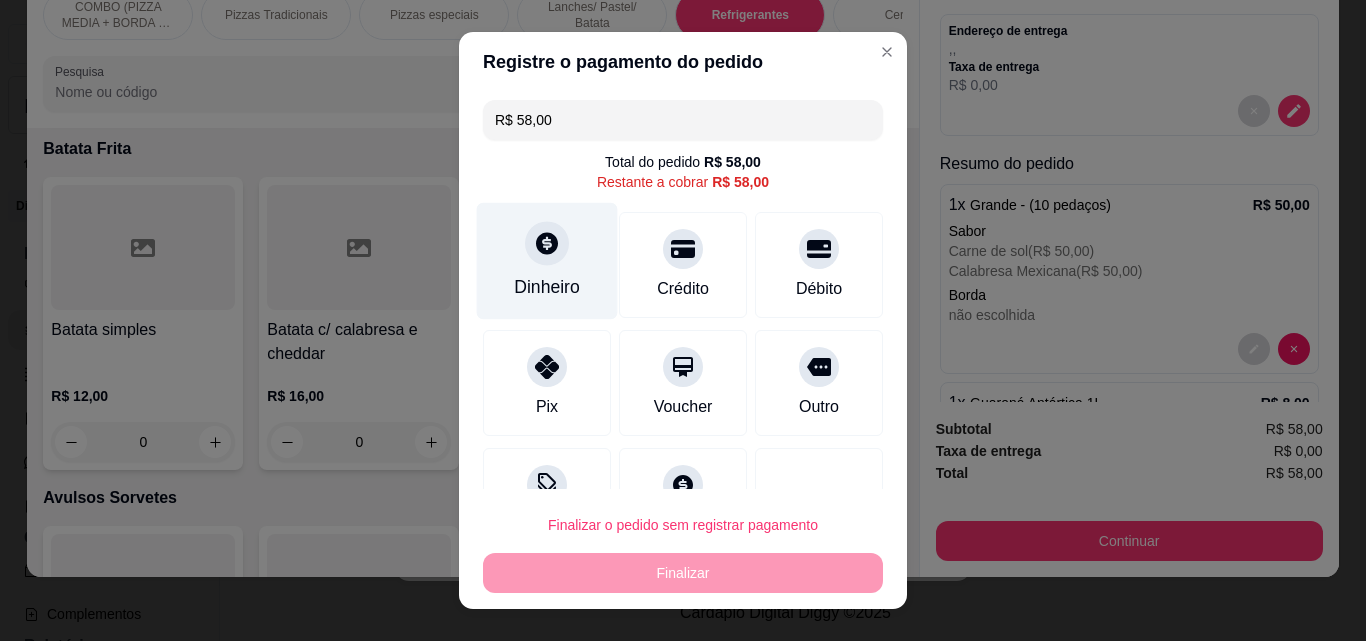 click 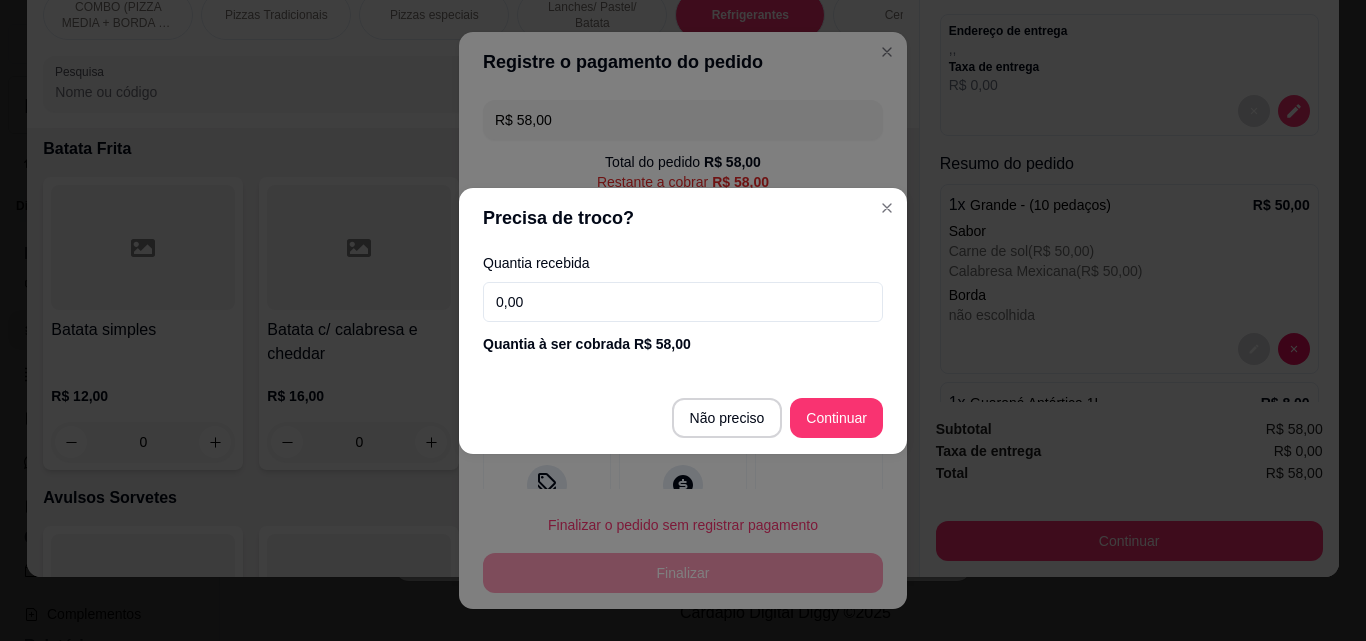 click on "Quantia recebida 0,00 Quantia à ser cobrada   R$ 58,00" at bounding box center [683, 305] 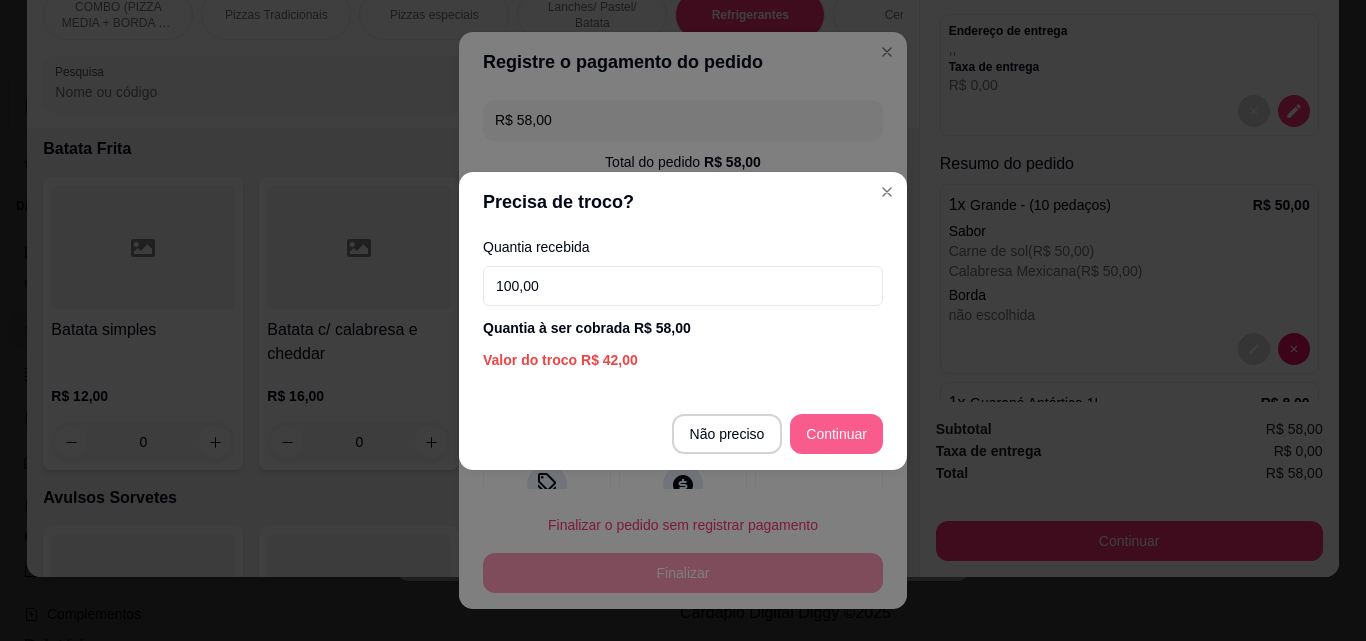 type on "100,00" 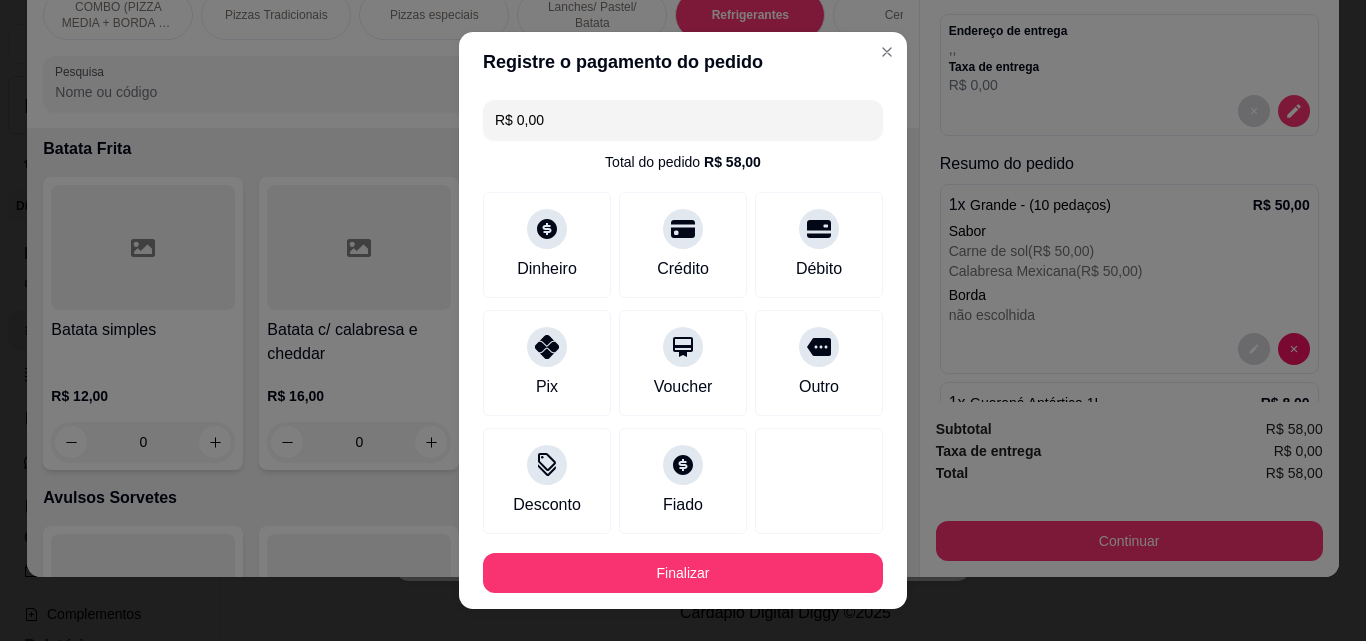 type on "R$ 0,00" 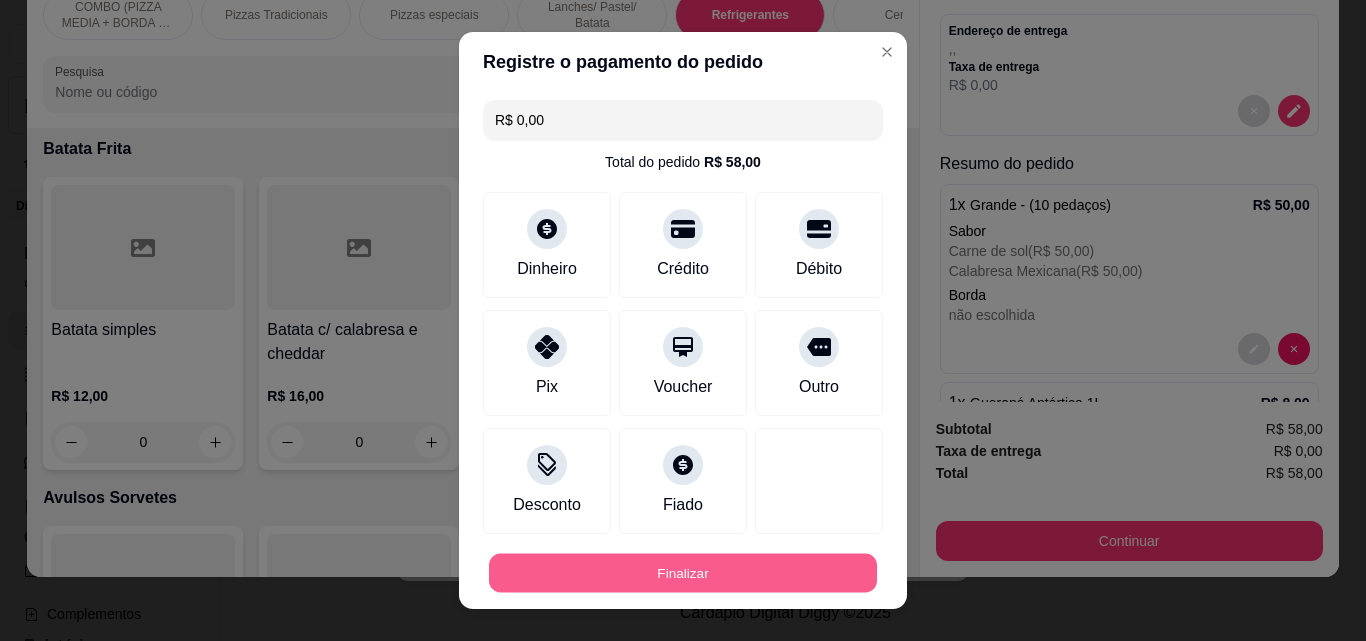 click on "Finalizar" at bounding box center [683, 573] 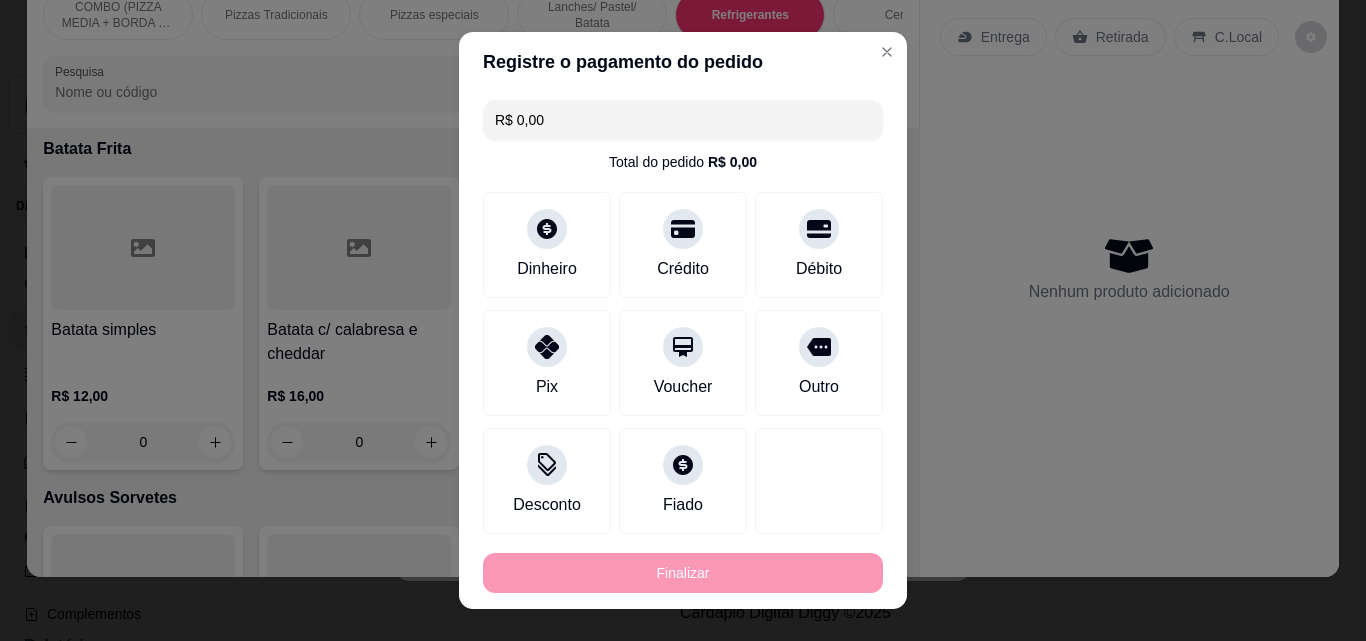 type on "0" 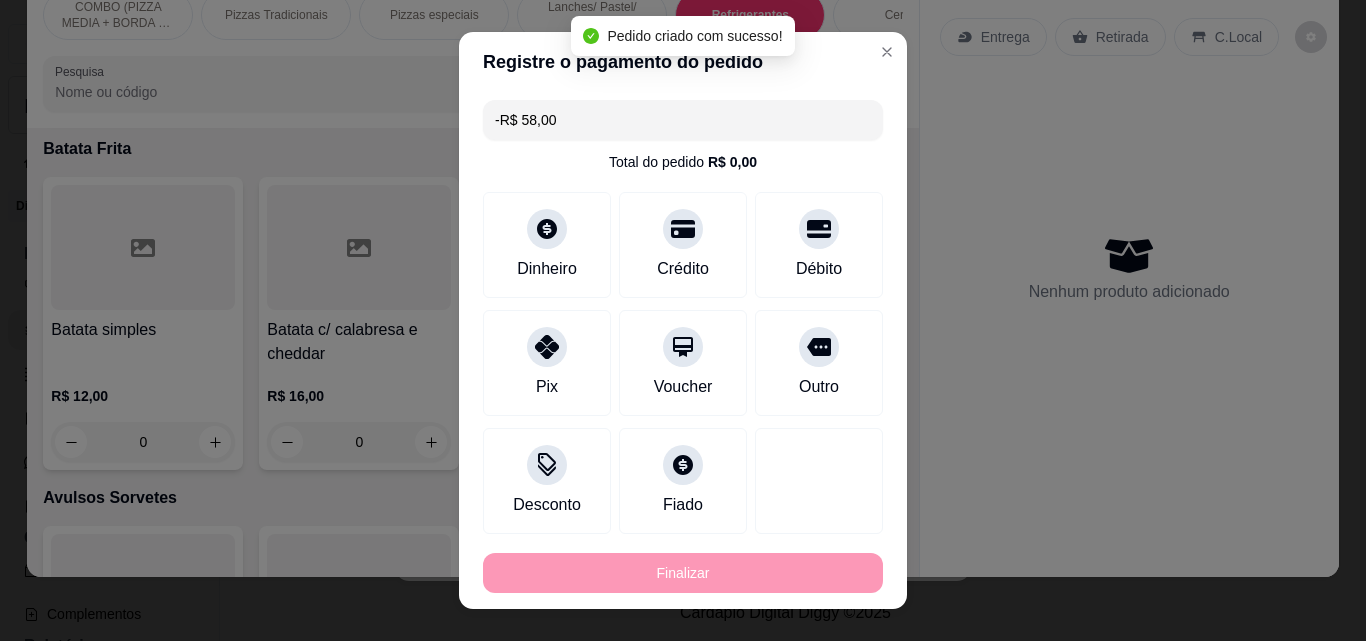 scroll, scrollTop: 0, scrollLeft: 0, axis: both 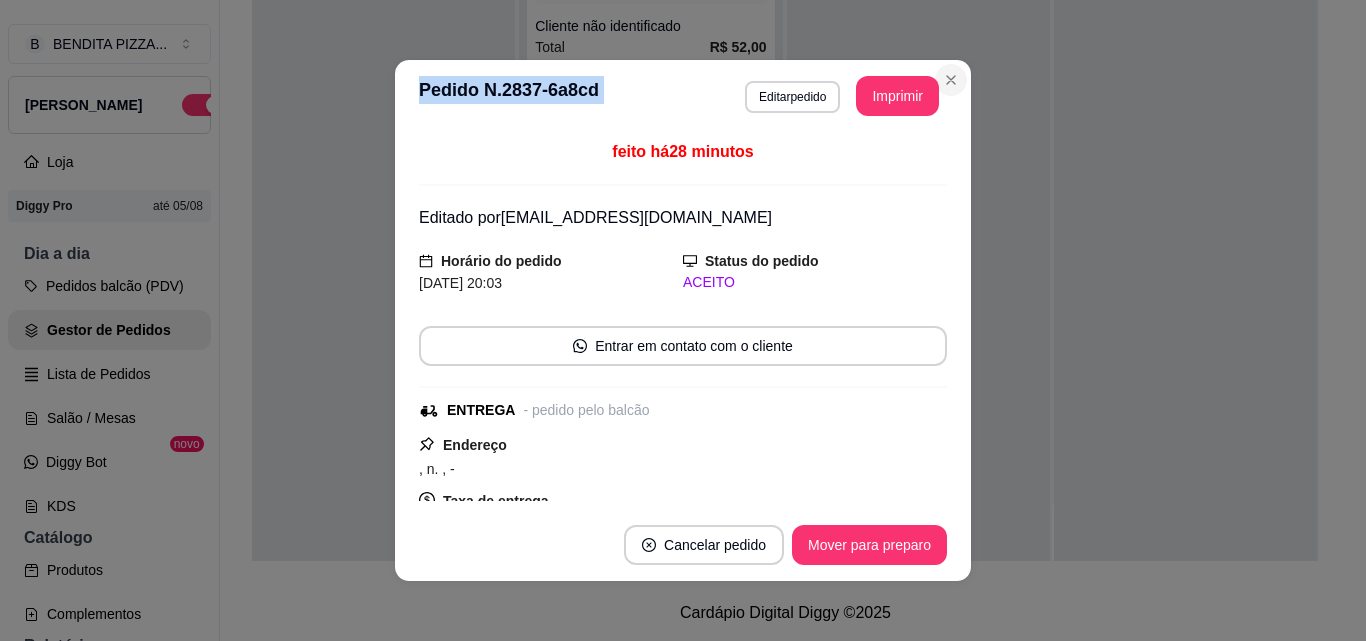 drag, startPoint x: 939, startPoint y: 61, endPoint x: 946, endPoint y: 82, distance: 22.135944 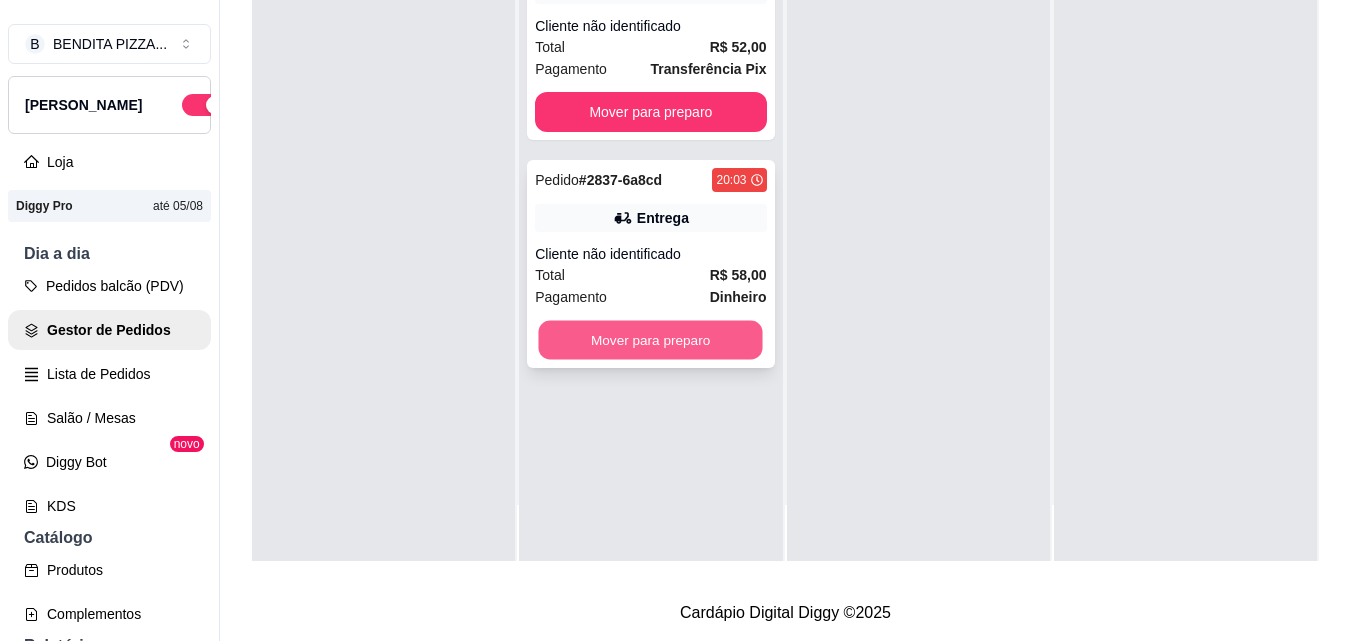 click on "Mover para preparo" at bounding box center (651, 340) 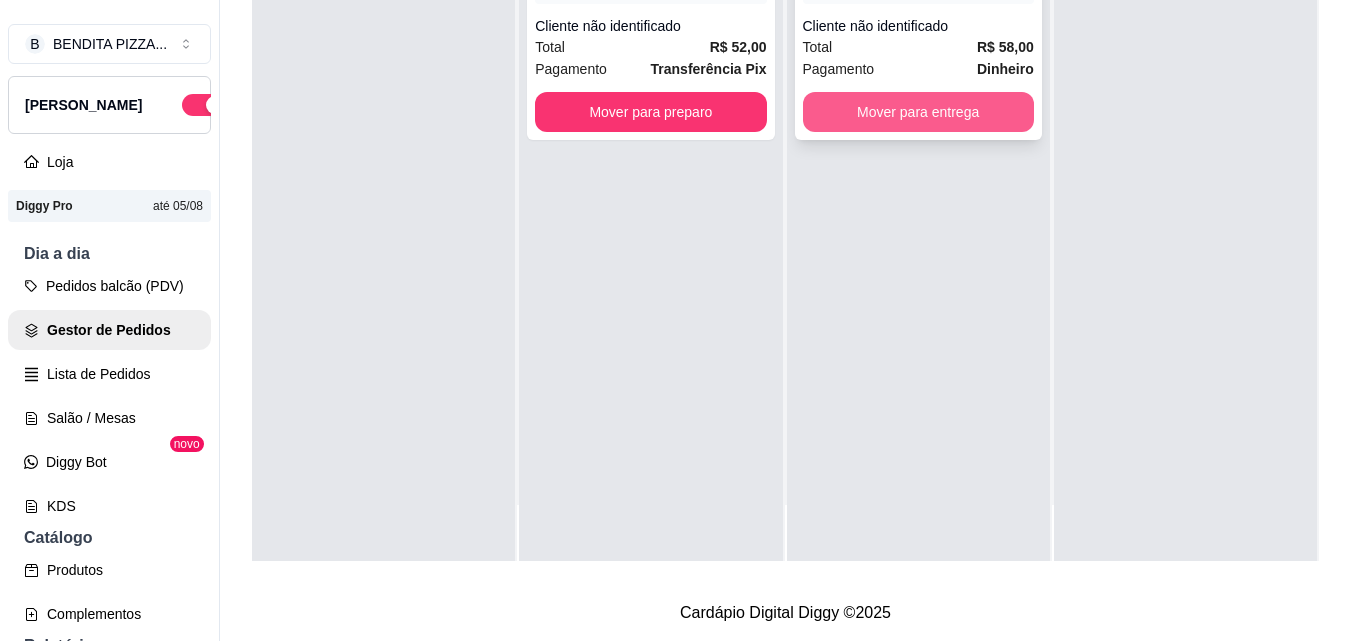 click on "Mover para entrega" at bounding box center [918, 112] 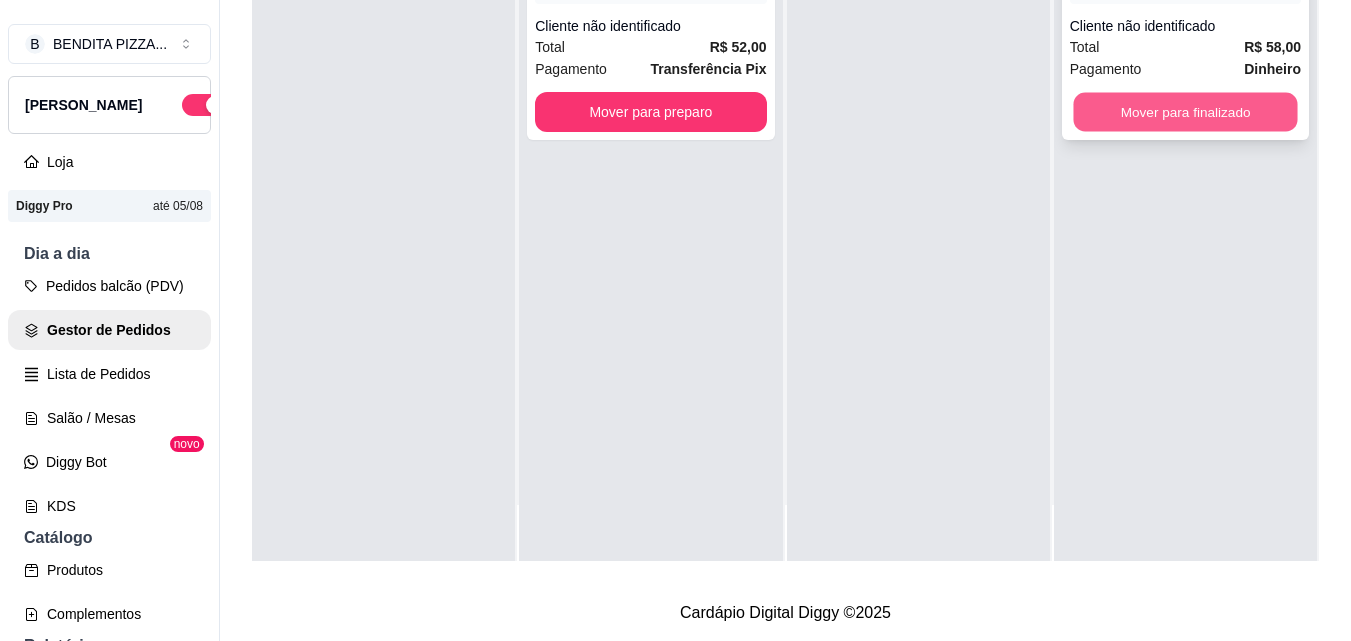 click on "Mover para finalizado" at bounding box center [1185, 112] 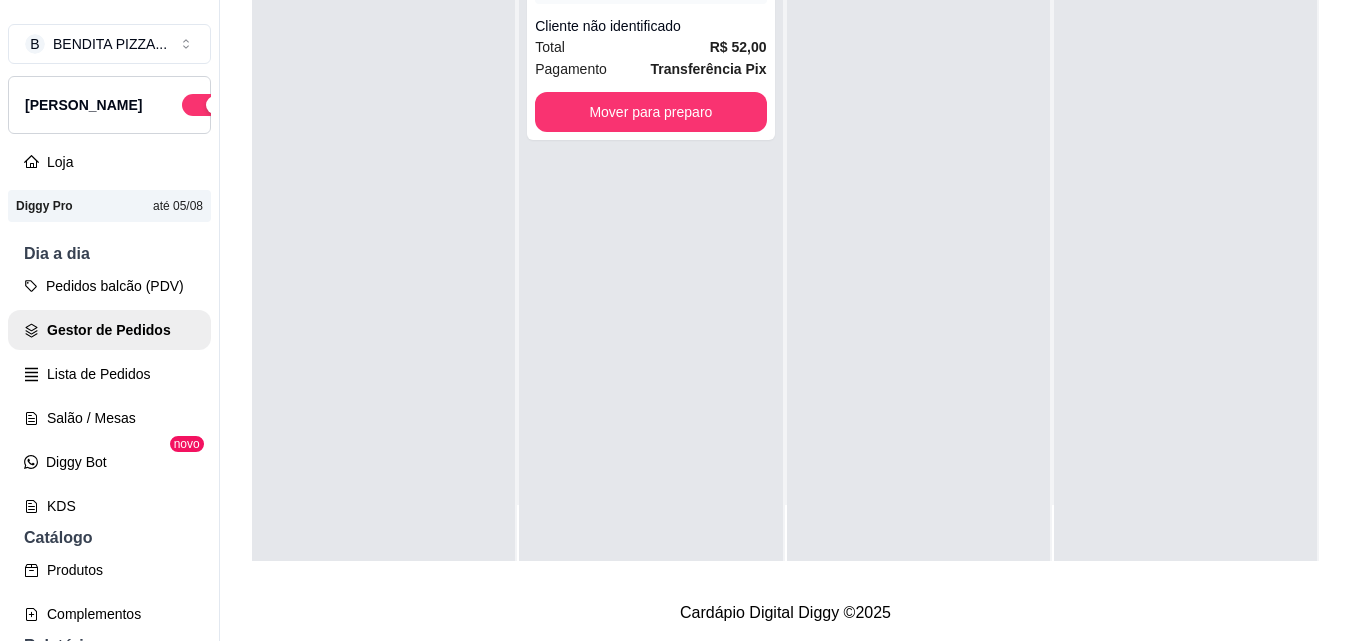 scroll, scrollTop: 2, scrollLeft: 0, axis: vertical 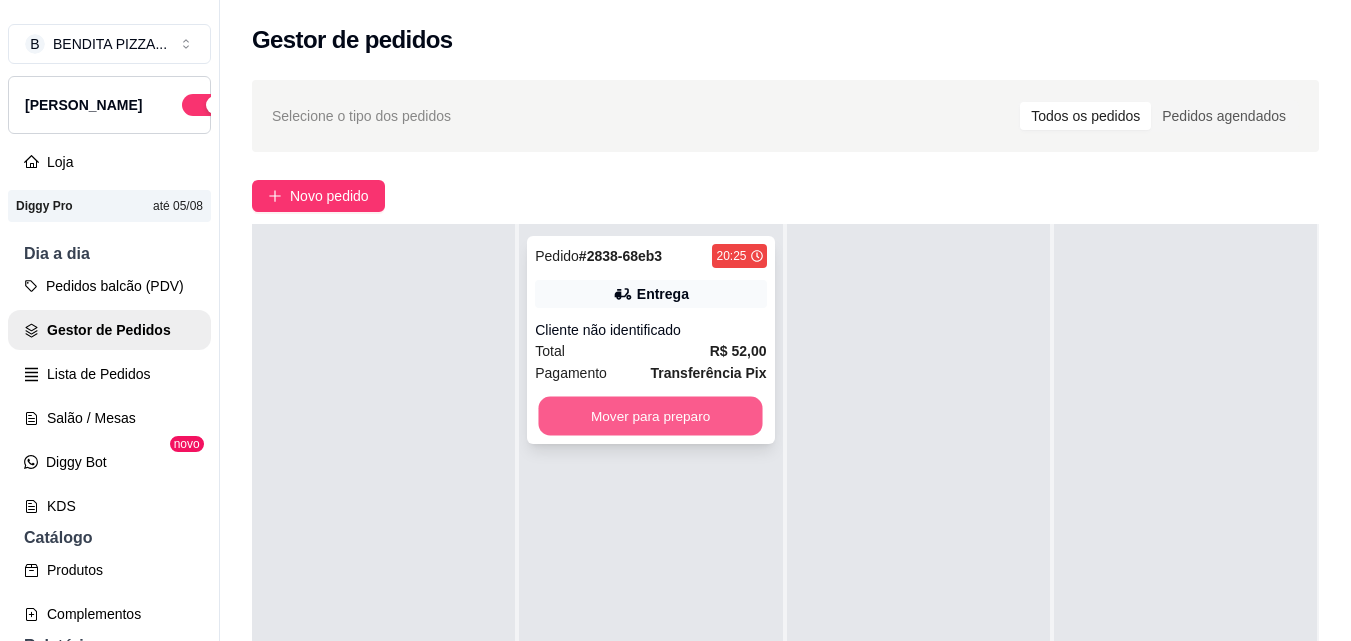 click on "Mover para preparo" at bounding box center (651, 416) 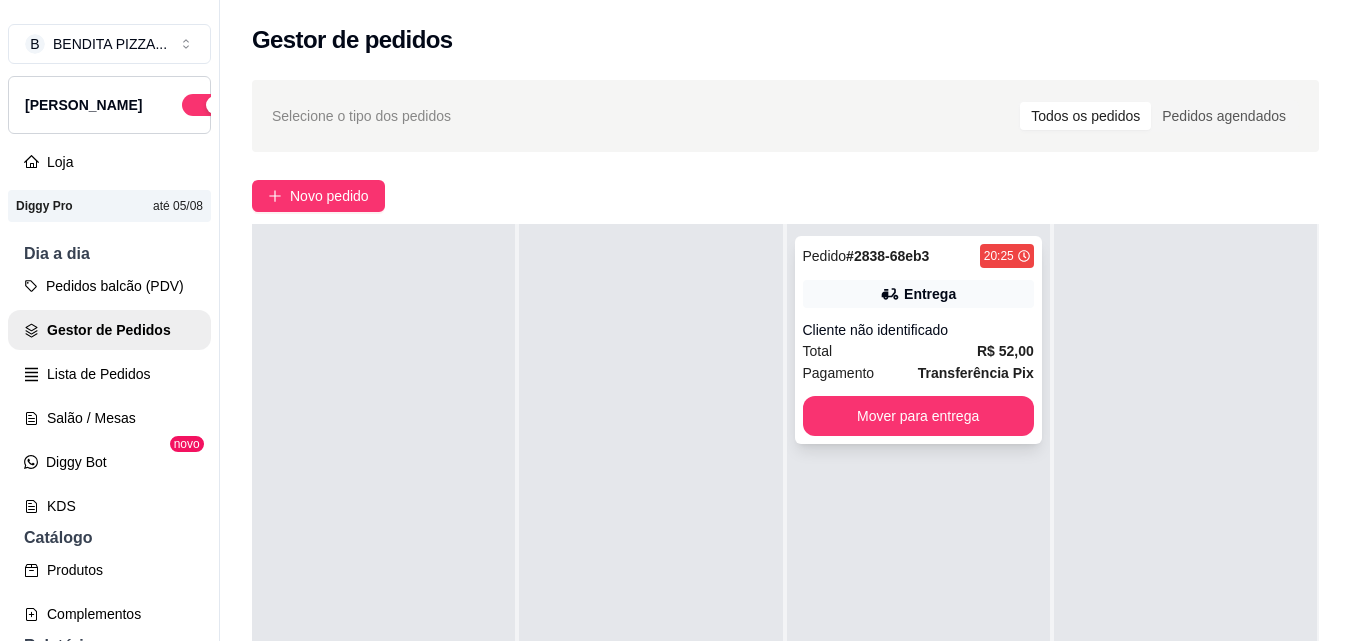 click on "Pedido  # 2838-68eb3 20:25 Entrega Cliente não identificado Total R$ 52,00 Pagamento Transferência Pix Mover para entrega" at bounding box center (918, 340) 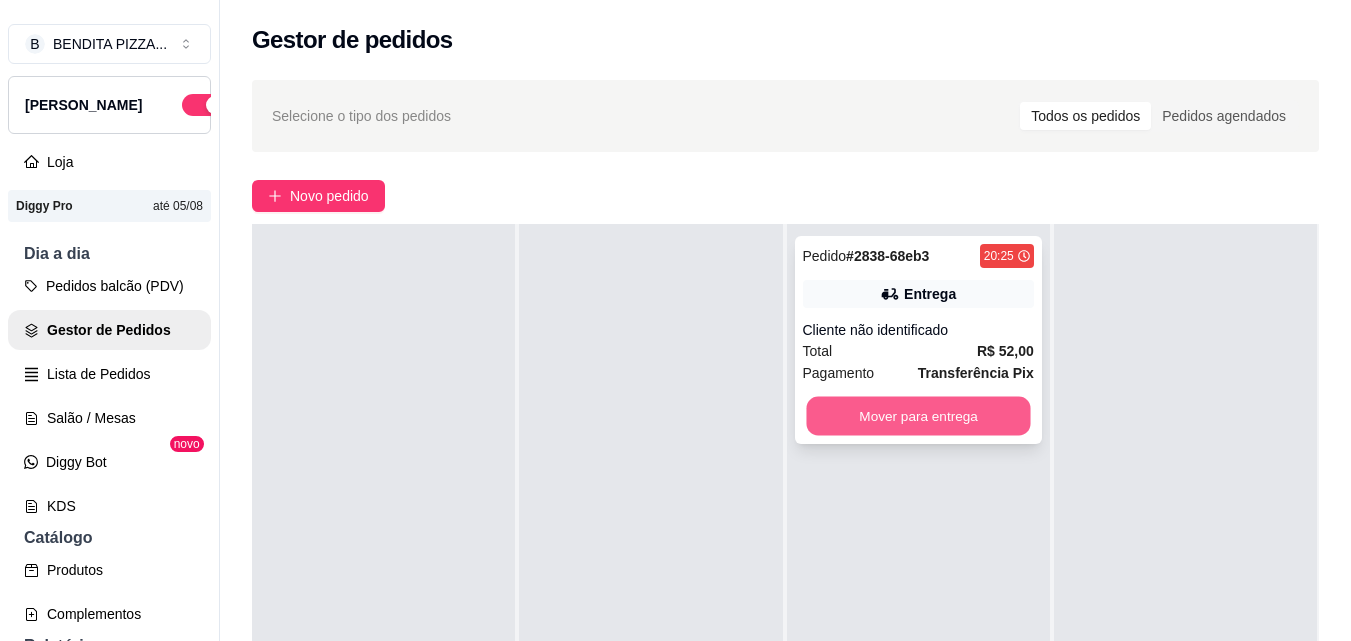 click on "Mover para entrega" at bounding box center (918, 416) 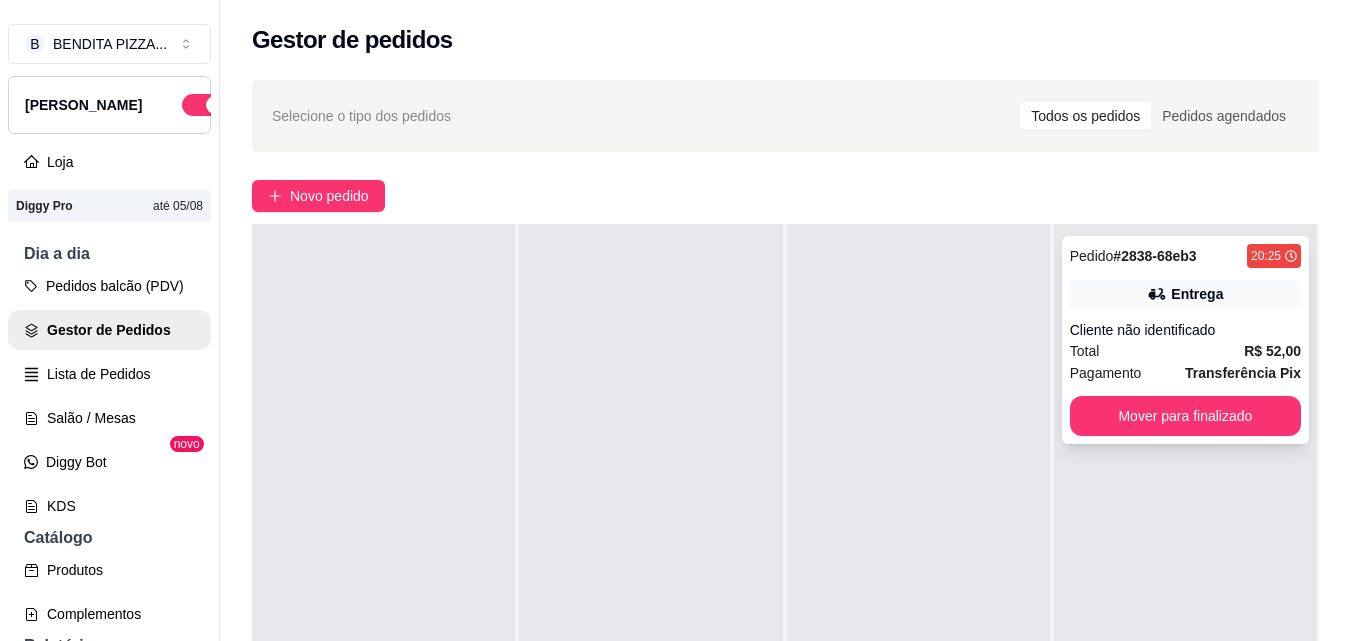 click on "Cliente não identificado" at bounding box center (1185, 330) 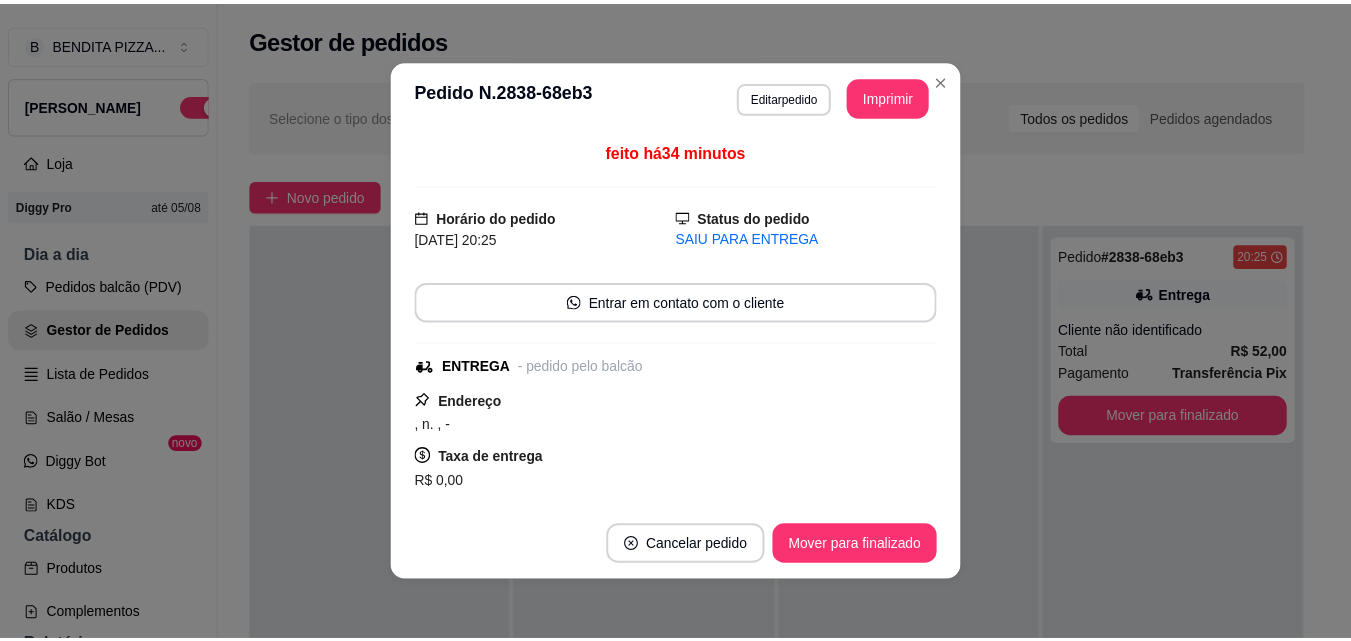 scroll, scrollTop: 316, scrollLeft: 0, axis: vertical 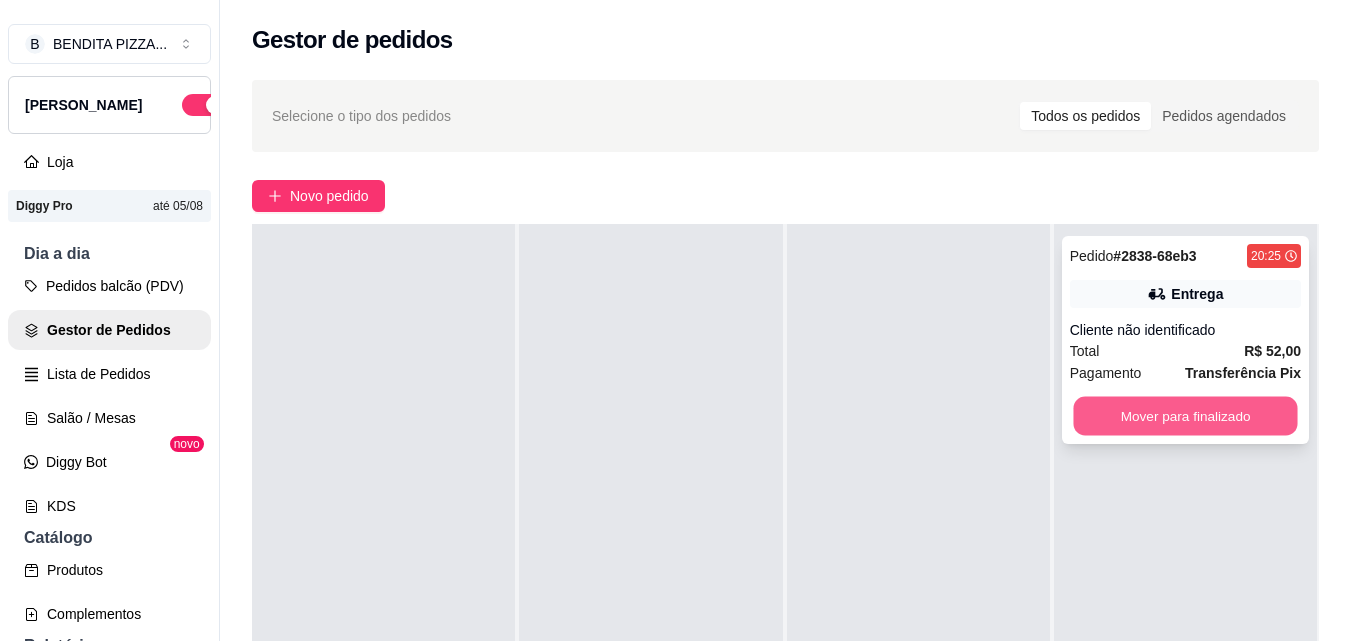 click on "Mover para finalizado" at bounding box center (1185, 416) 